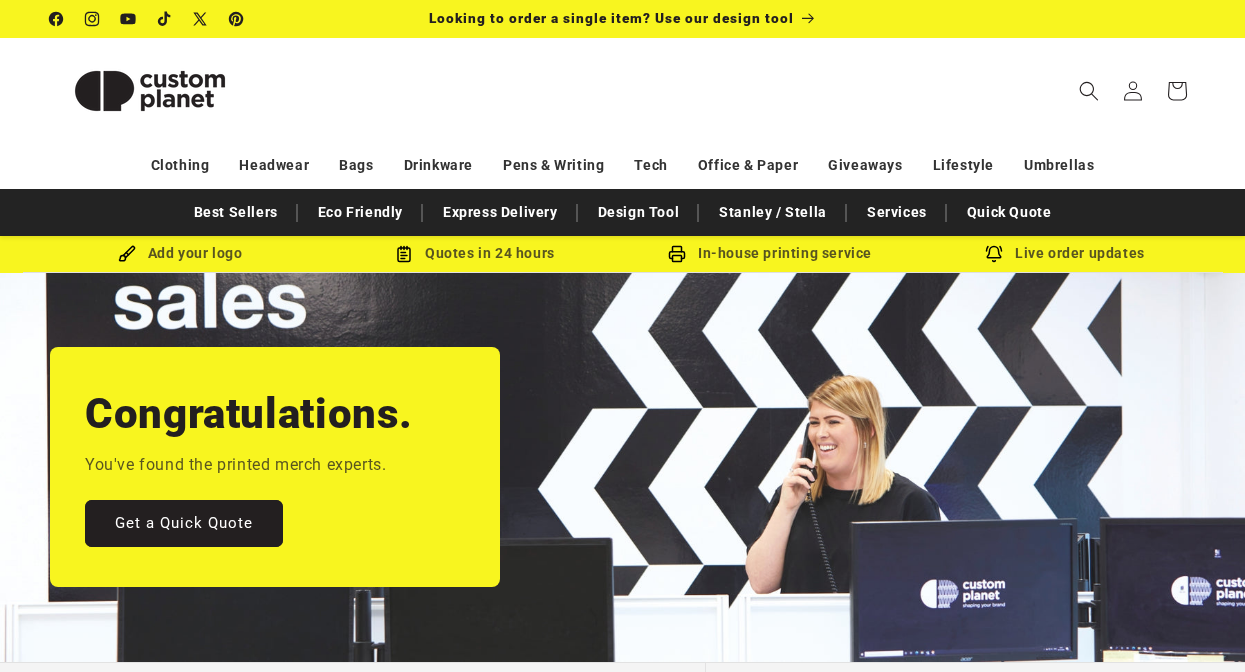 scroll, scrollTop: 0, scrollLeft: 0, axis: both 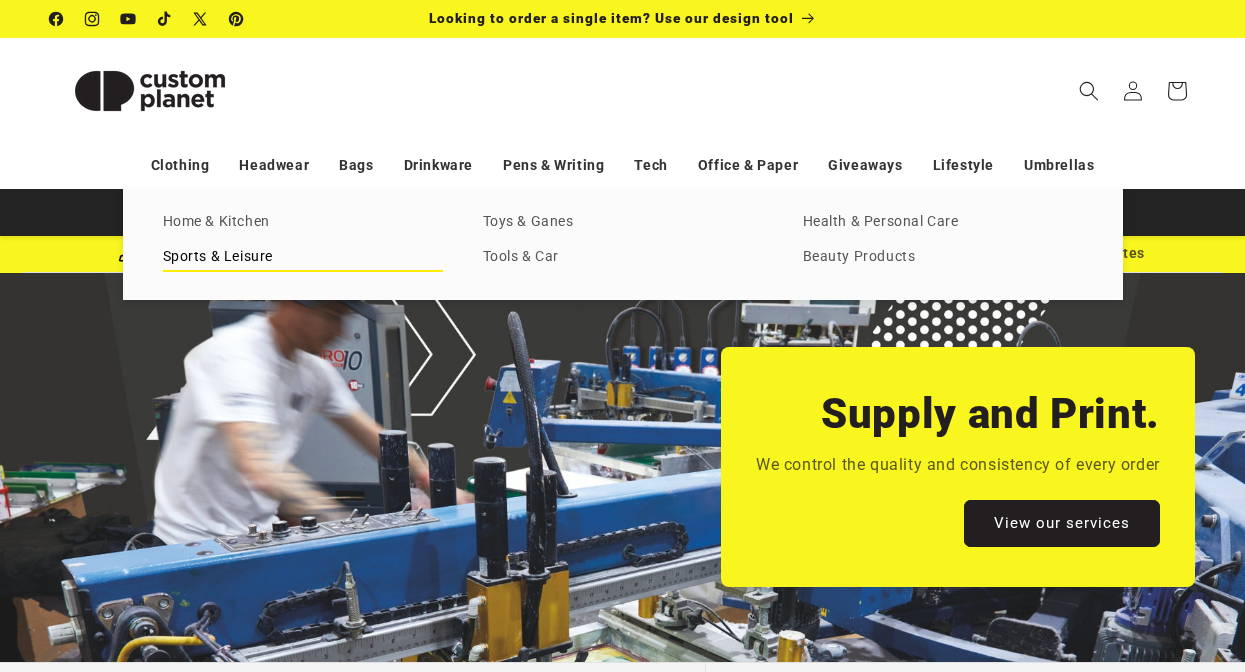 click on "Sports & Leisure" at bounding box center (303, 257) 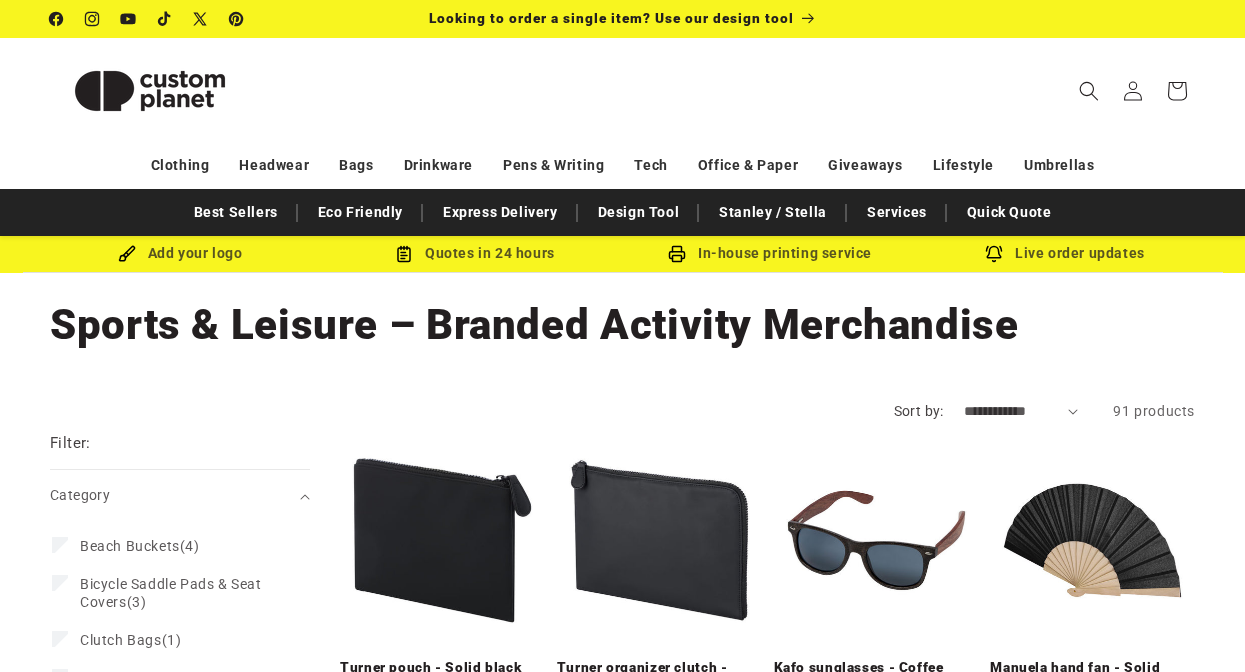 scroll, scrollTop: 0, scrollLeft: 0, axis: both 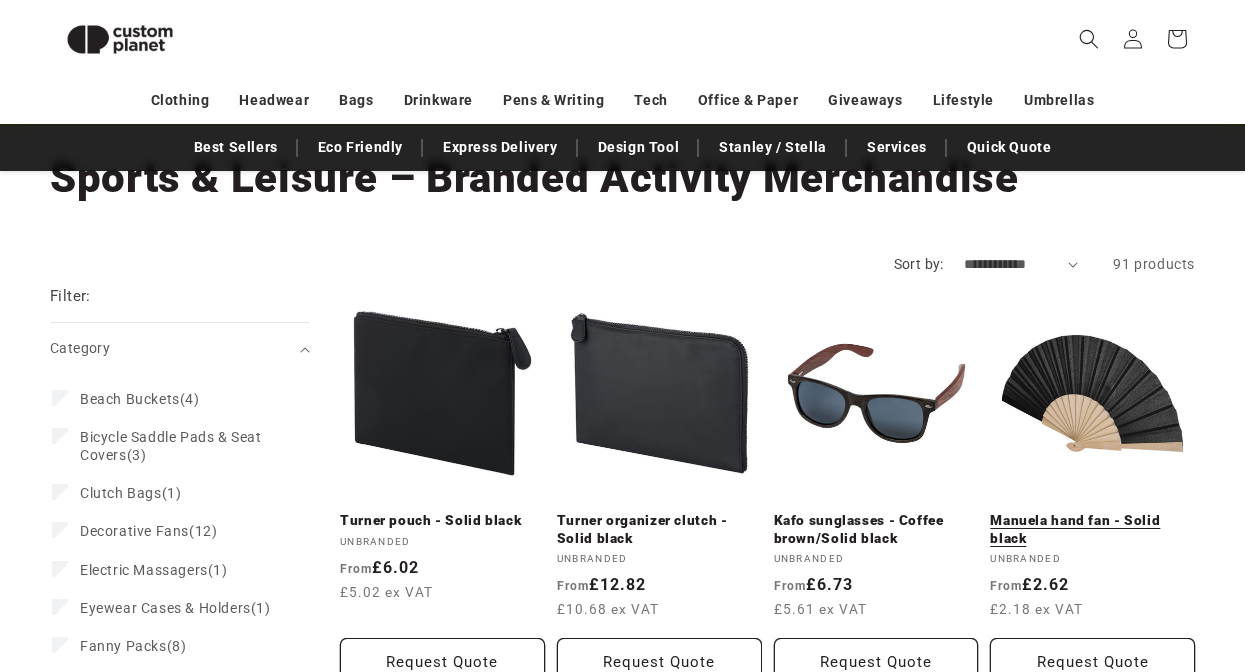 click on "Manuela hand fan - Solid black" at bounding box center (1092, 529) 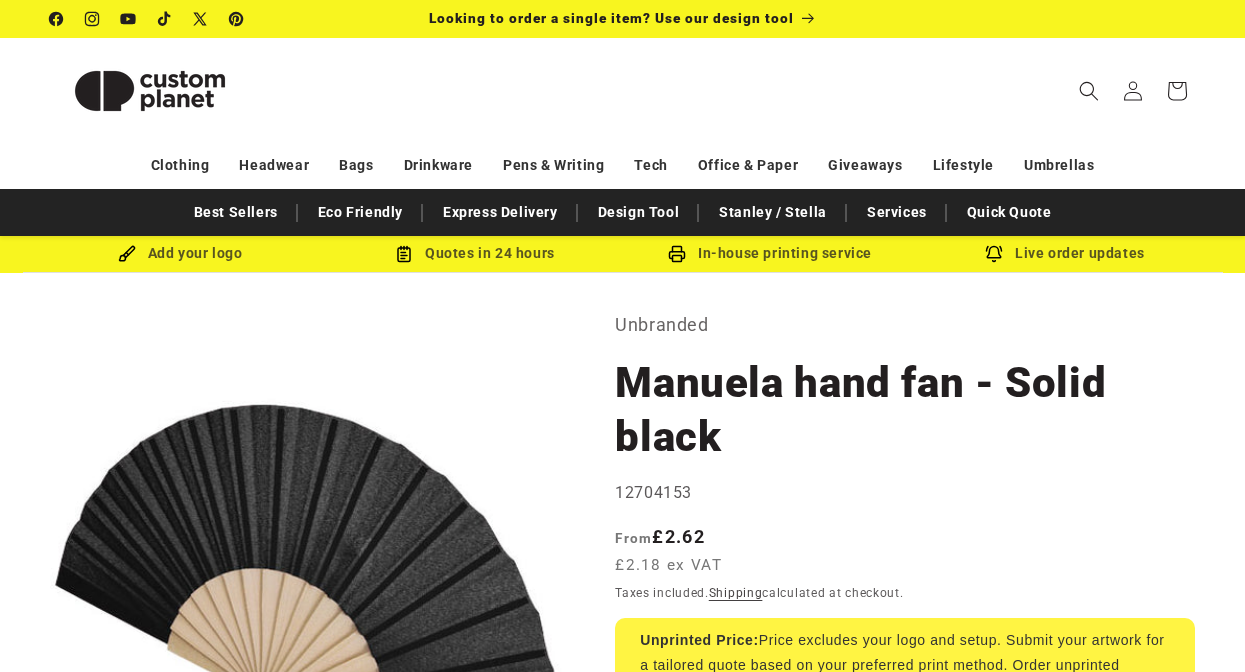 scroll, scrollTop: 0, scrollLeft: 0, axis: both 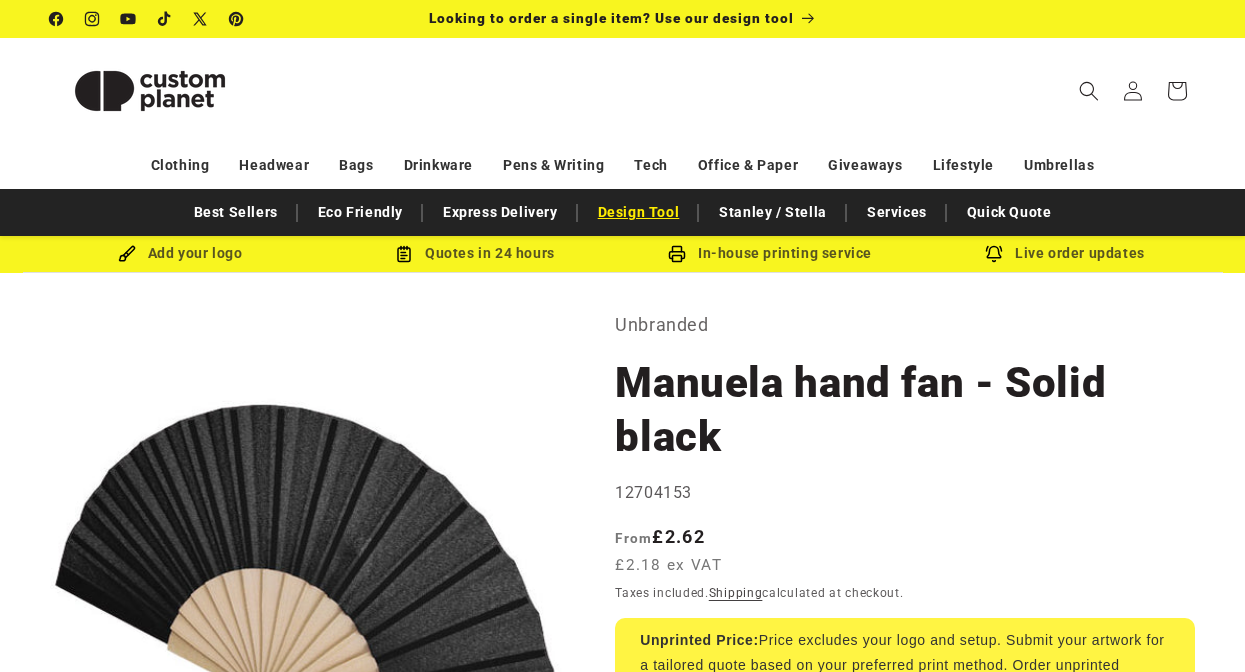 click on "Design Tool" at bounding box center (639, 212) 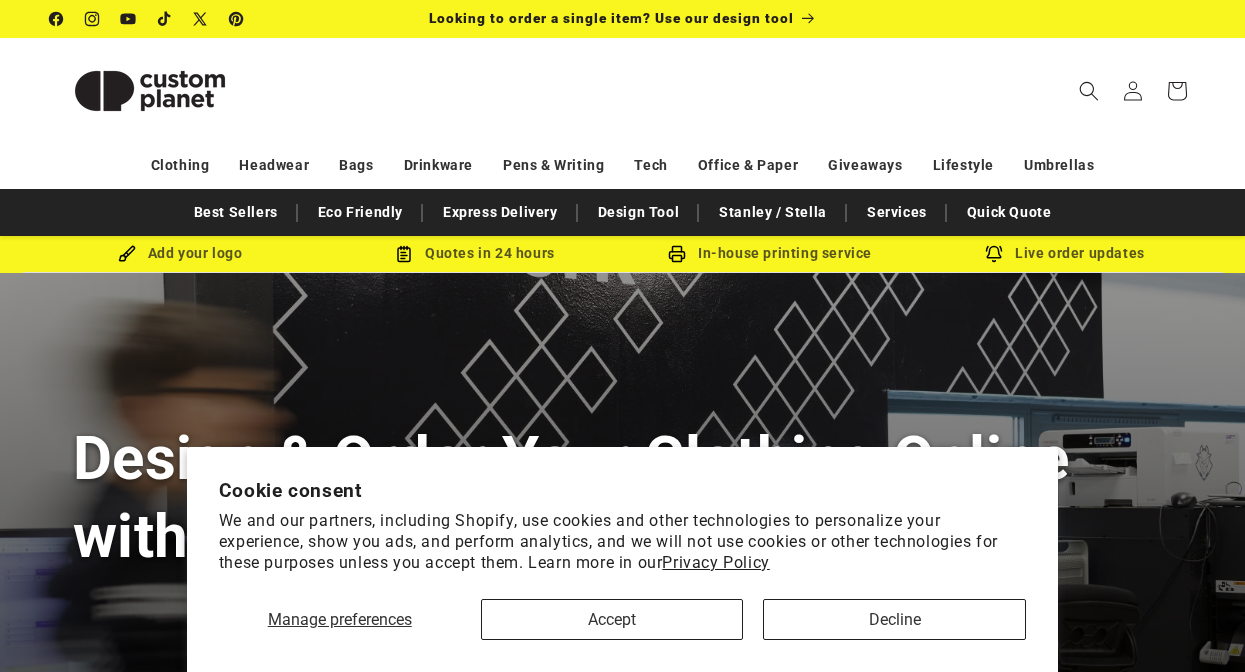 scroll, scrollTop: 0, scrollLeft: 0, axis: both 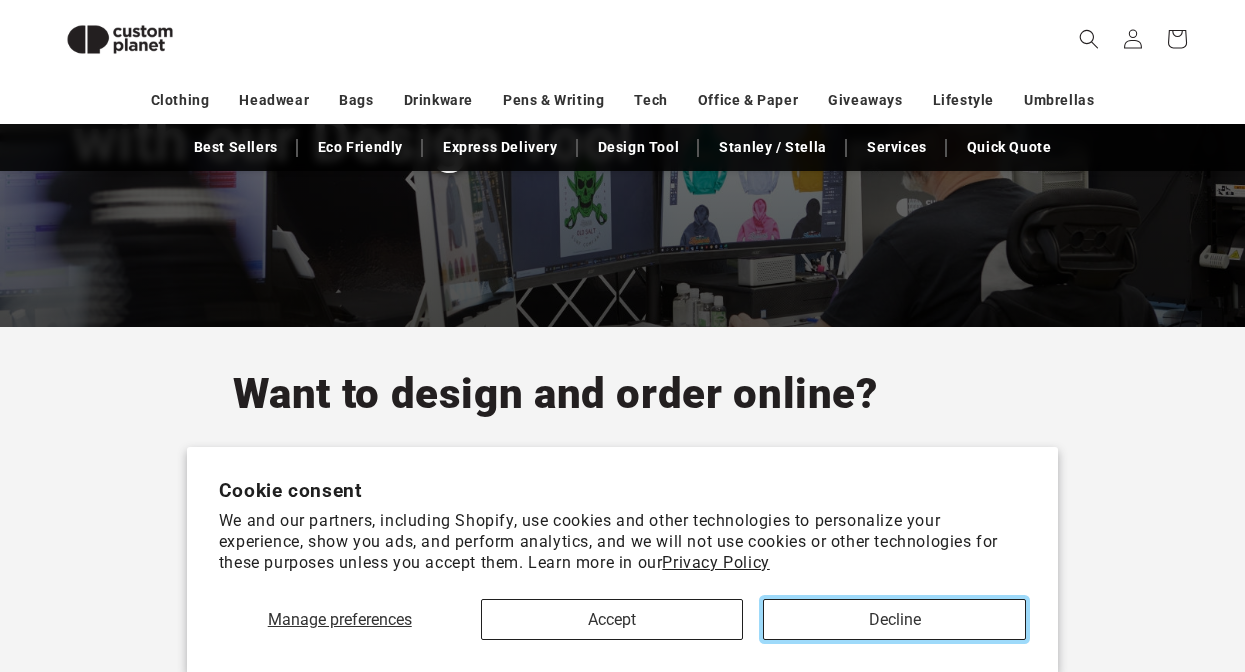 click on "Decline" at bounding box center (894, 619) 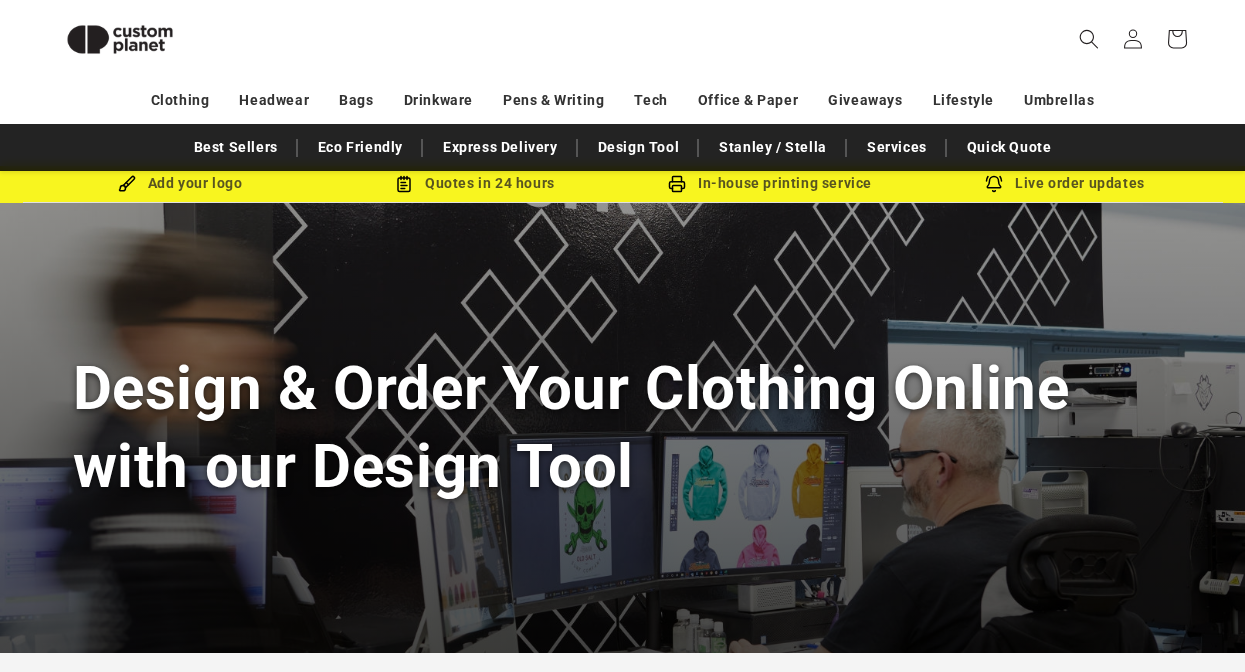 scroll, scrollTop: 0, scrollLeft: 0, axis: both 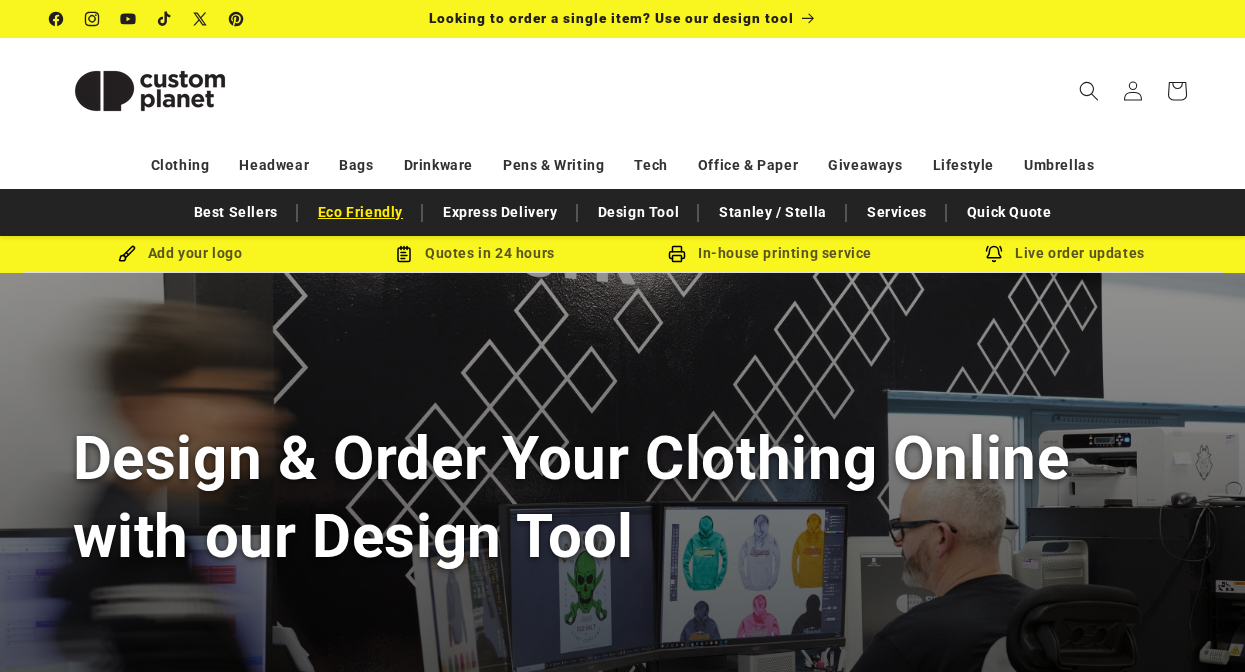 click on "Eco Friendly" at bounding box center (360, 212) 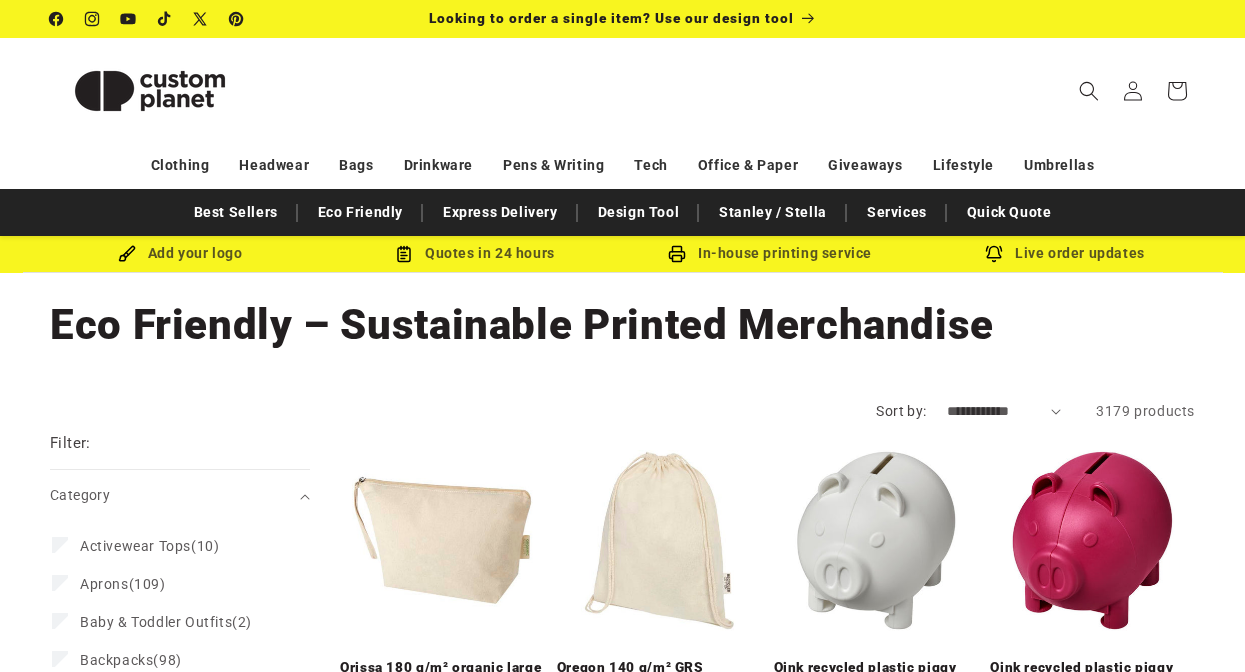 scroll, scrollTop: 0, scrollLeft: 0, axis: both 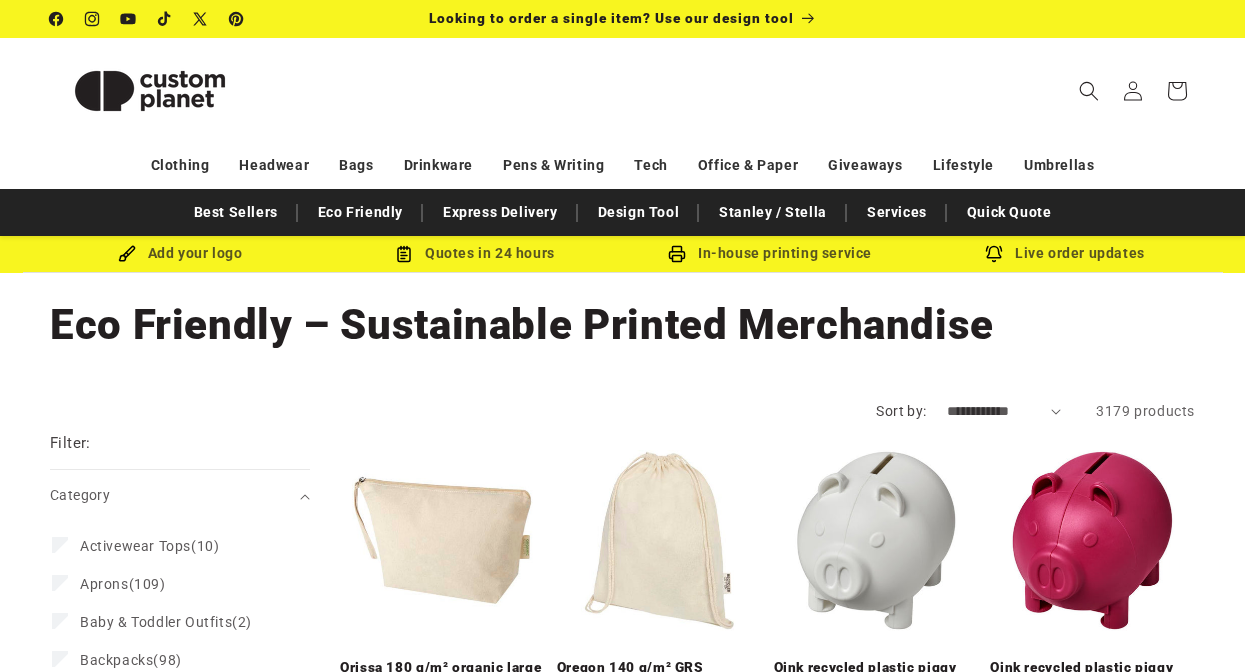 click on "**********" at bounding box center (1004, 411) 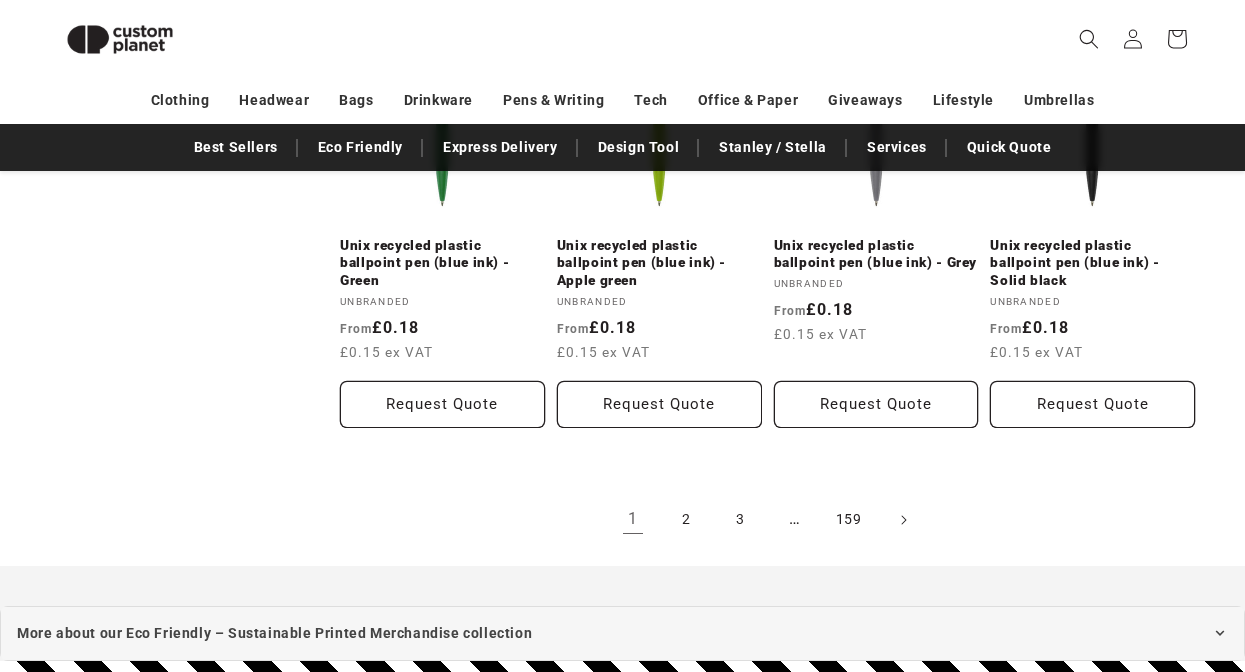 scroll, scrollTop: 2205, scrollLeft: 0, axis: vertical 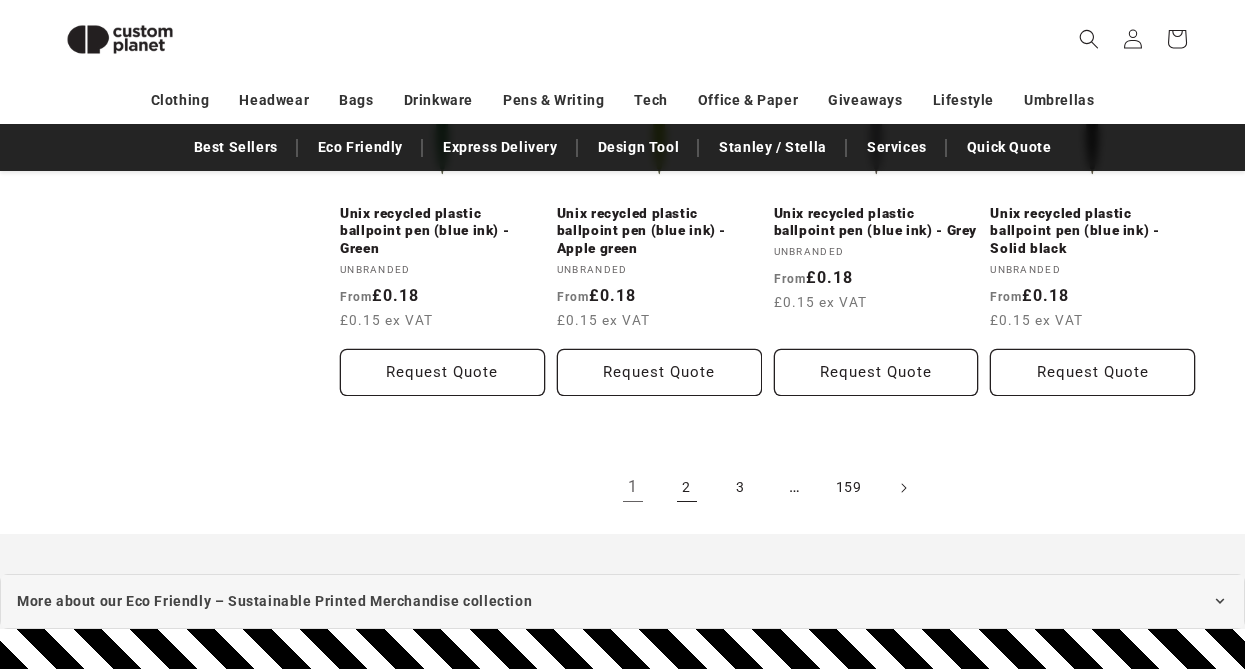 click on "2" at bounding box center (687, 488) 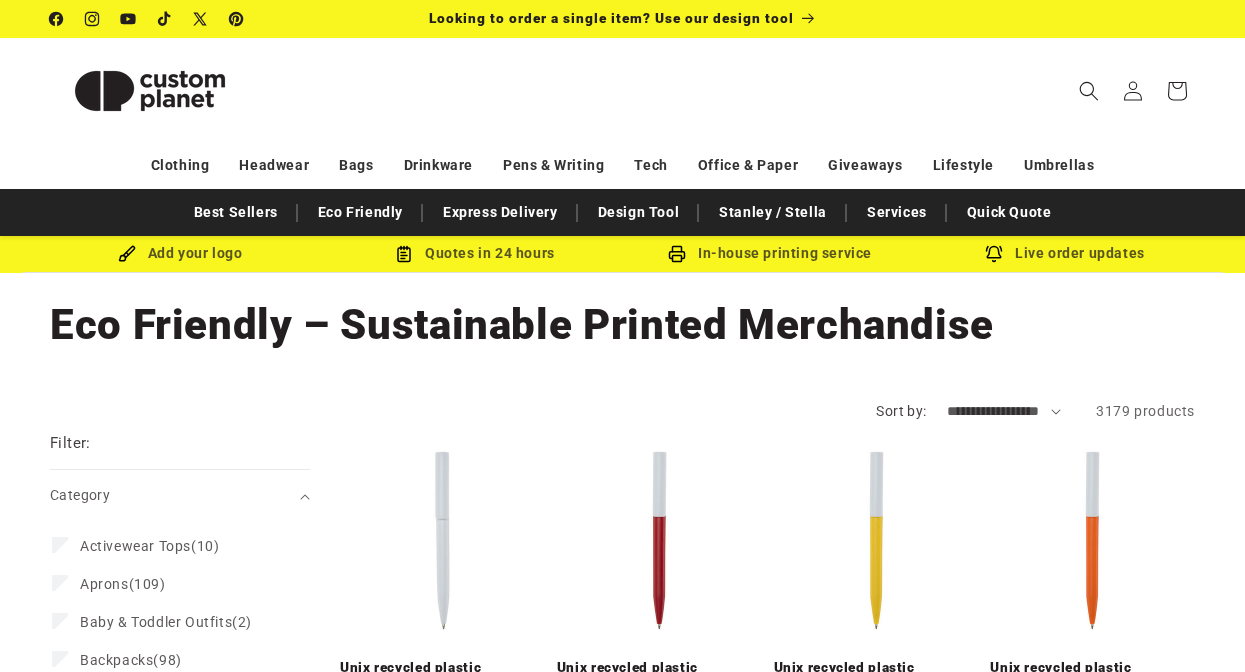 scroll, scrollTop: 0, scrollLeft: 0, axis: both 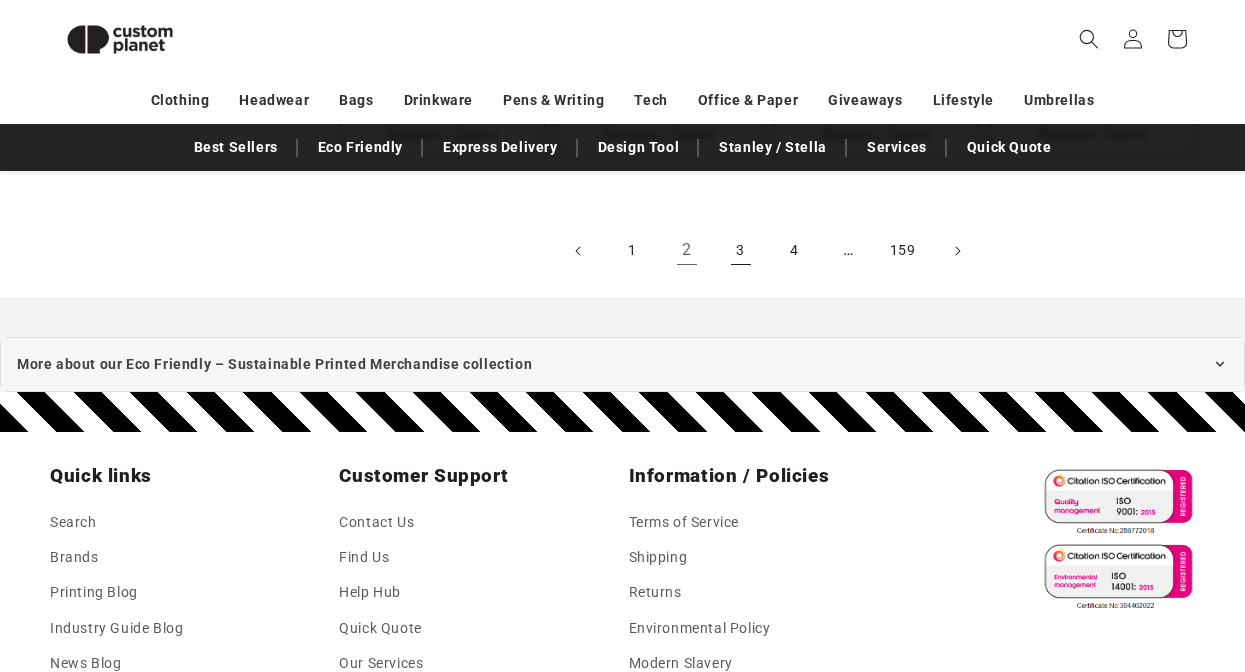 click on "3" at bounding box center (741, 251) 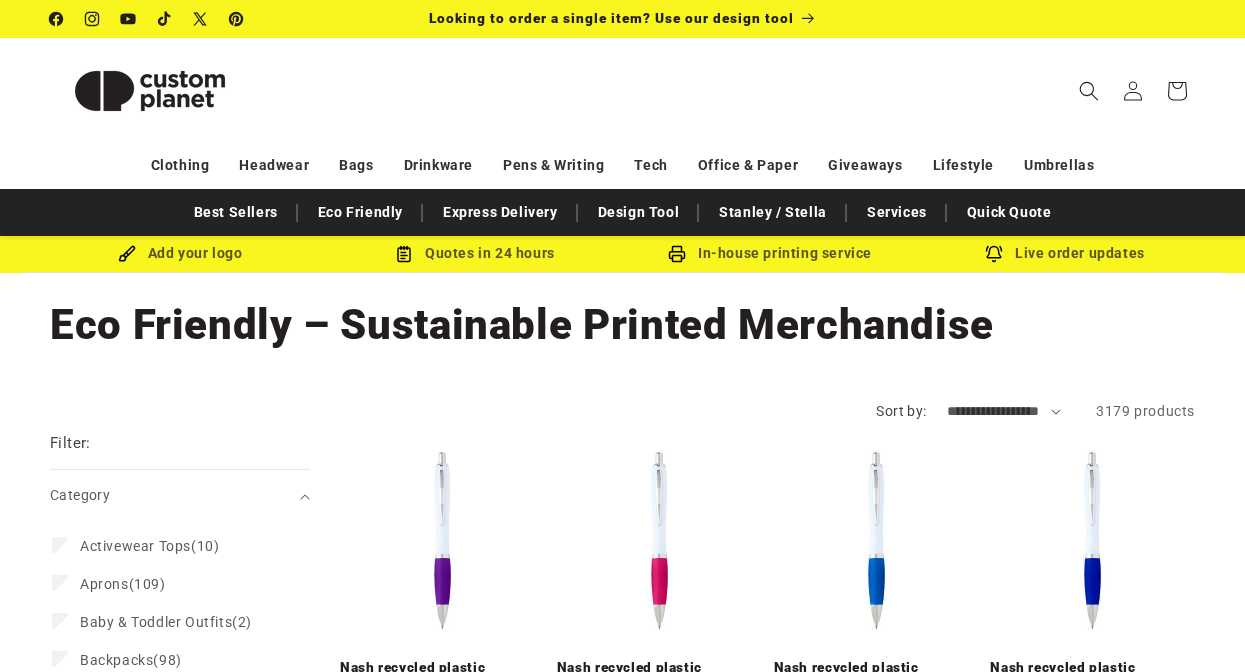 scroll, scrollTop: 0, scrollLeft: 0, axis: both 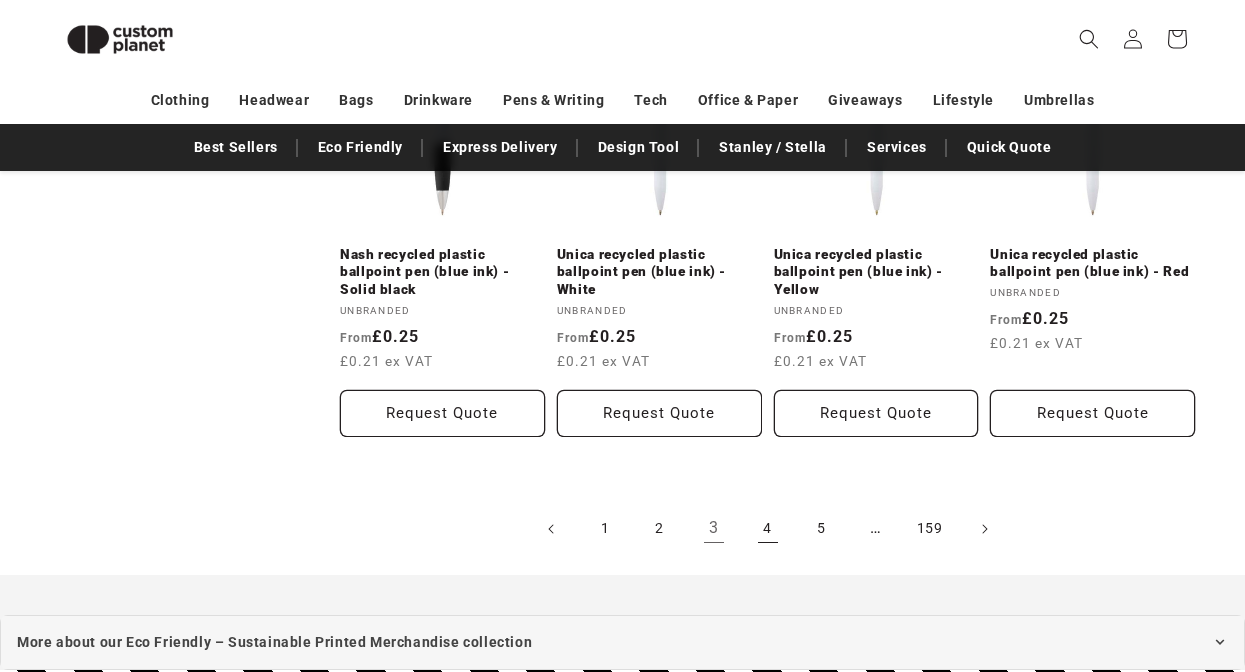 click on "4" at bounding box center [768, 529] 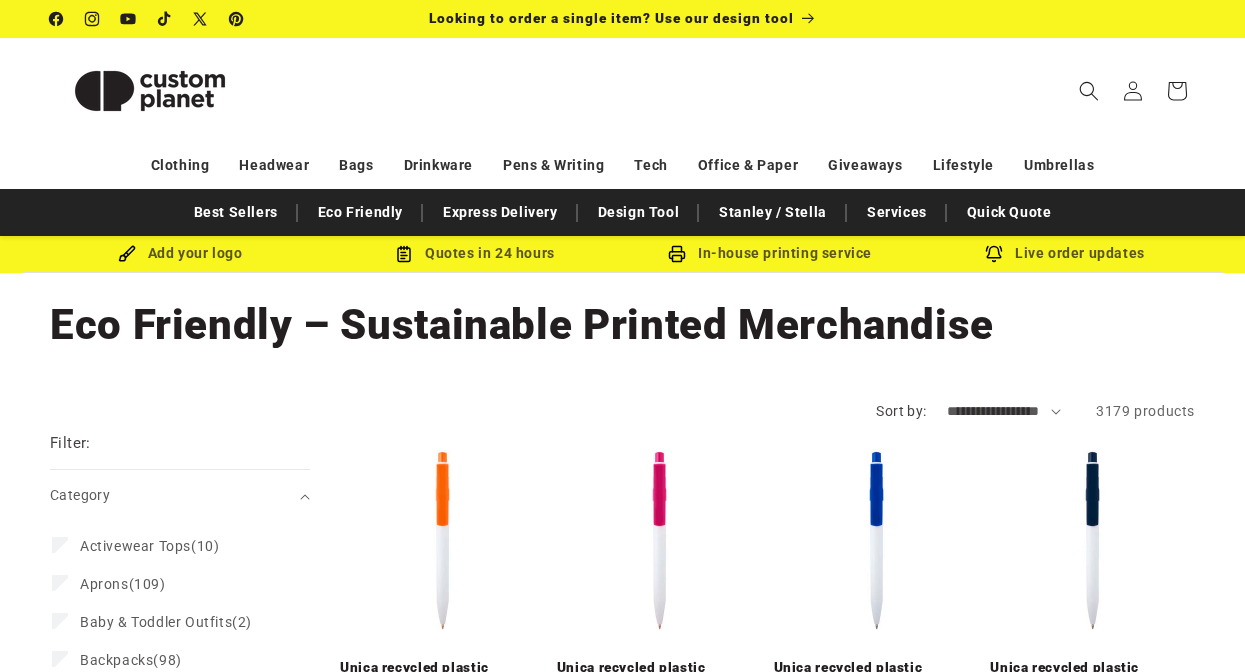 scroll, scrollTop: 0, scrollLeft: 0, axis: both 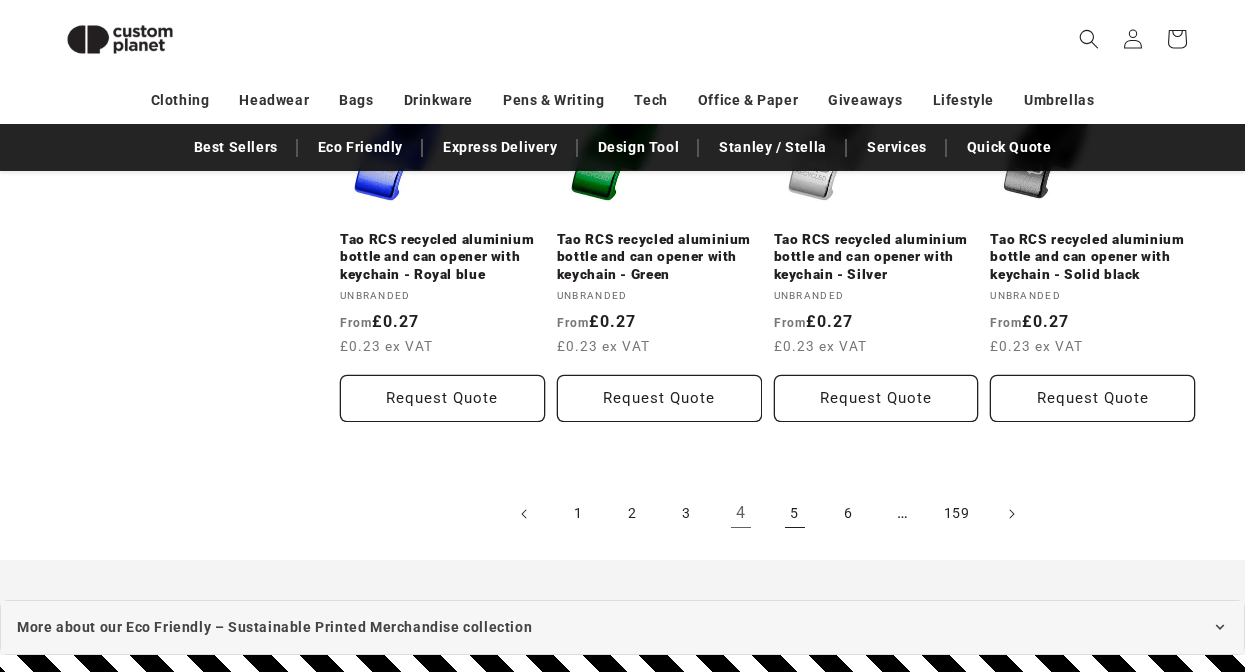 click on "5" at bounding box center (795, 514) 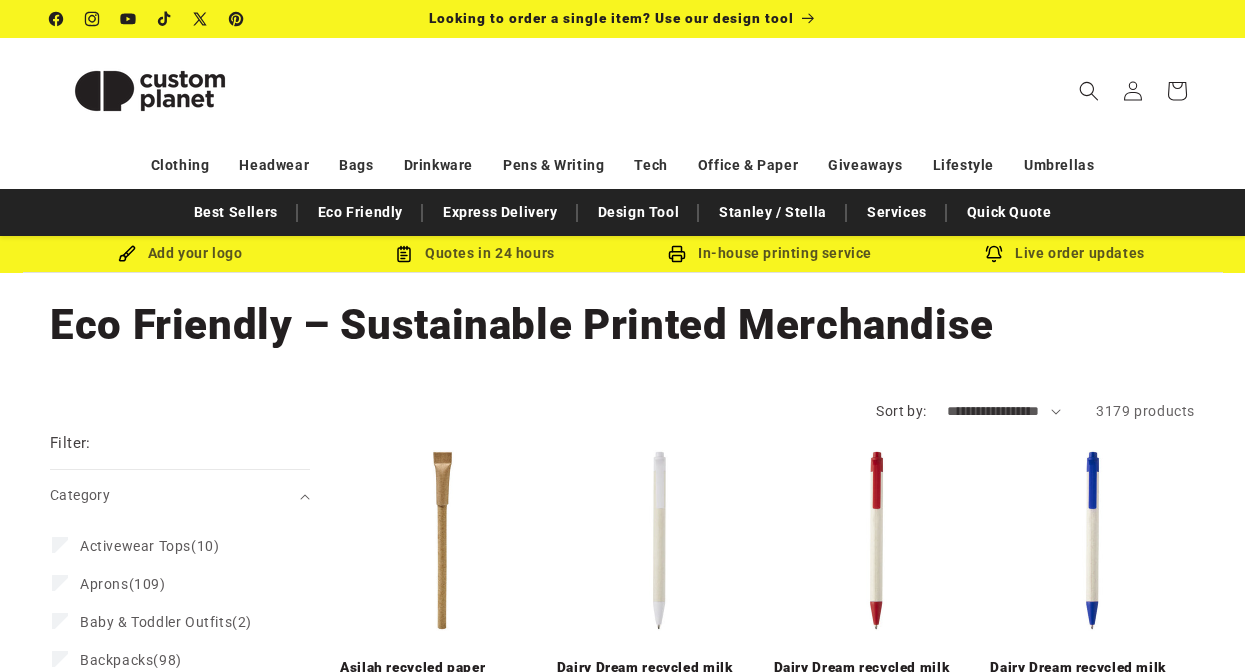 scroll, scrollTop: 0, scrollLeft: 0, axis: both 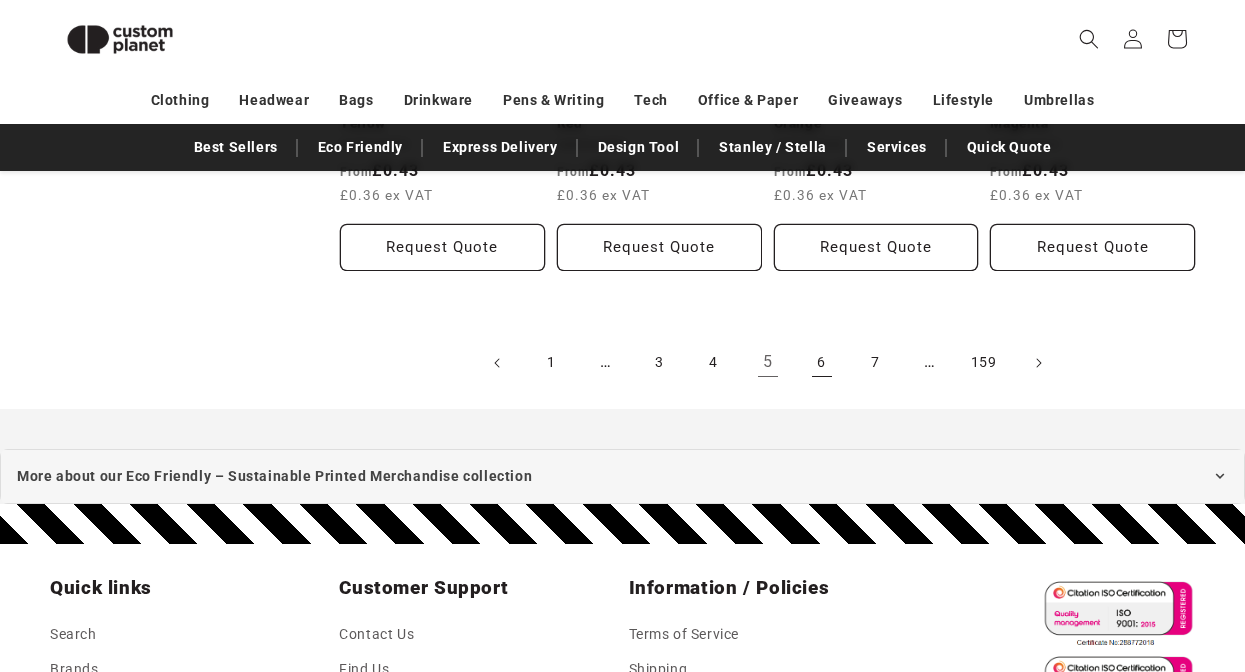 click on "6" at bounding box center [822, 363] 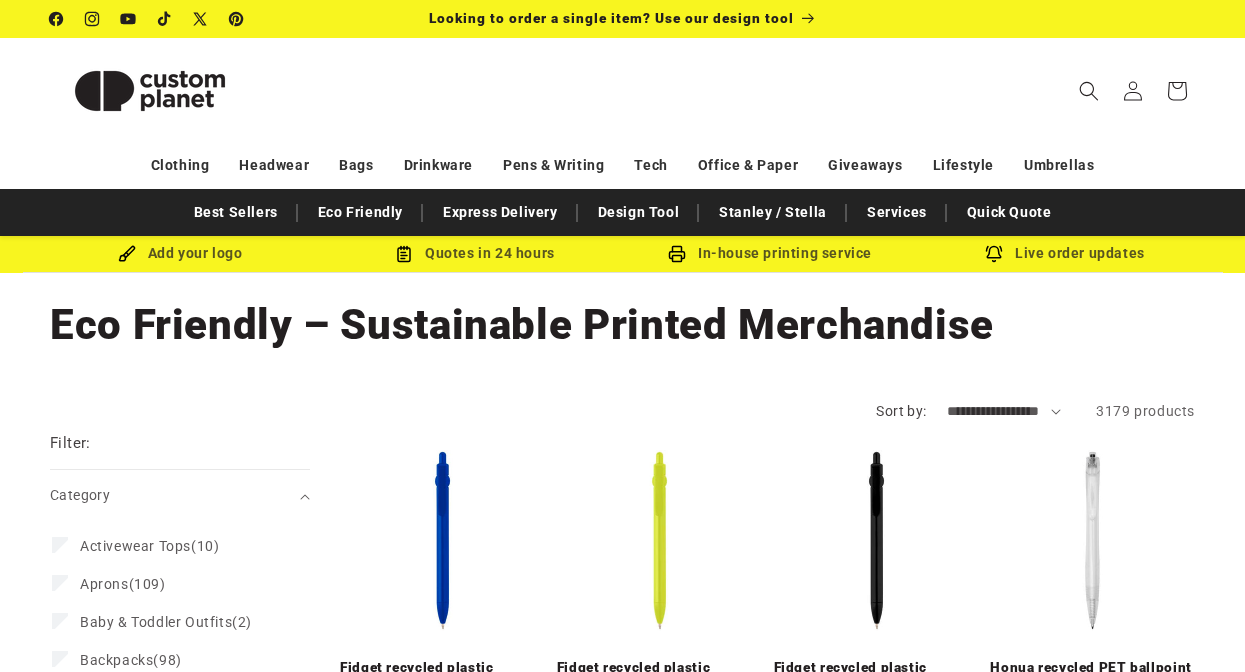 scroll, scrollTop: 0, scrollLeft: 0, axis: both 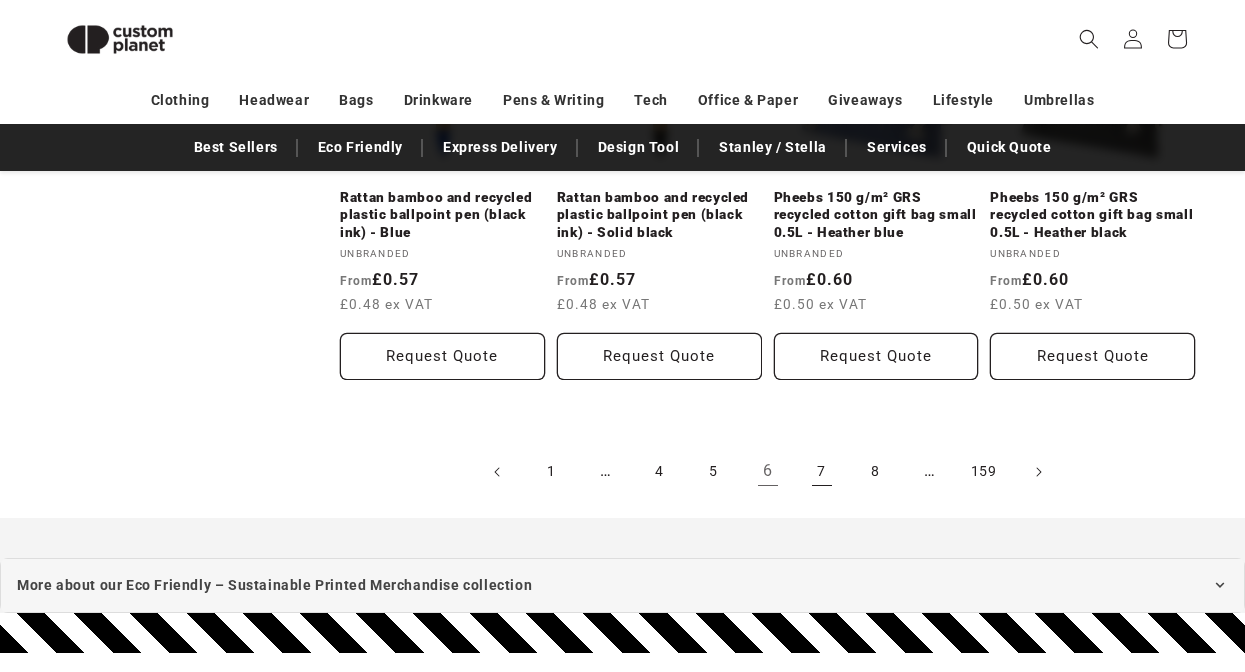 click on "7" at bounding box center (822, 472) 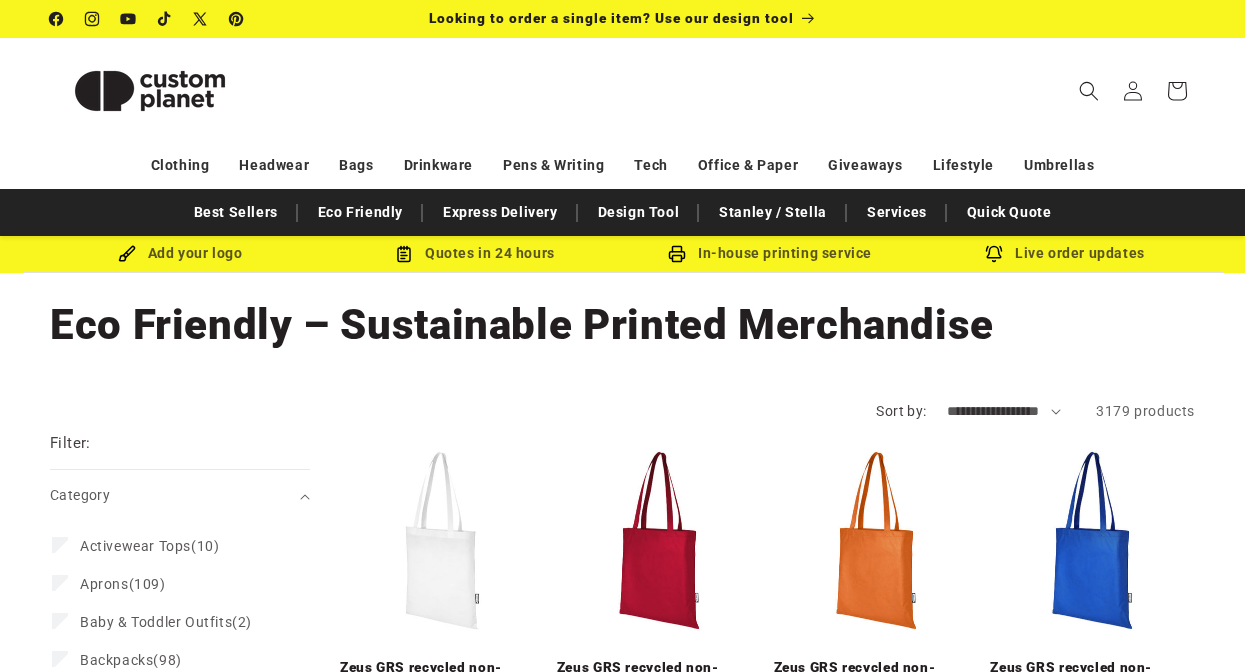 scroll, scrollTop: 0, scrollLeft: 0, axis: both 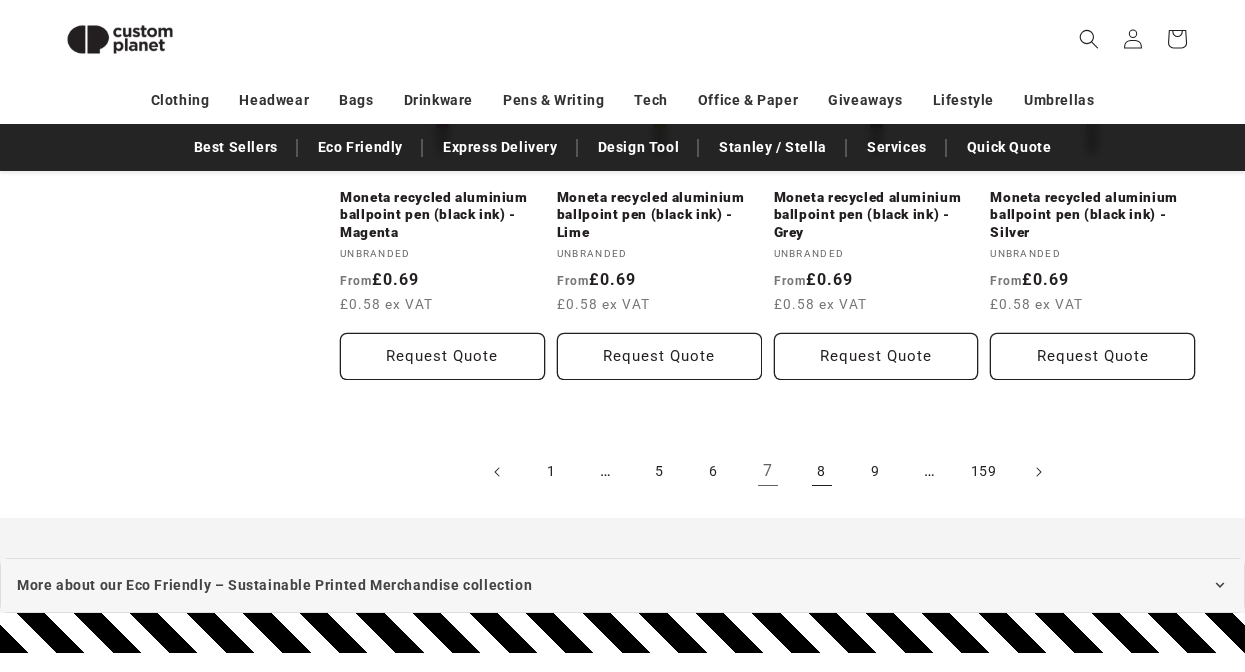 click on "8" at bounding box center [822, 472] 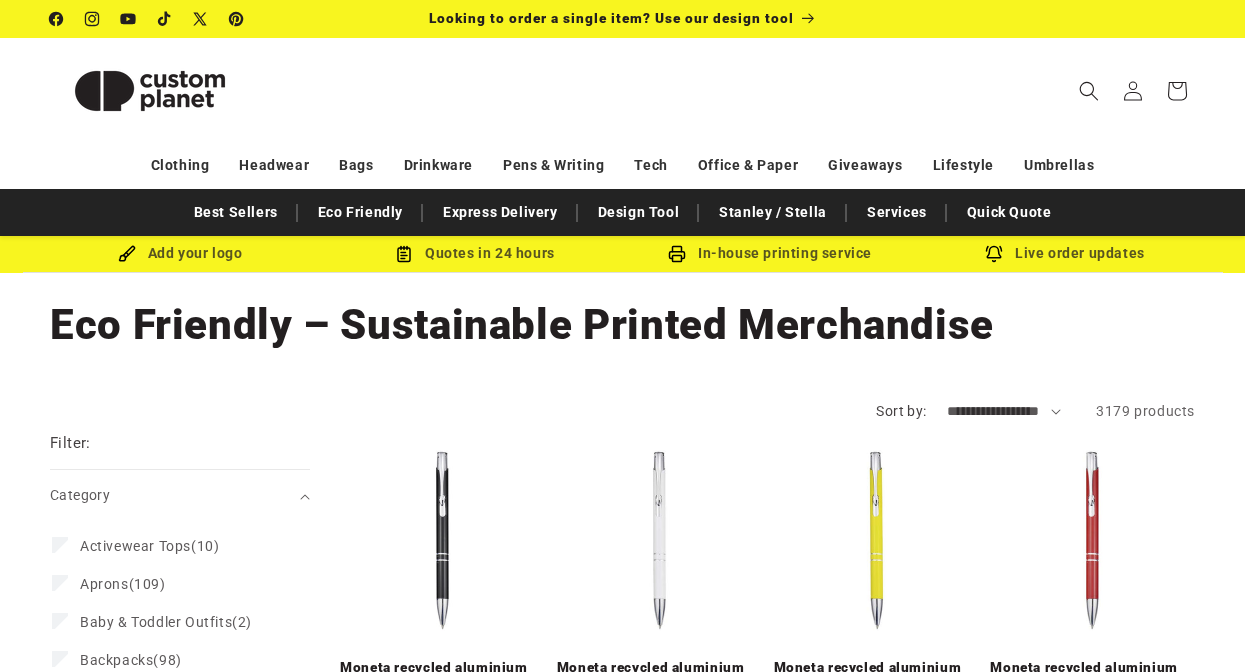 scroll, scrollTop: 0, scrollLeft: 0, axis: both 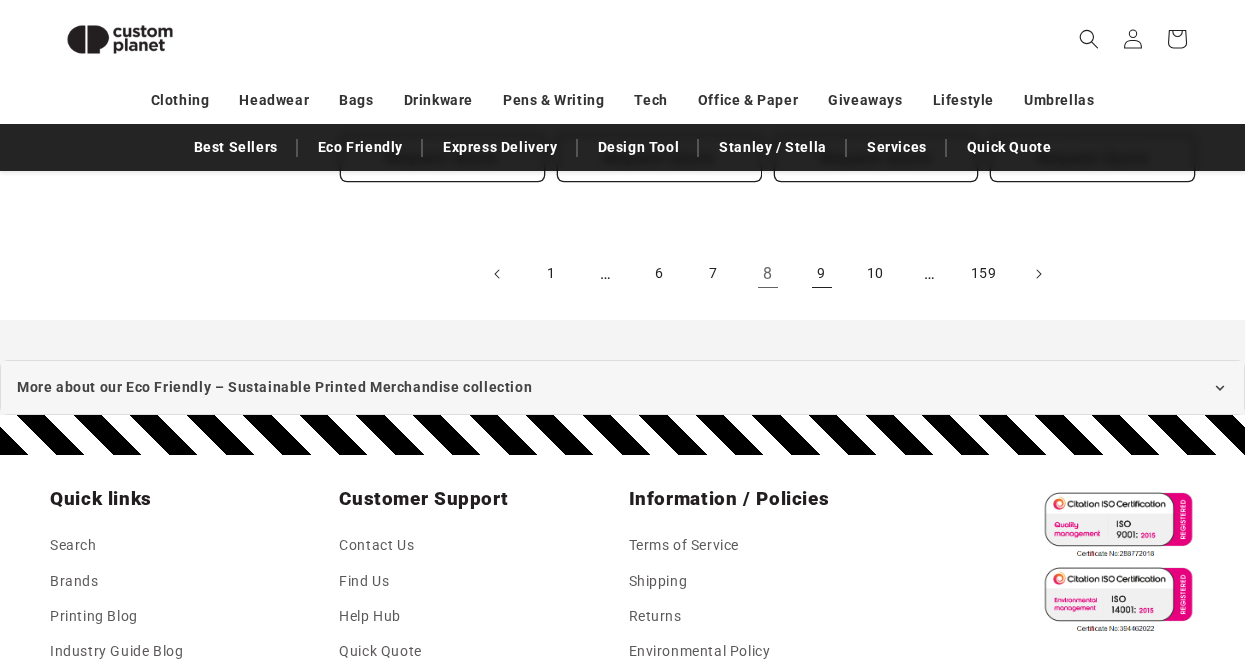 click on "9" at bounding box center (822, 274) 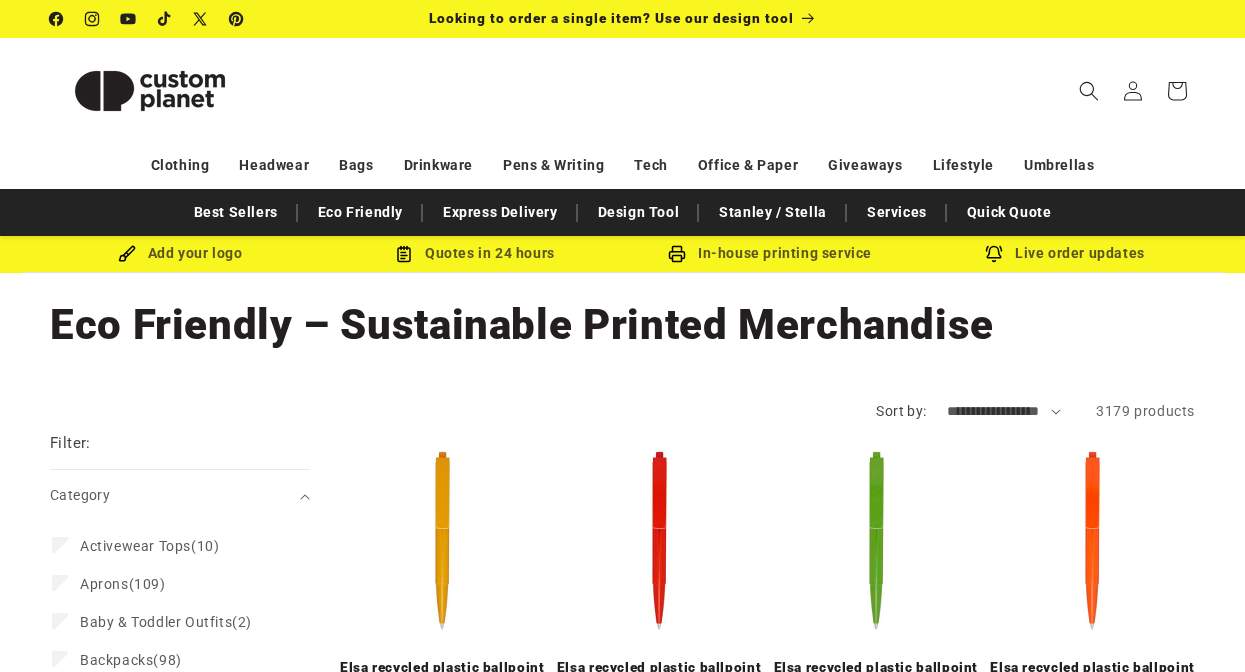 scroll, scrollTop: 0, scrollLeft: 0, axis: both 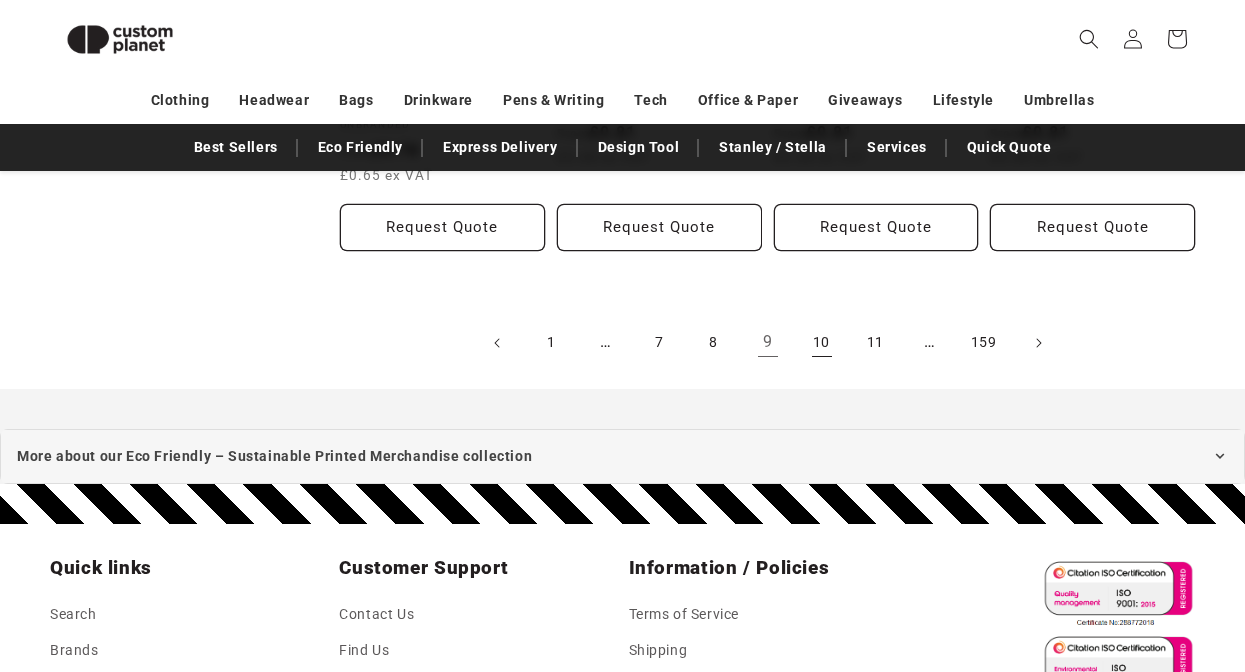 click on "10" at bounding box center (822, 343) 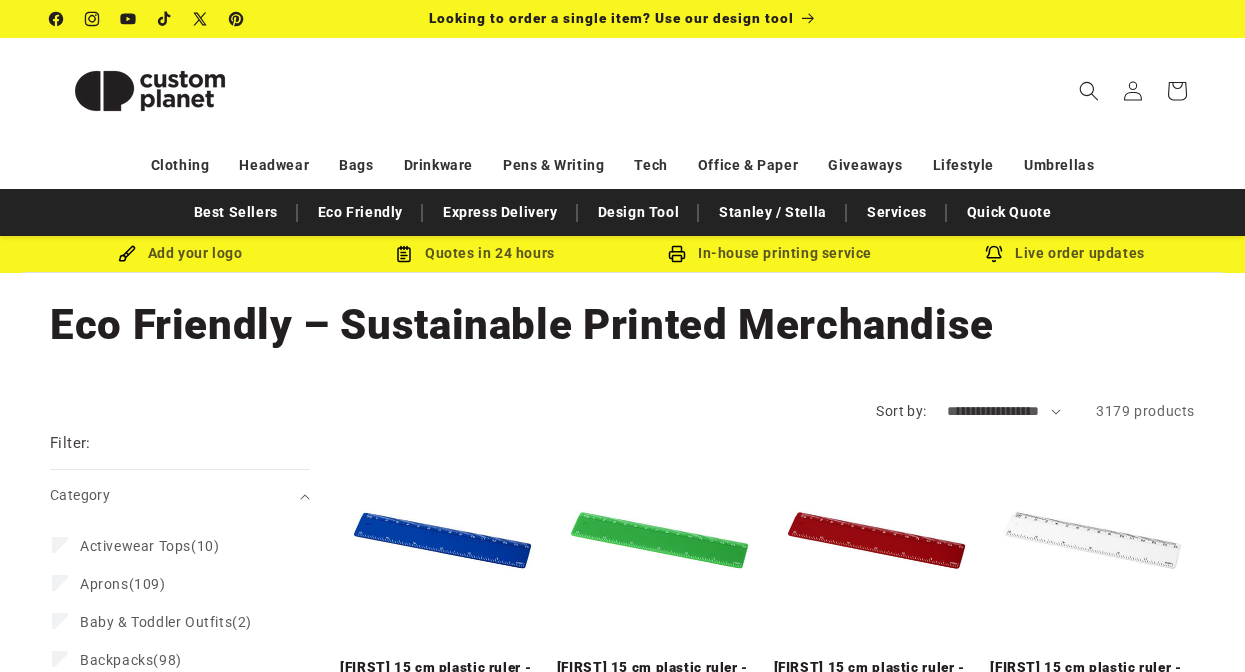 scroll, scrollTop: 0, scrollLeft: 0, axis: both 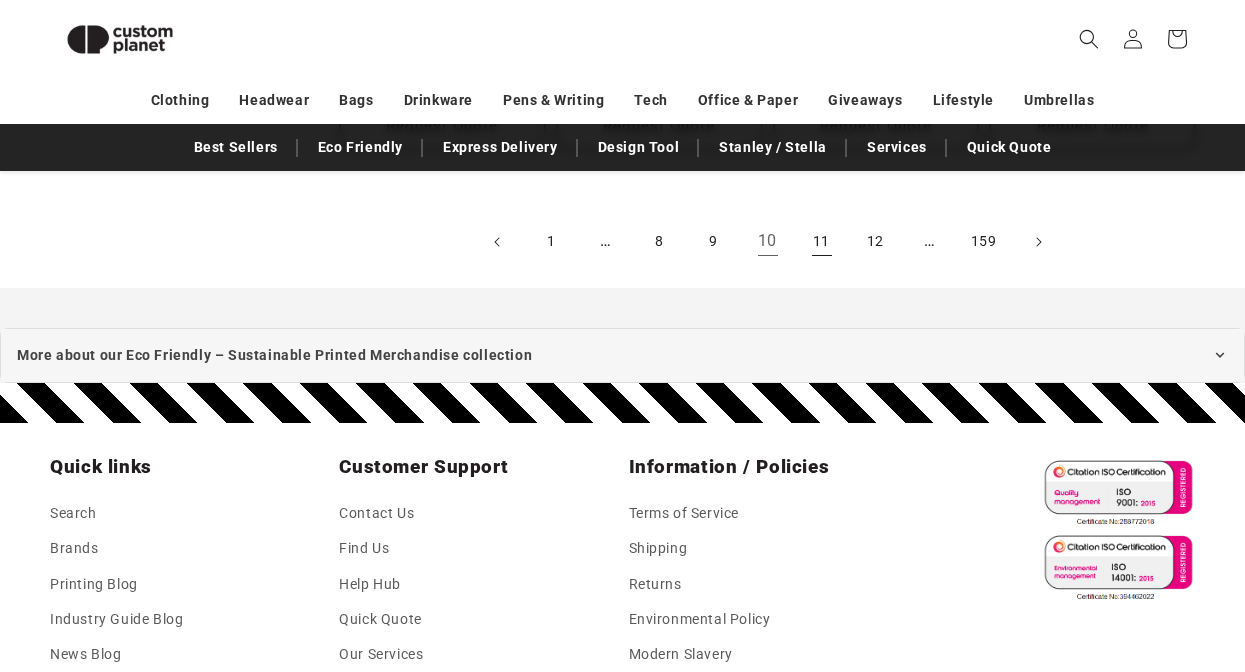 click on "11" at bounding box center (822, 242) 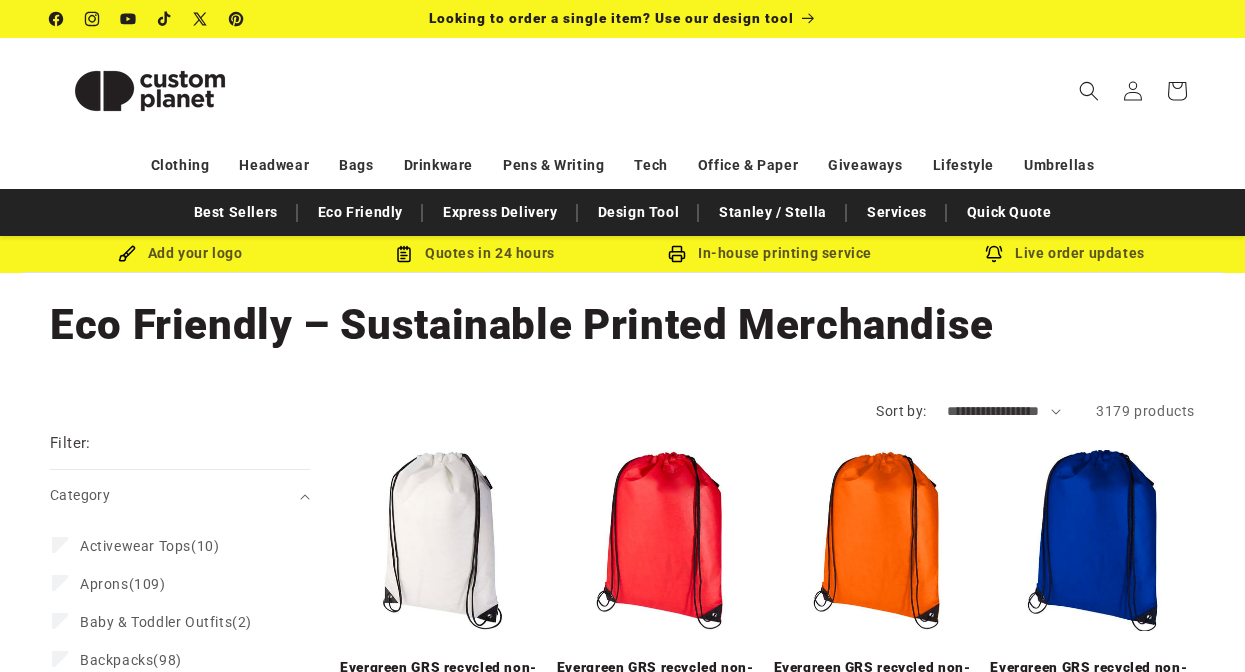 scroll, scrollTop: 0, scrollLeft: 0, axis: both 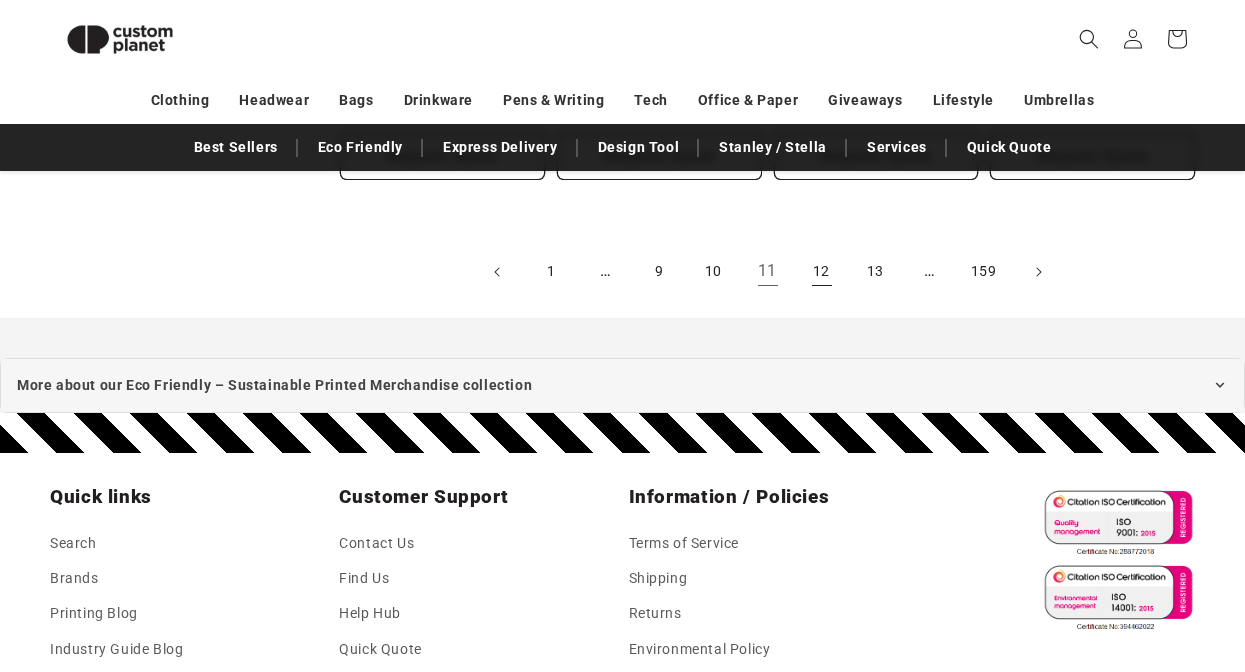 click on "12" at bounding box center [822, 272] 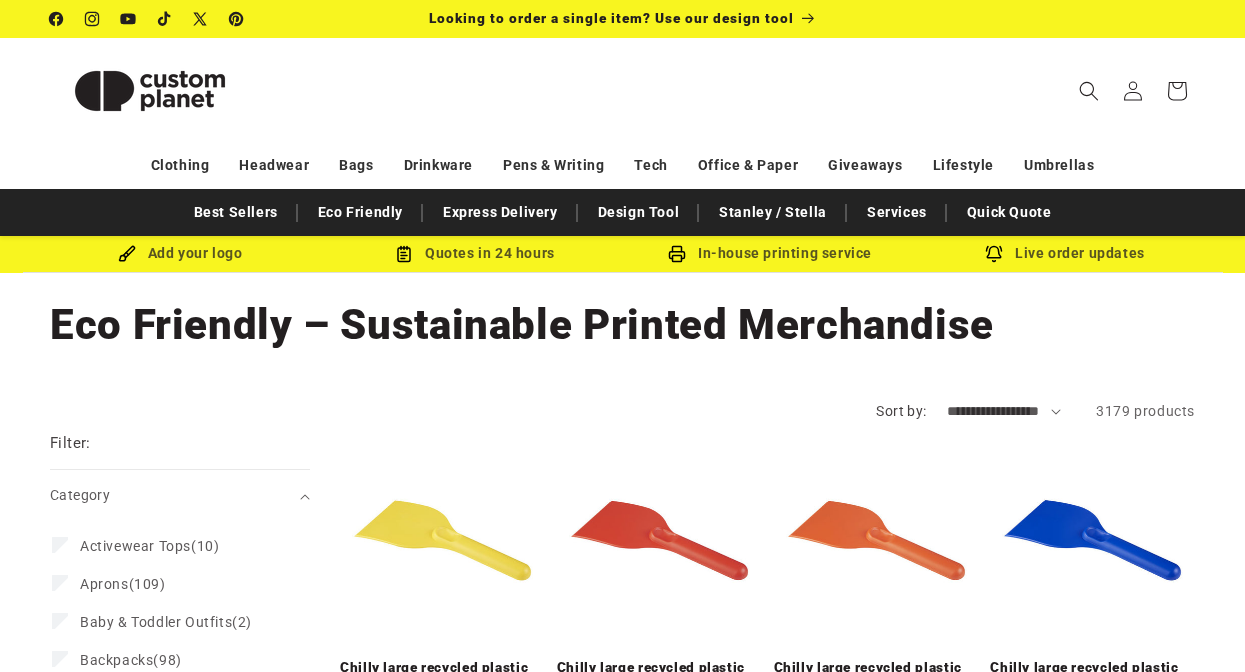 scroll, scrollTop: 0, scrollLeft: 0, axis: both 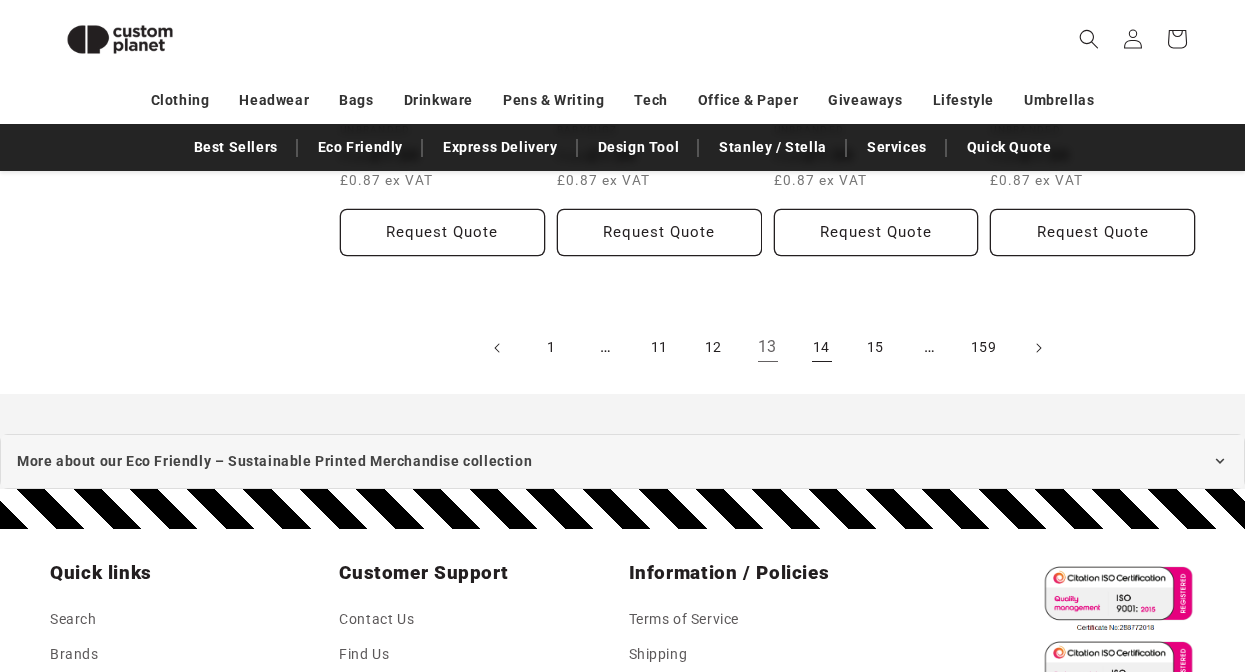 click on "14" at bounding box center [822, 348] 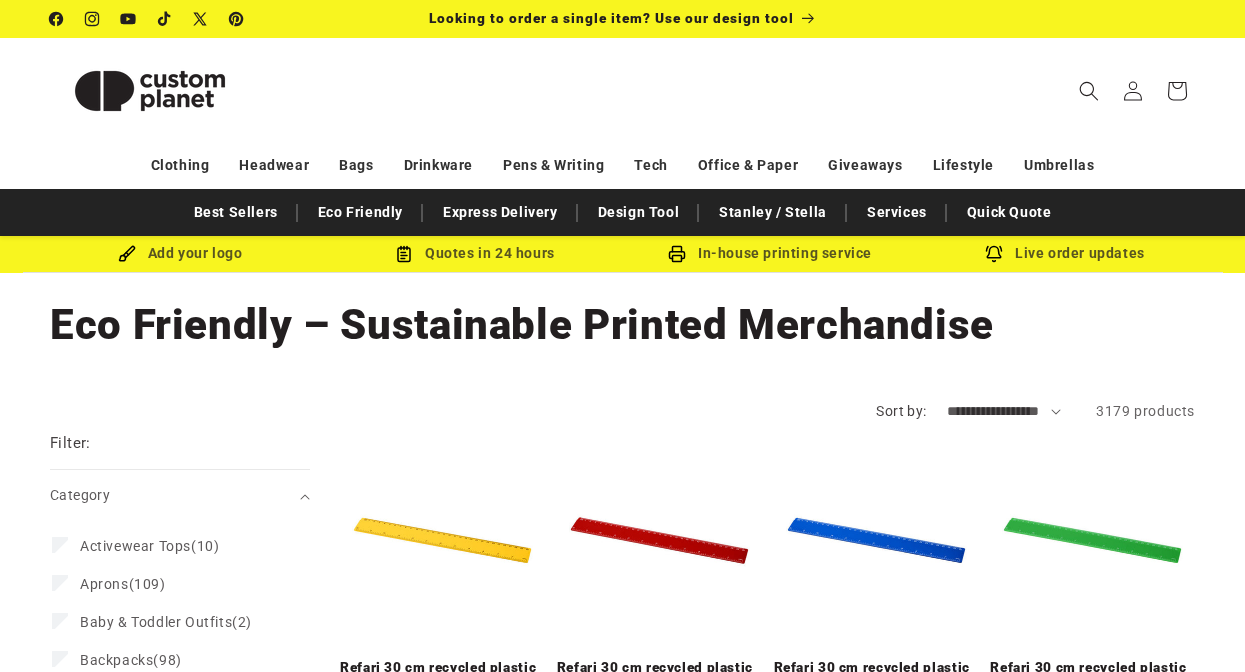 scroll, scrollTop: 0, scrollLeft: 0, axis: both 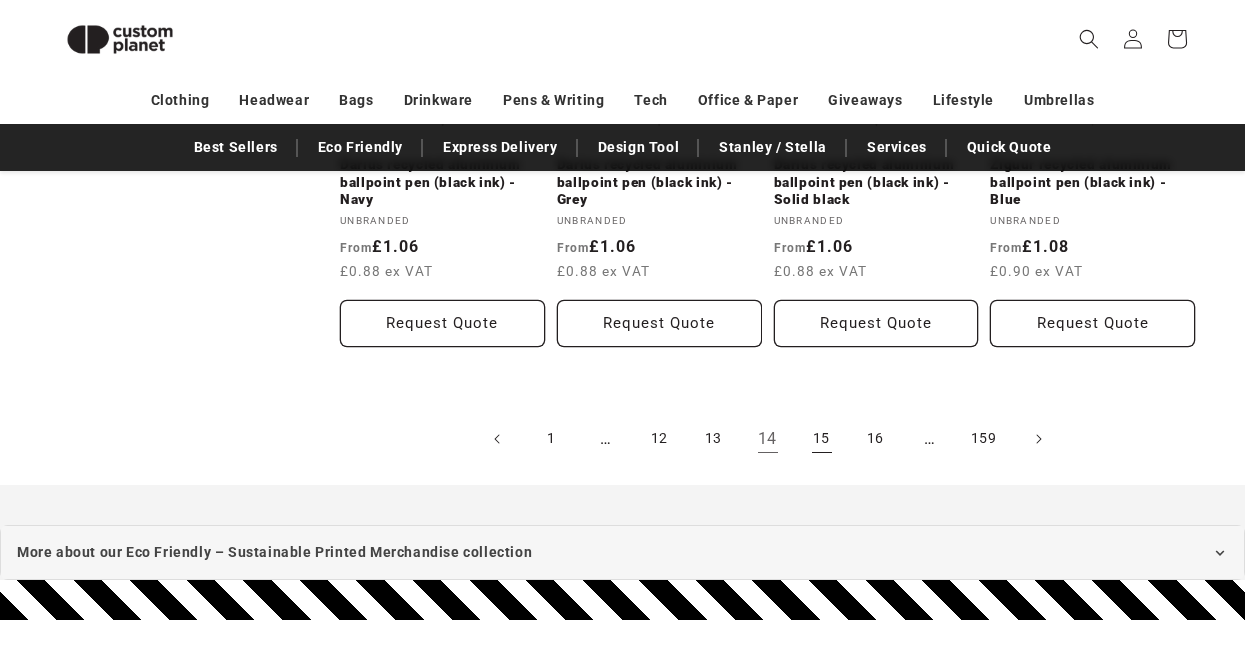 click on "15" at bounding box center (822, 439) 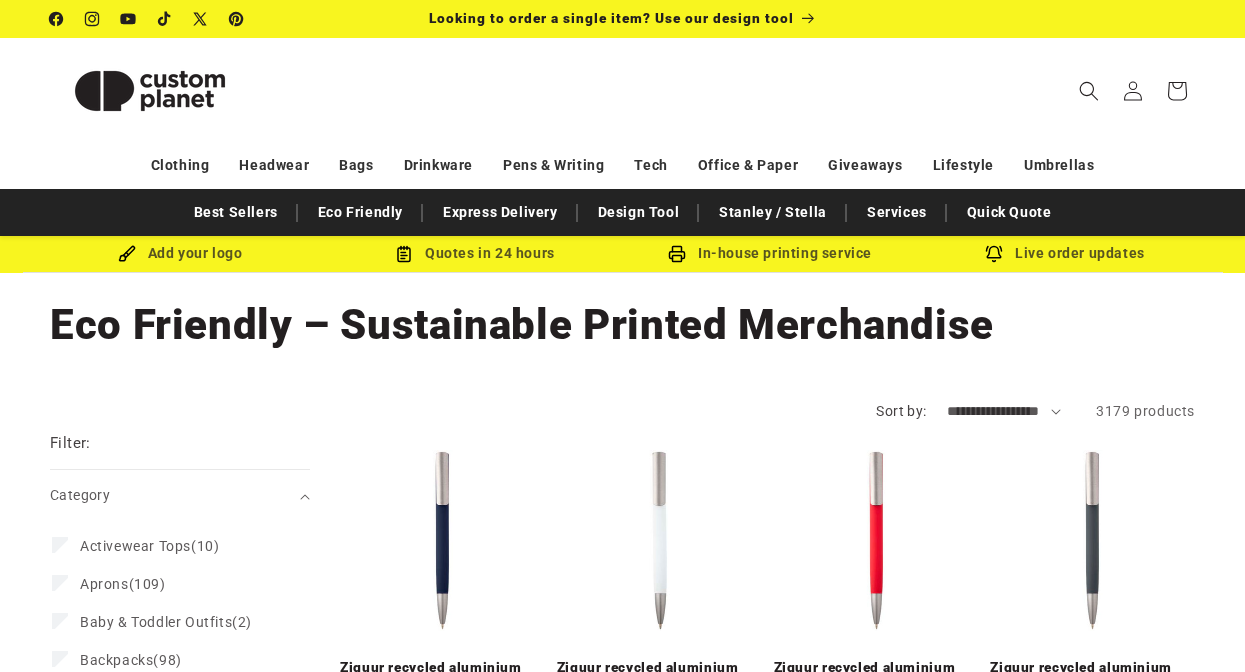 scroll, scrollTop: 0, scrollLeft: 0, axis: both 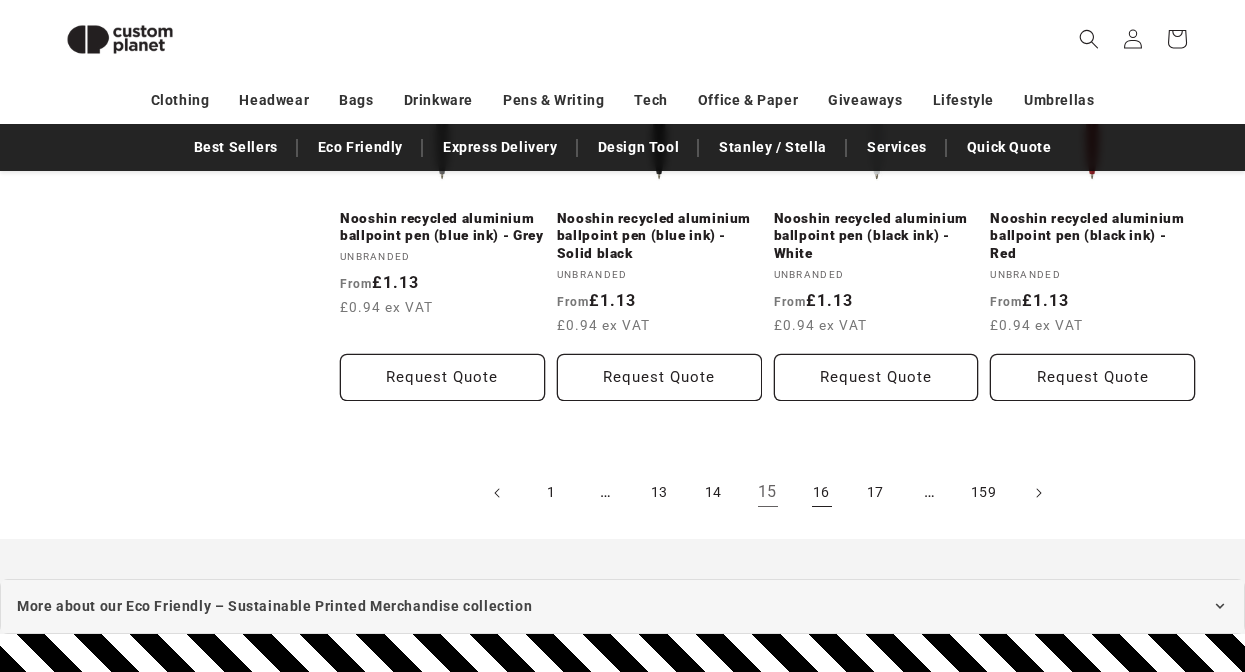 click on "16" at bounding box center (822, 493) 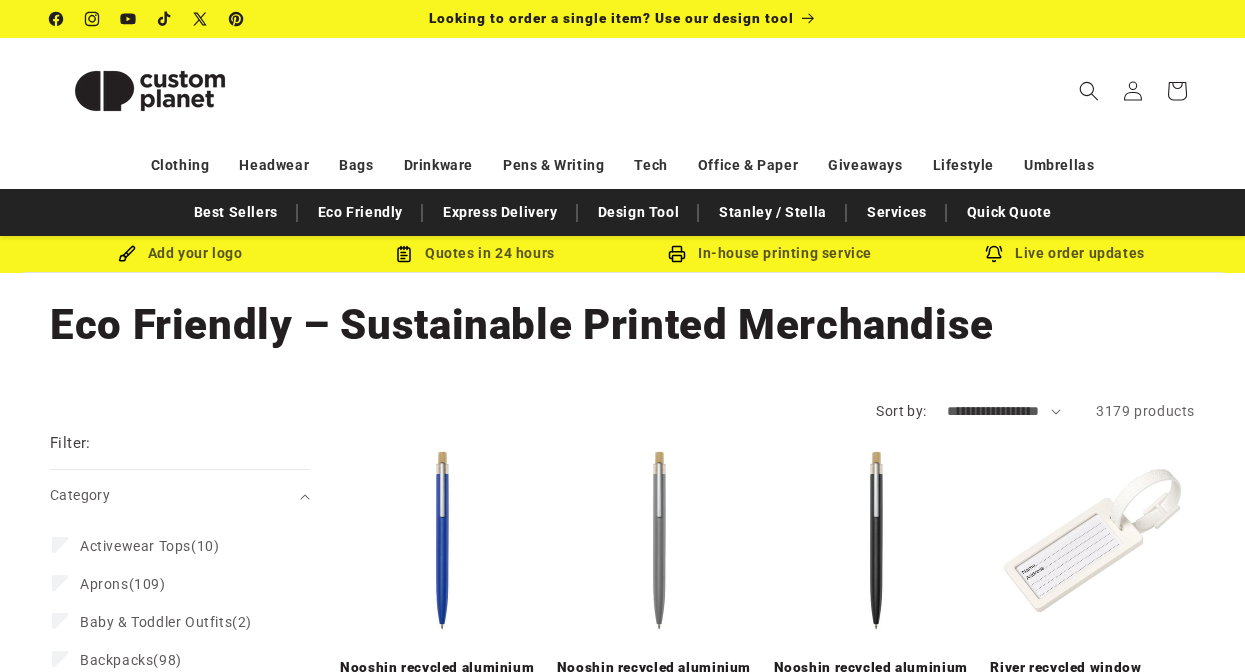 scroll, scrollTop: 0, scrollLeft: 0, axis: both 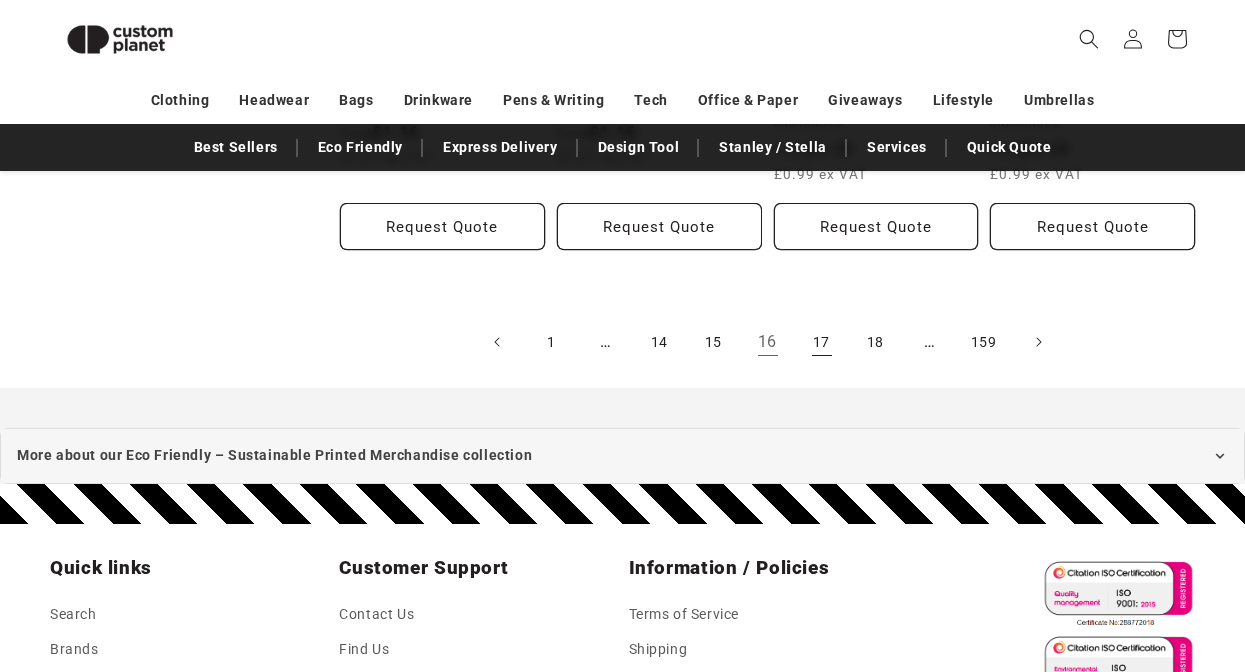 click on "17" at bounding box center (822, 342) 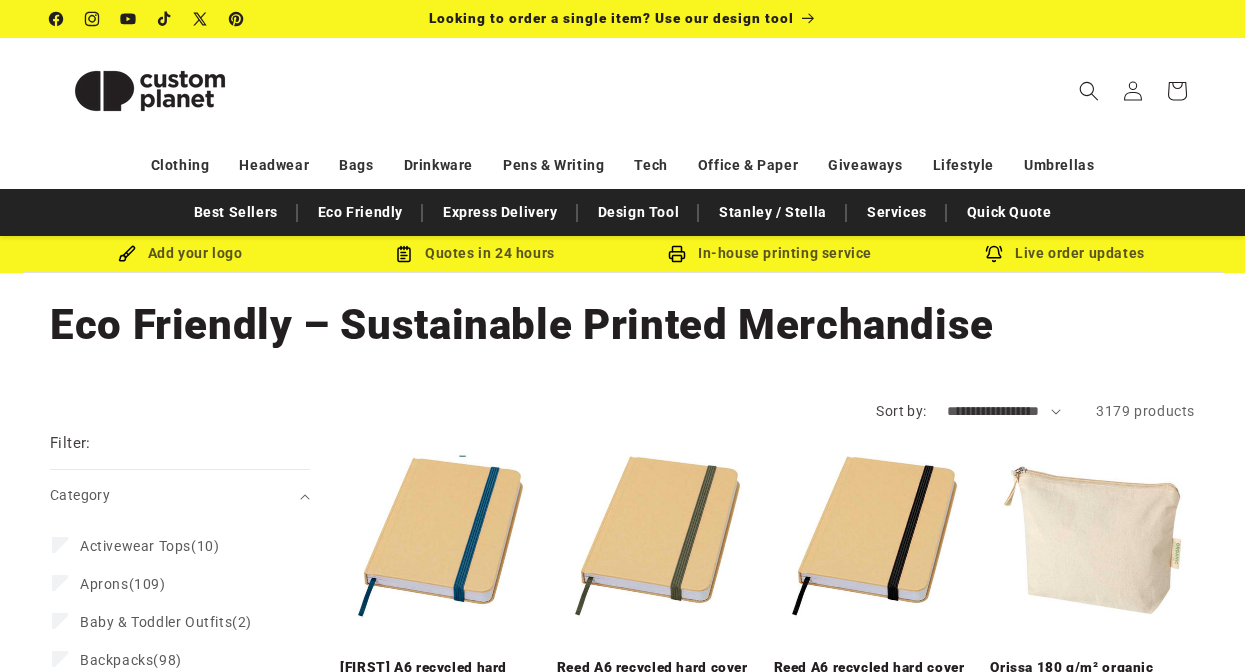 scroll, scrollTop: 0, scrollLeft: 0, axis: both 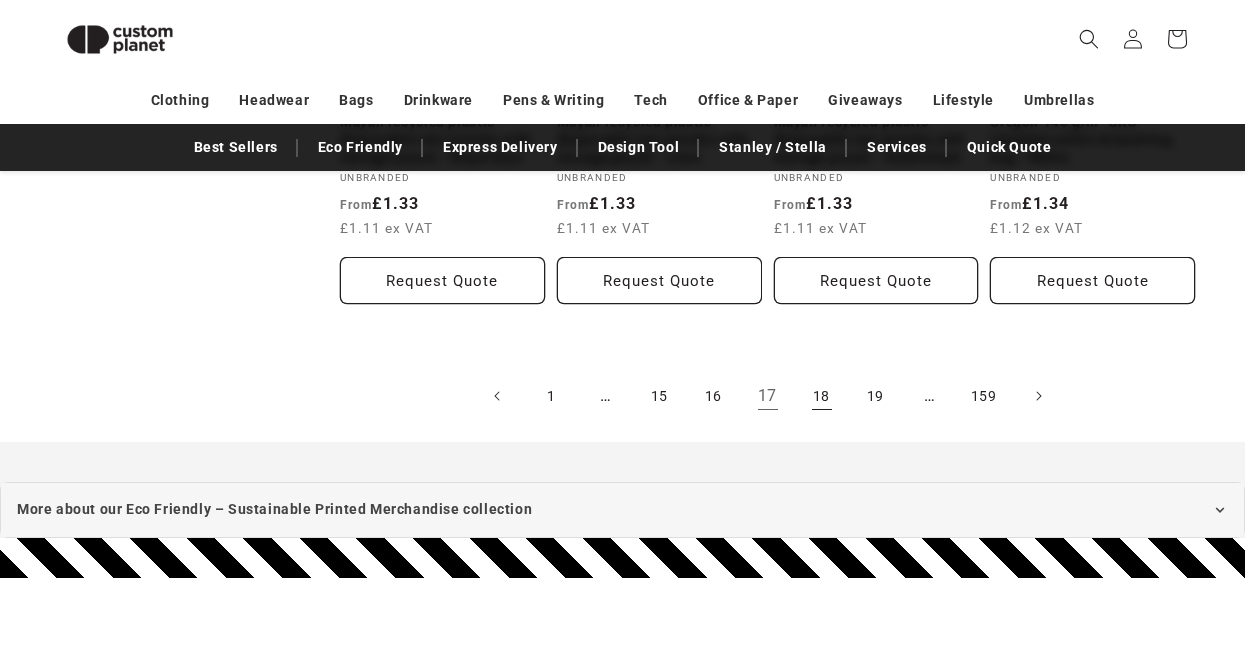 click on "18" at bounding box center [822, 396] 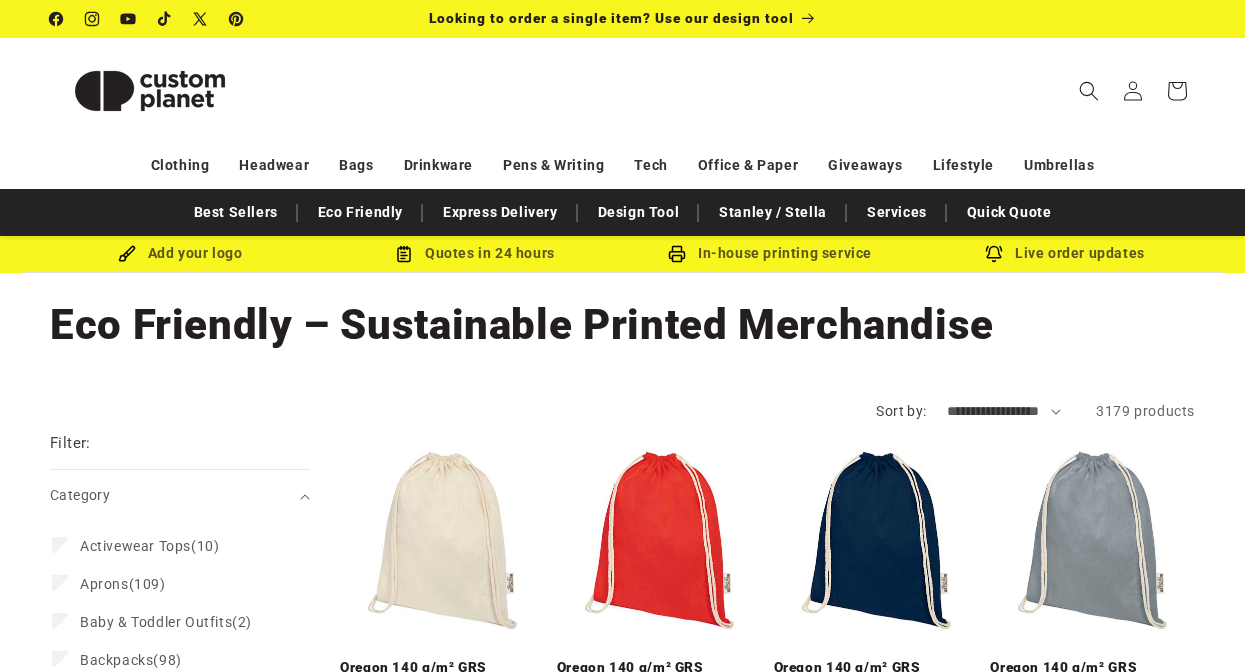 scroll, scrollTop: 0, scrollLeft: 0, axis: both 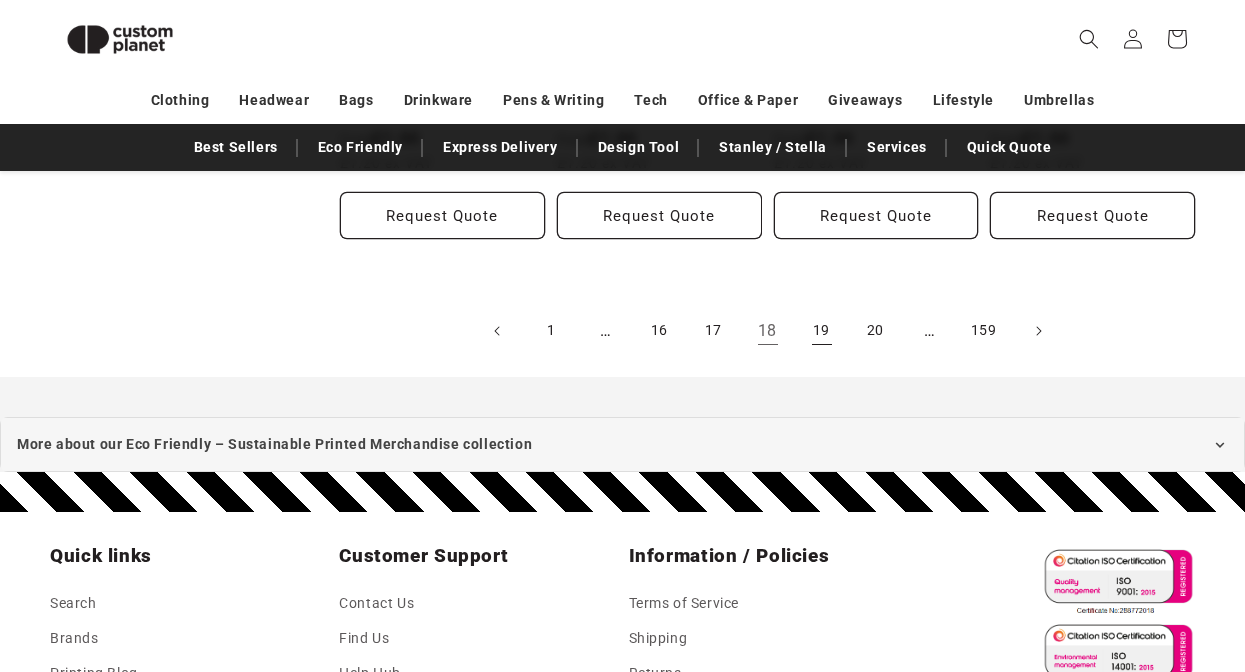 click on "19" at bounding box center (822, 331) 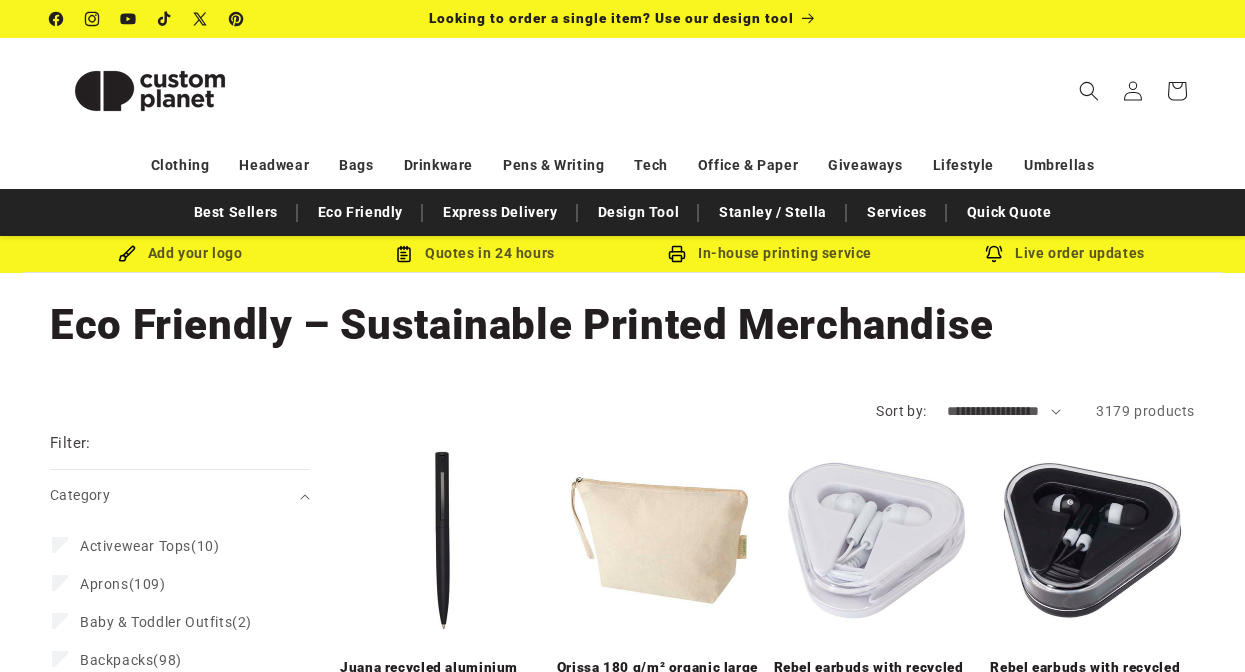 scroll, scrollTop: 0, scrollLeft: 0, axis: both 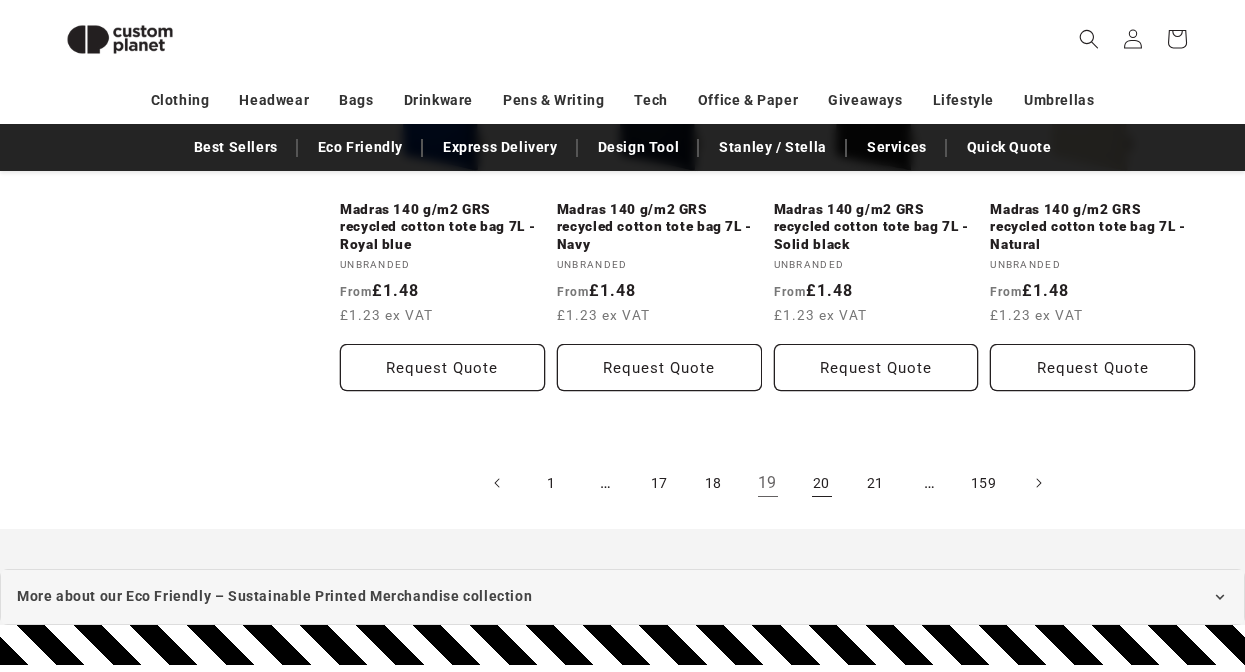 click on "20" at bounding box center (822, 483) 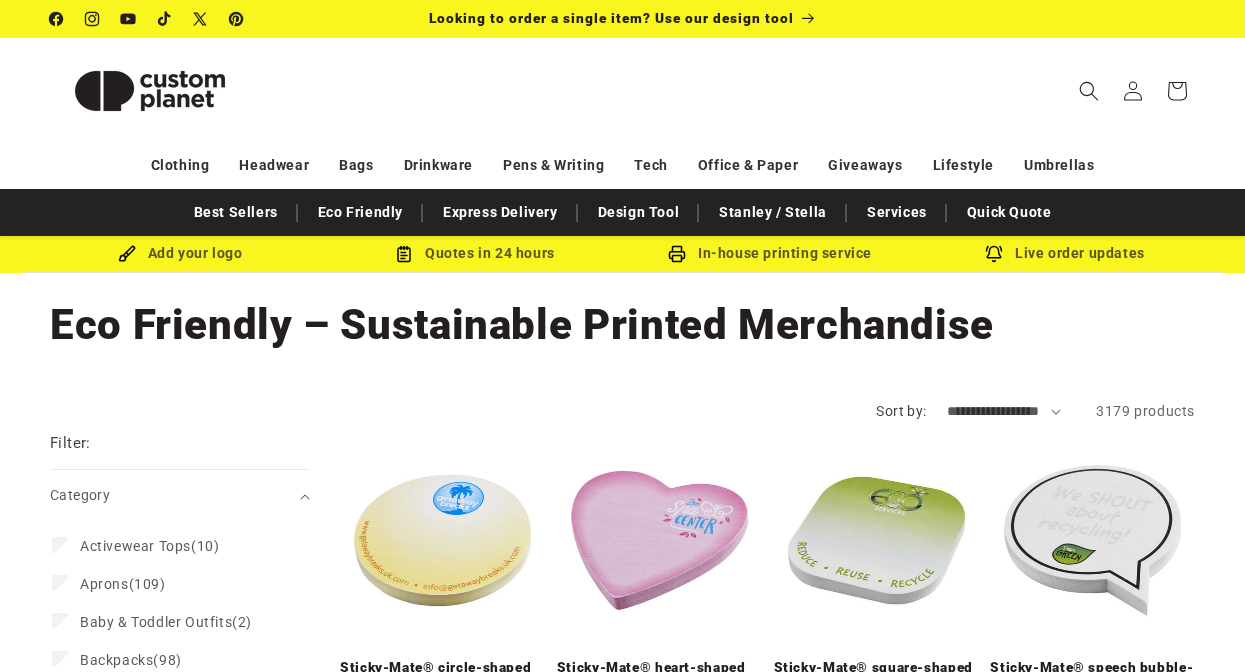scroll, scrollTop: 0, scrollLeft: 0, axis: both 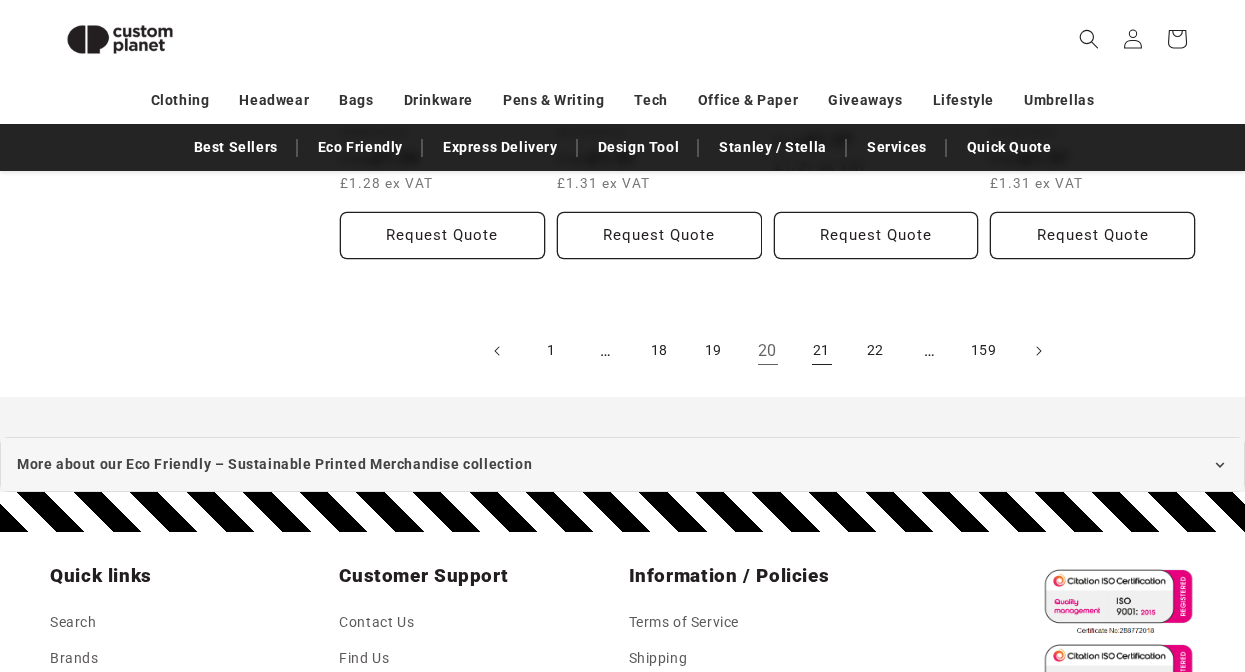 click on "21" at bounding box center [822, 351] 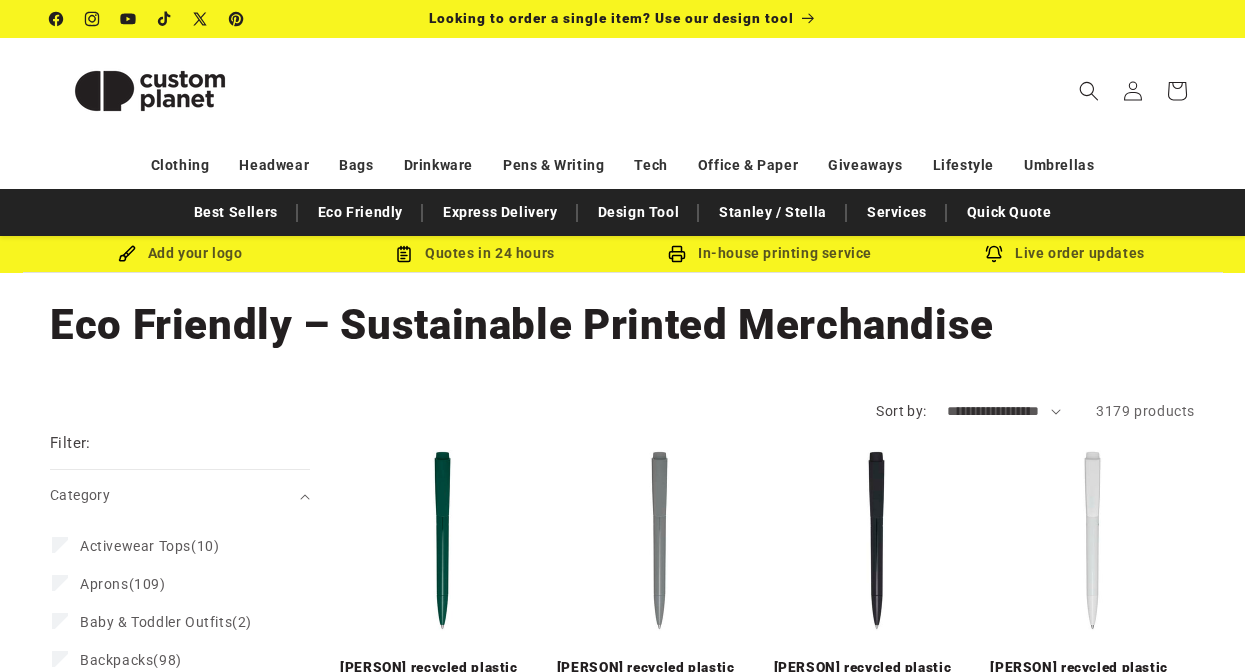 scroll, scrollTop: 0, scrollLeft: 0, axis: both 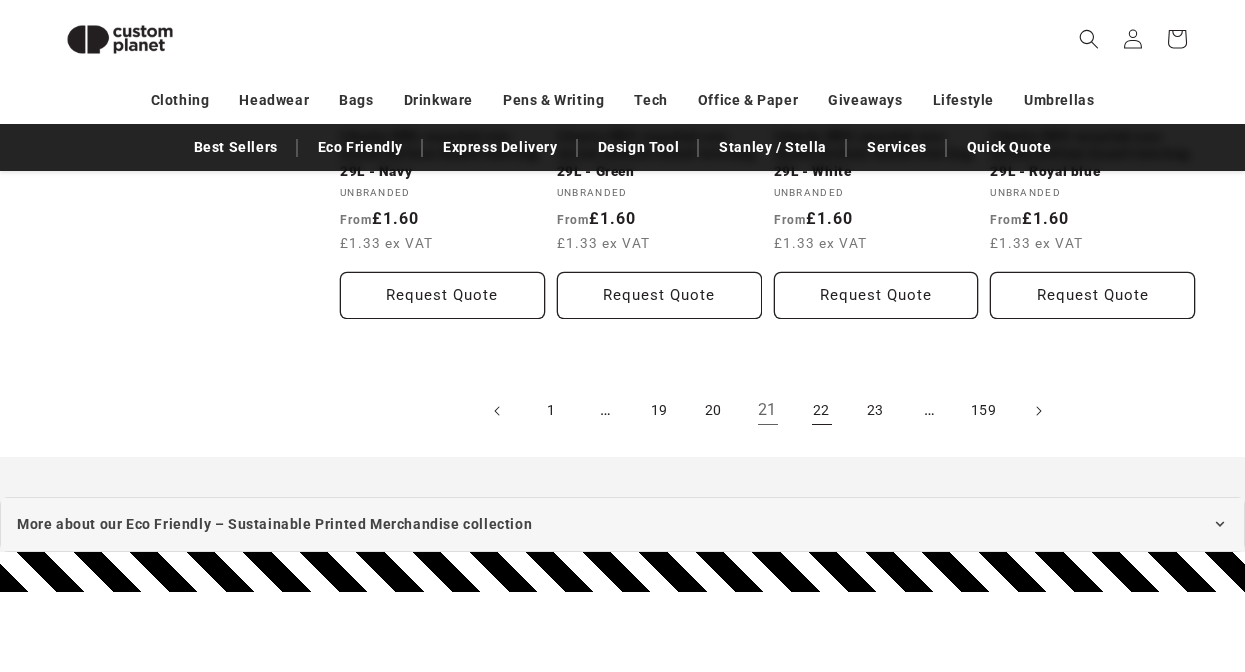 click on "22" at bounding box center (822, 411) 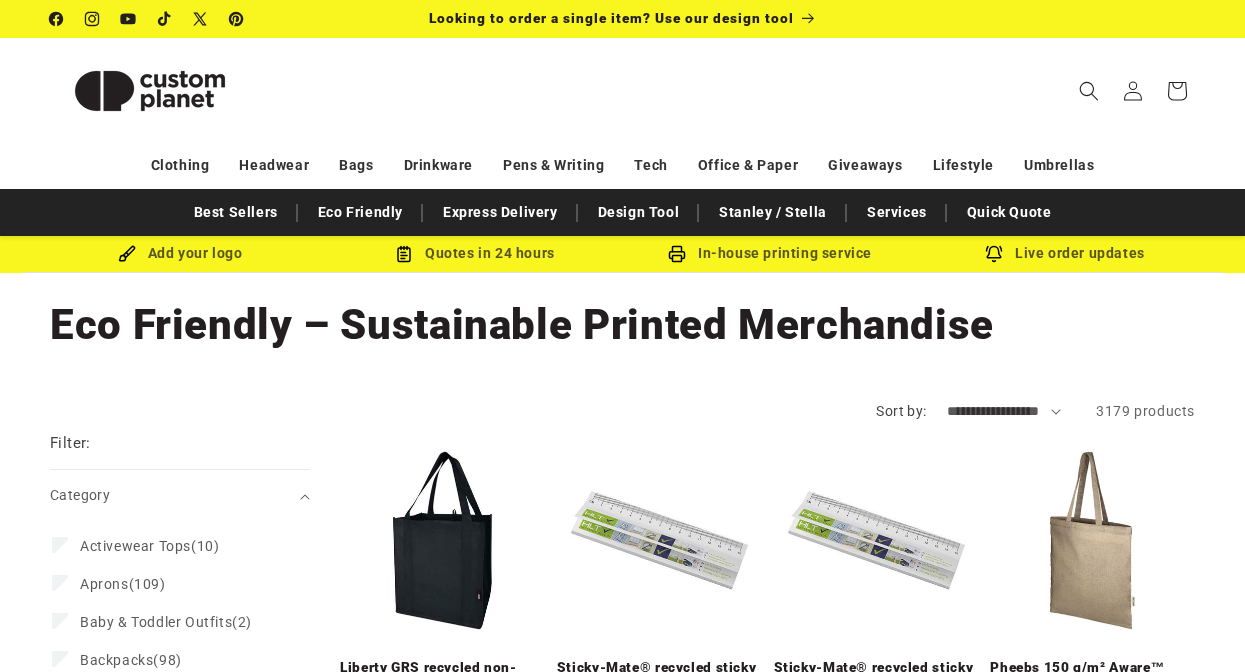 scroll, scrollTop: 0, scrollLeft: 0, axis: both 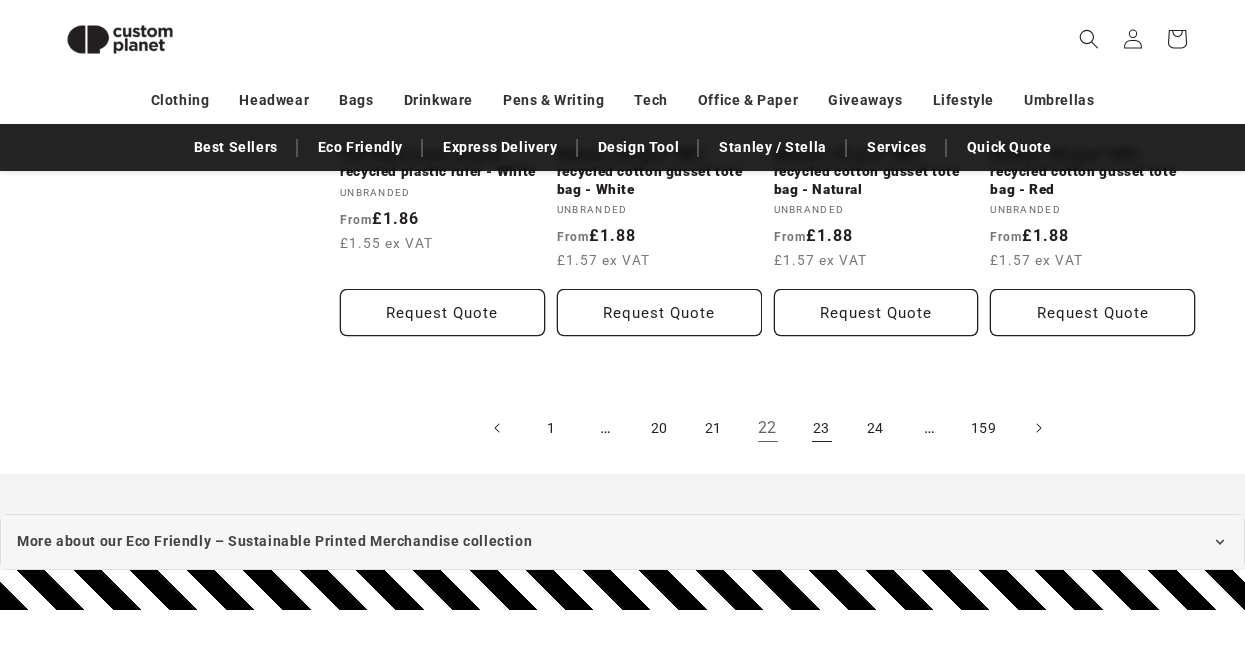click on "23" at bounding box center (822, 428) 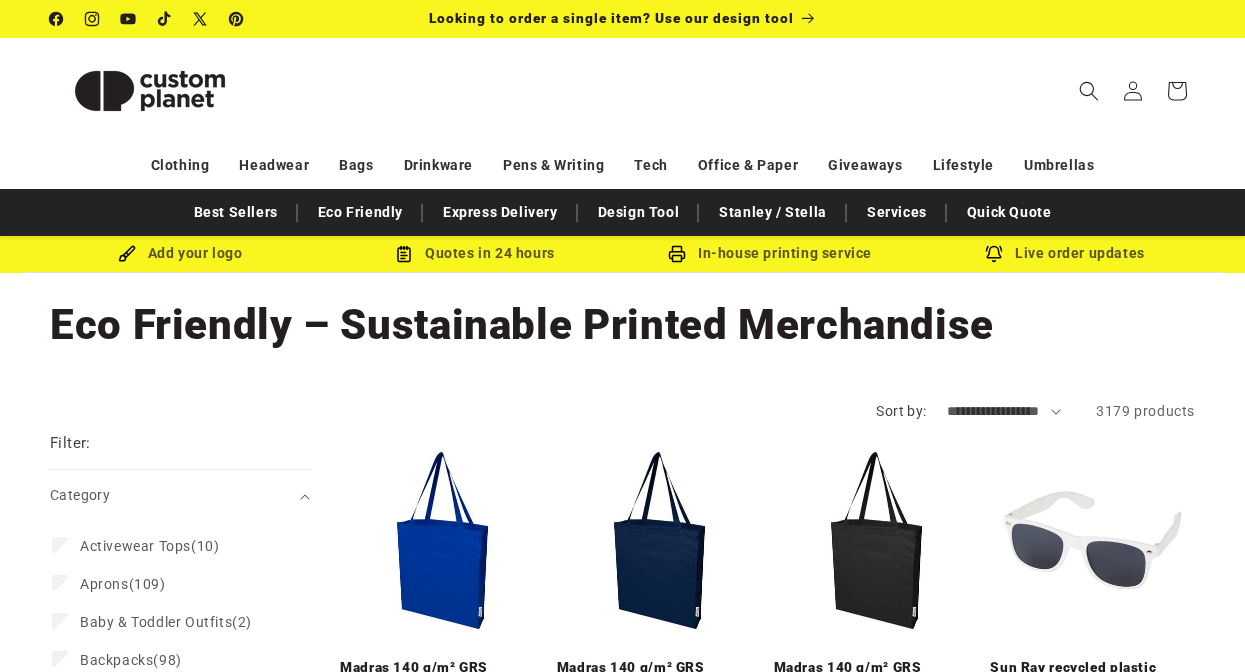 scroll, scrollTop: 0, scrollLeft: 0, axis: both 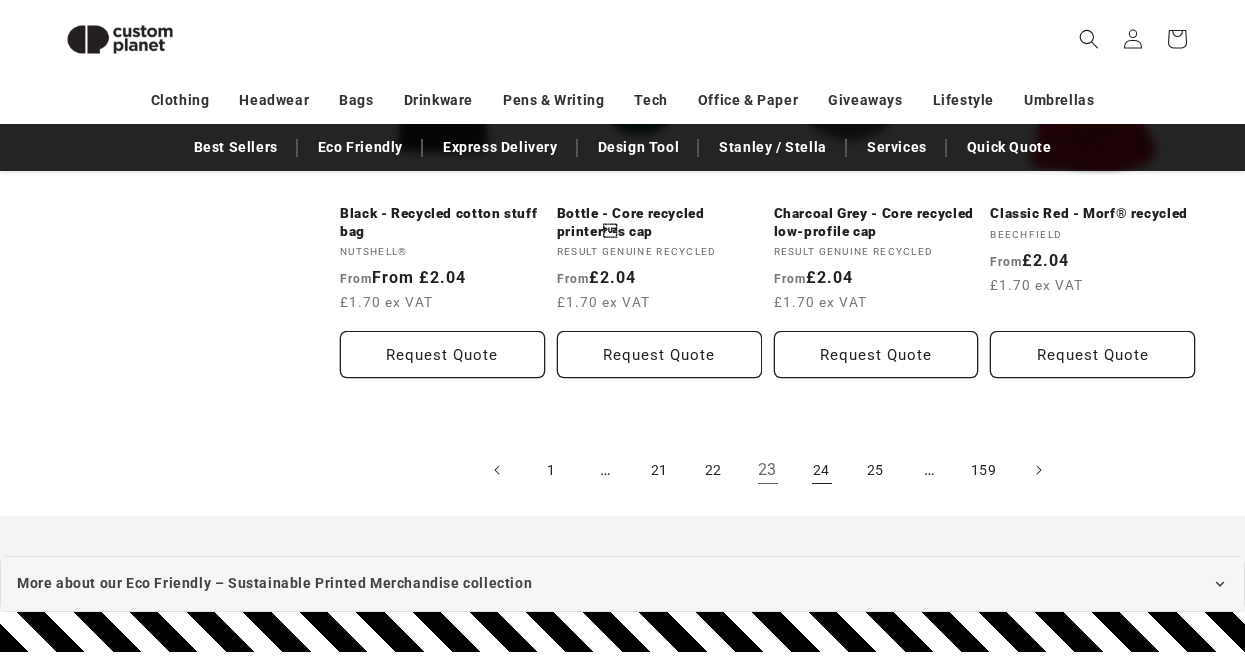 click on "24" at bounding box center [822, 470] 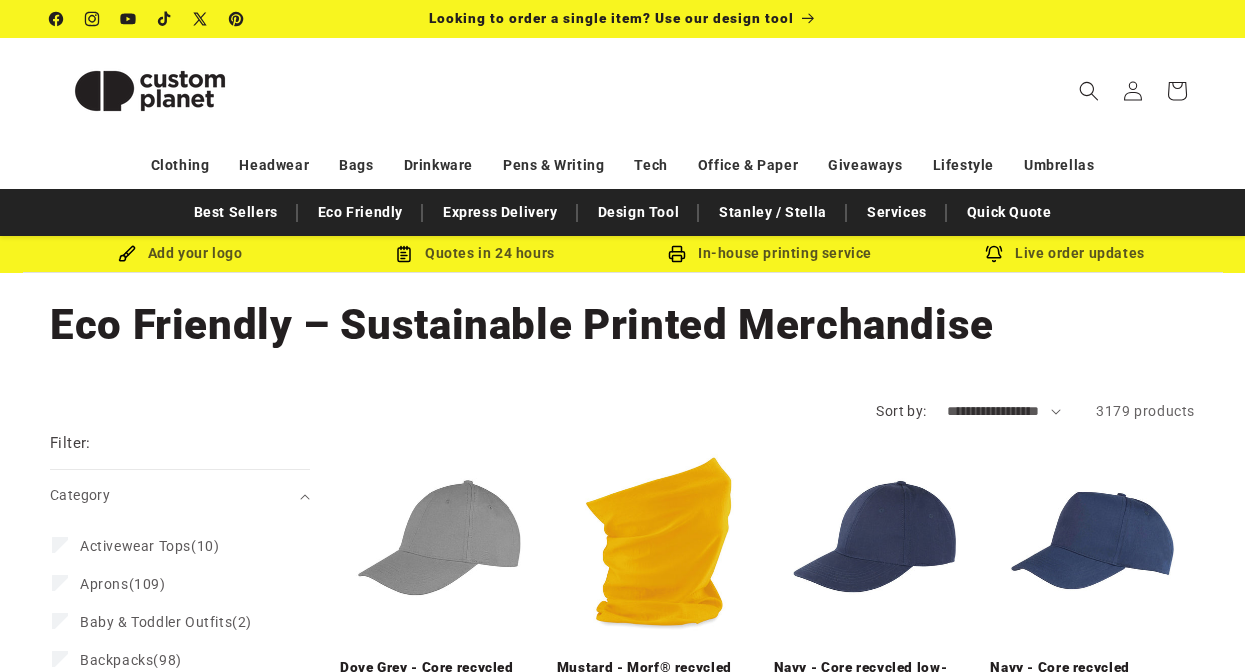 scroll, scrollTop: 0, scrollLeft: 0, axis: both 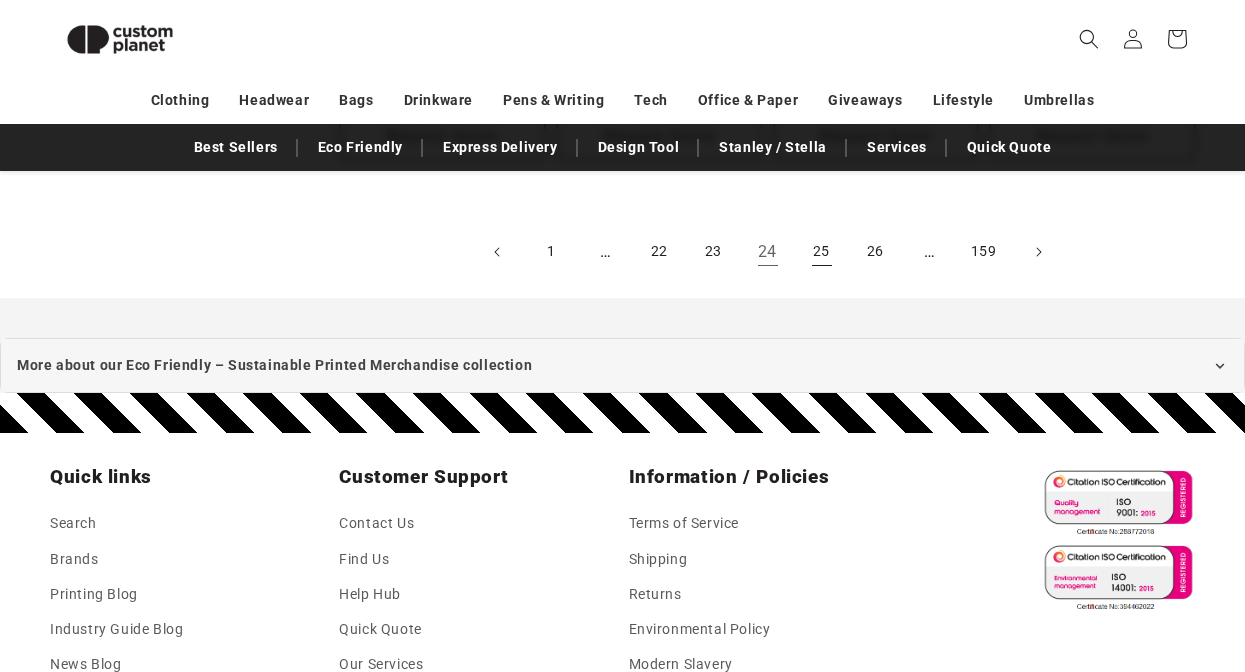 click on "25" at bounding box center (822, 252) 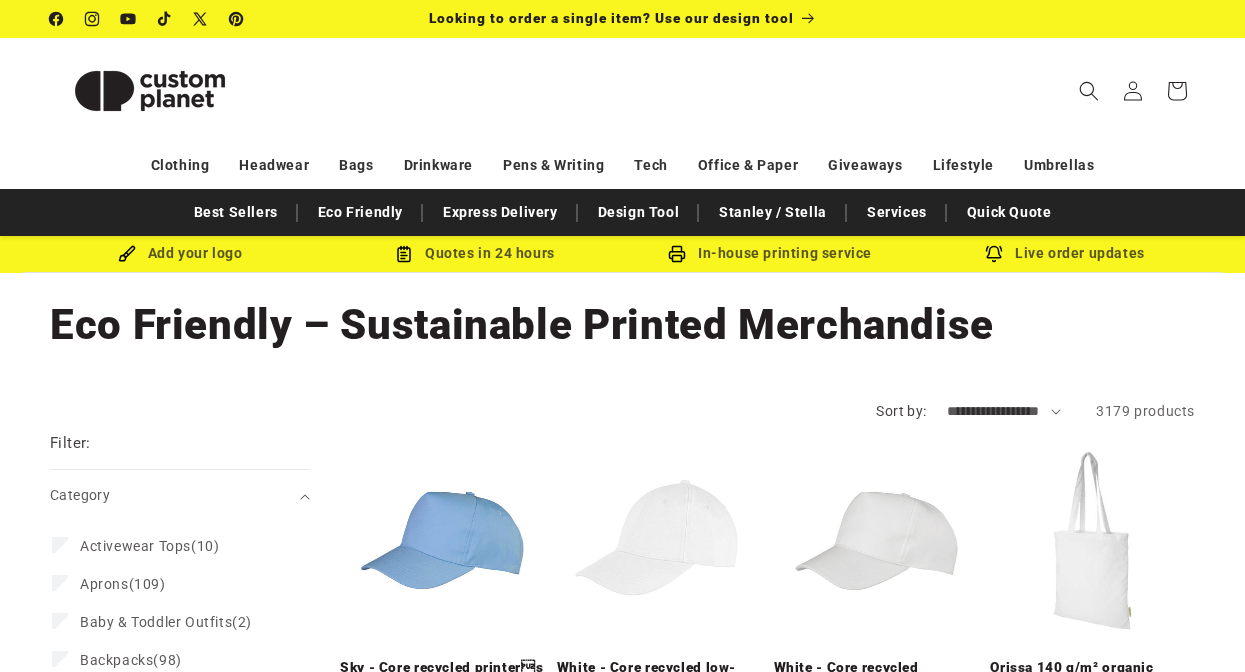scroll, scrollTop: 0, scrollLeft: 0, axis: both 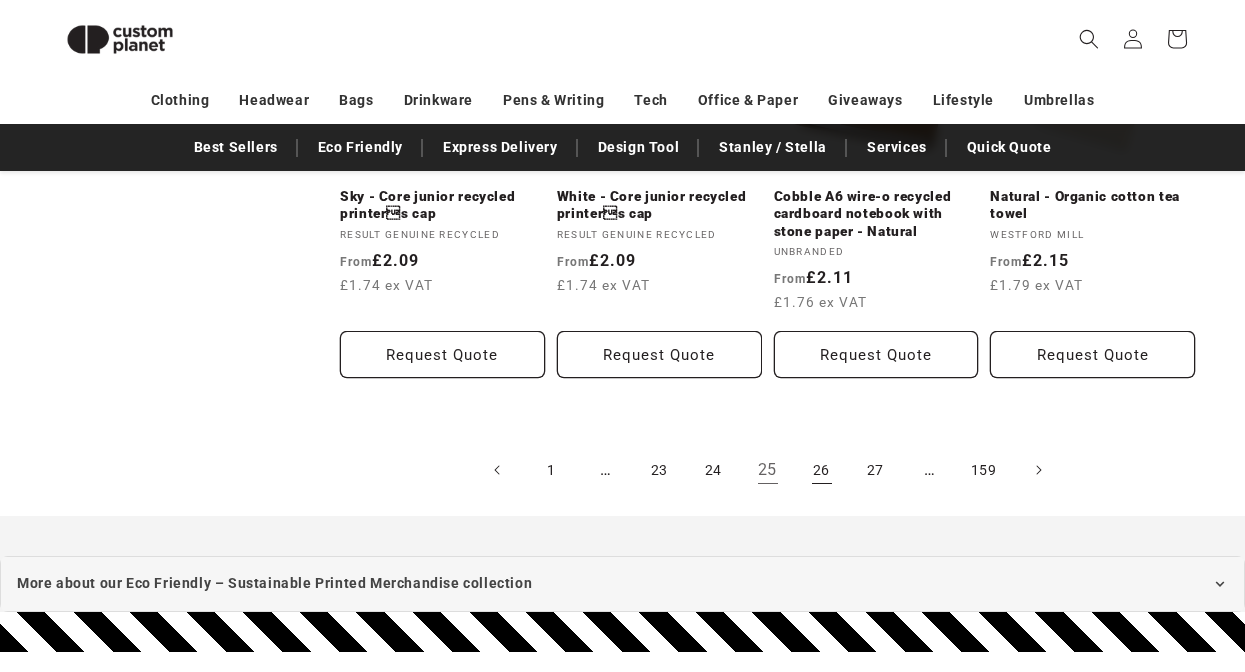 click on "26" at bounding box center [822, 470] 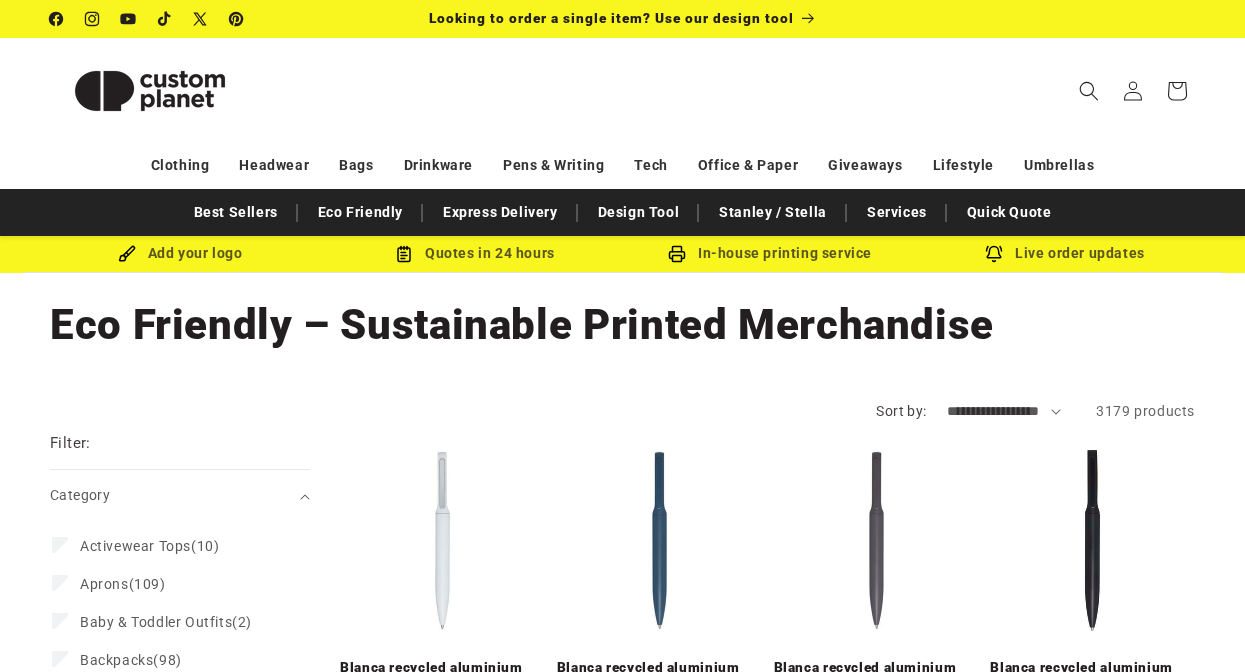 scroll, scrollTop: 0, scrollLeft: 0, axis: both 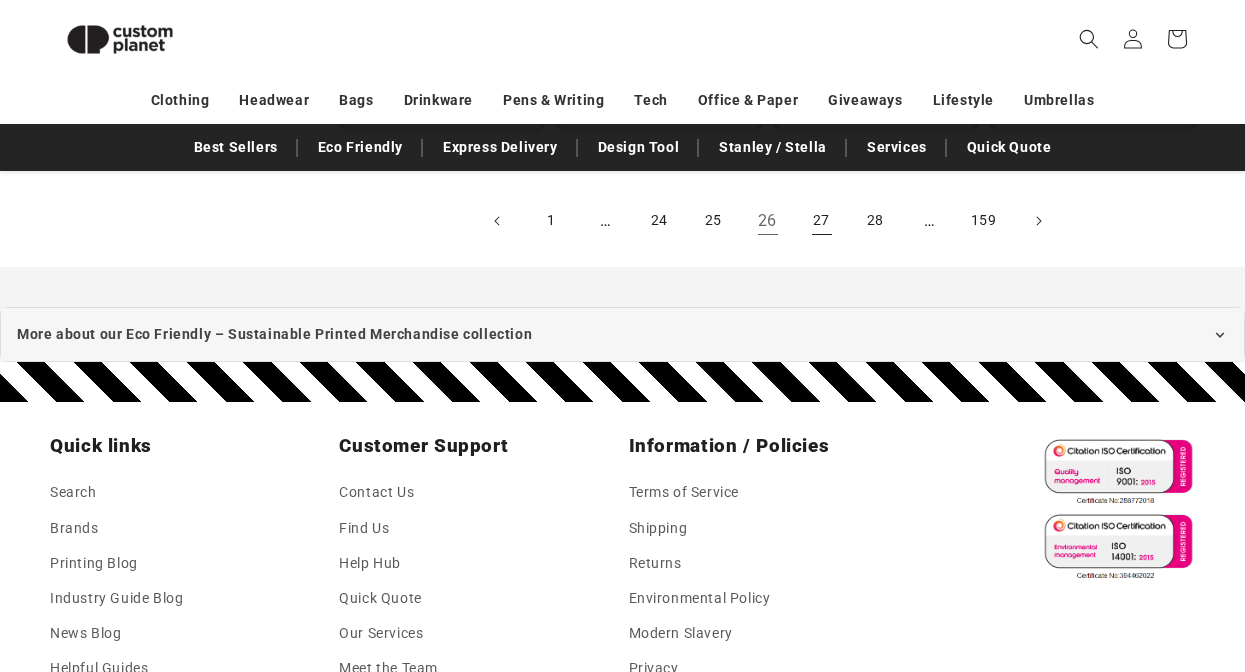 click on "27" at bounding box center (822, 221) 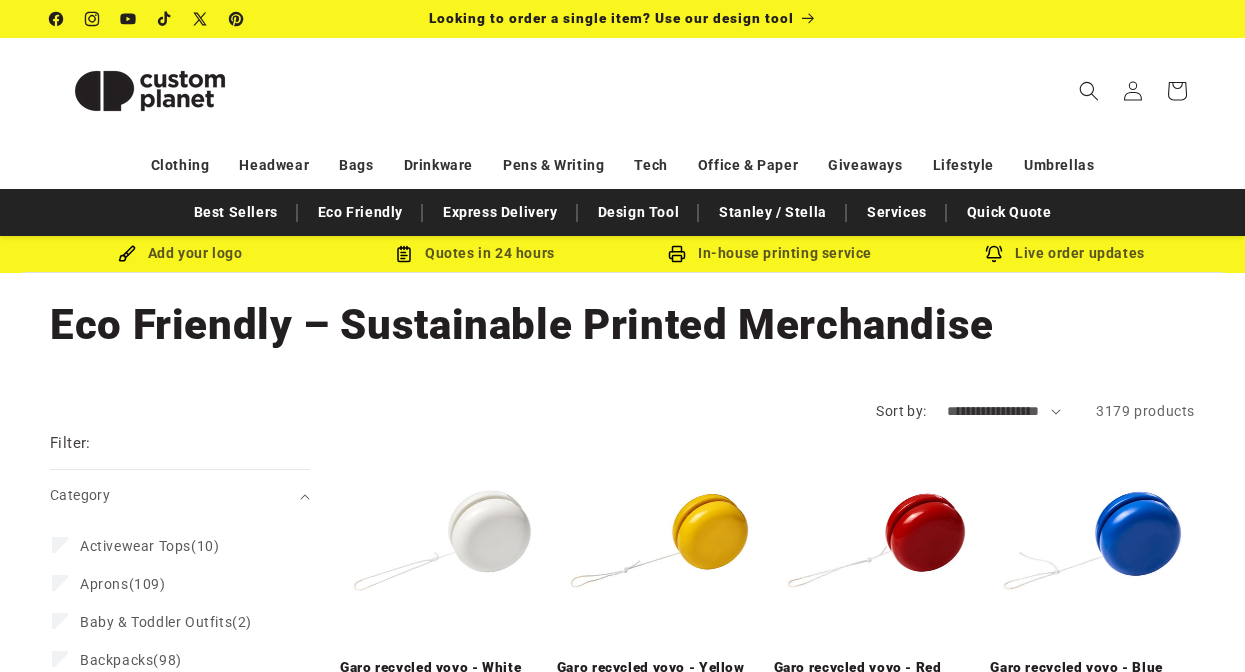 scroll, scrollTop: 0, scrollLeft: 0, axis: both 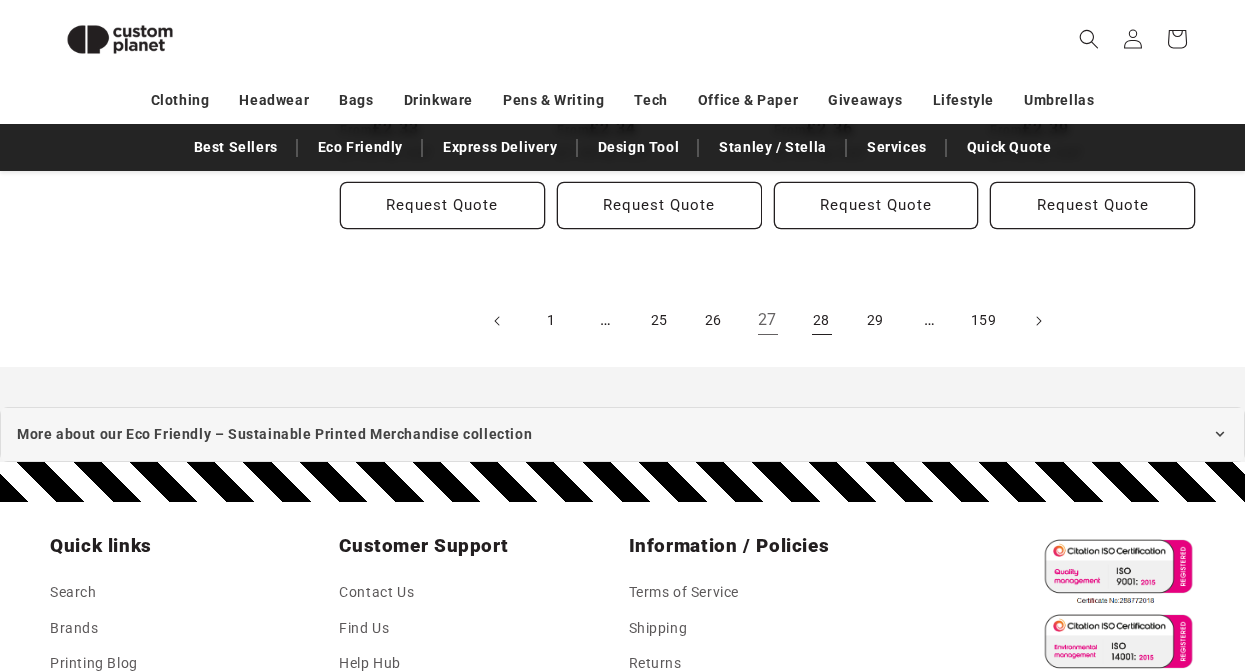 click on "28" at bounding box center (822, 321) 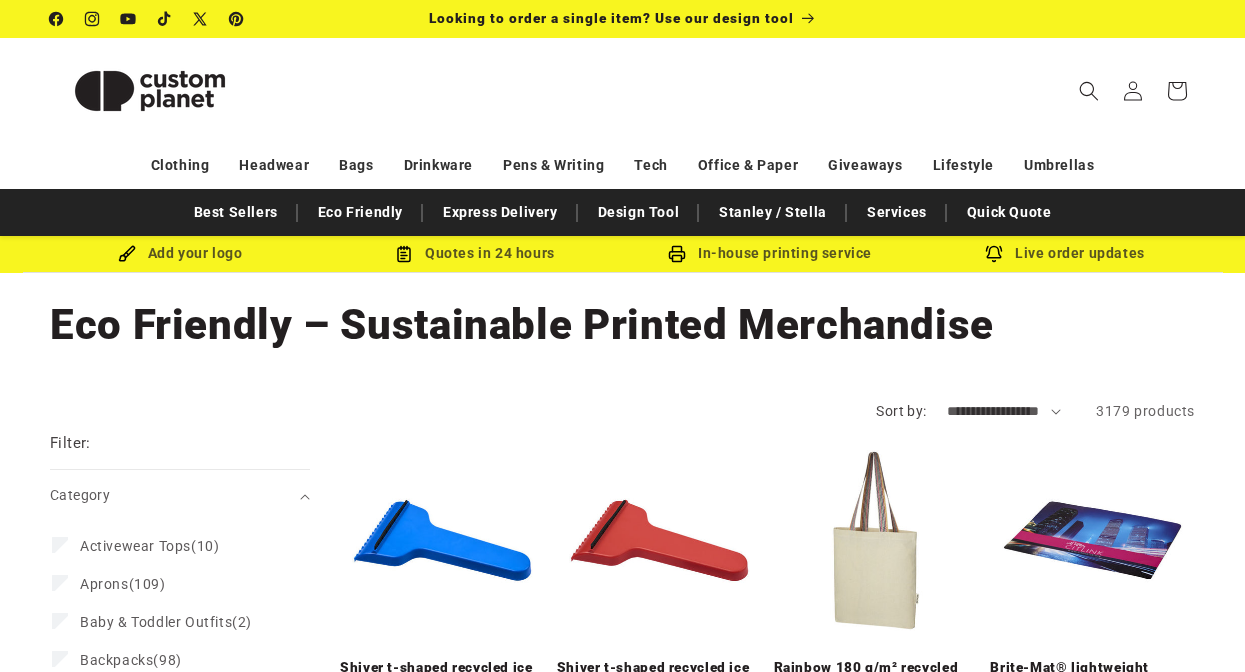 scroll, scrollTop: 0, scrollLeft: 0, axis: both 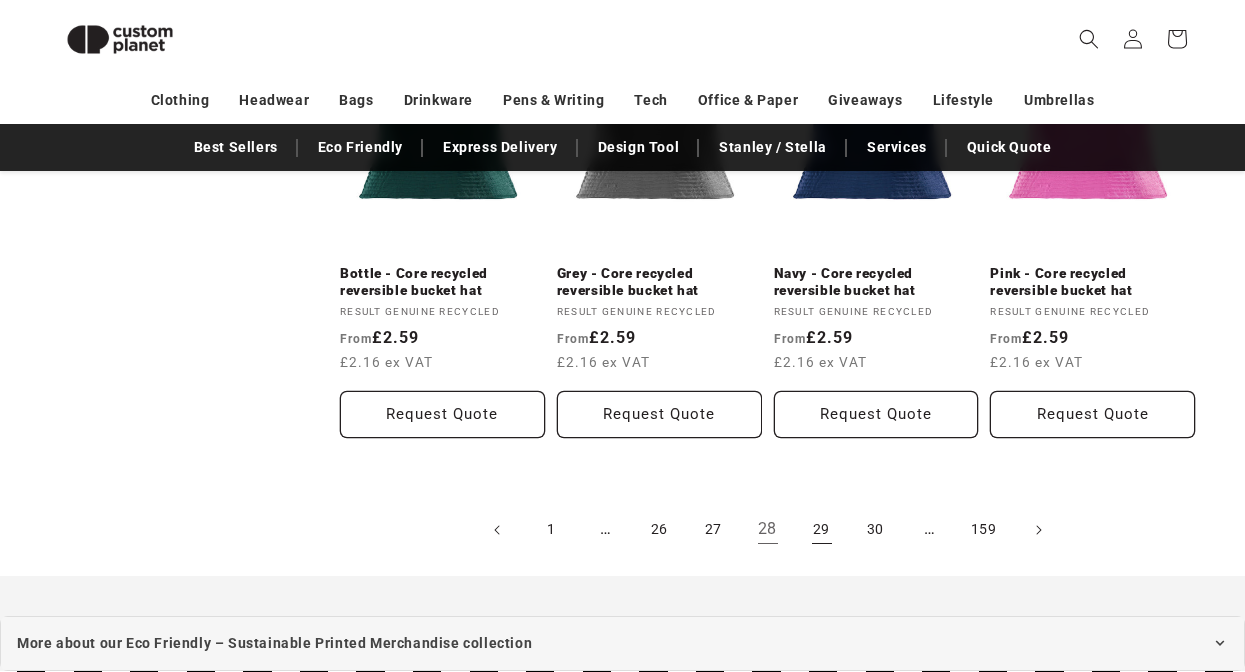 click on "29" at bounding box center [822, 530] 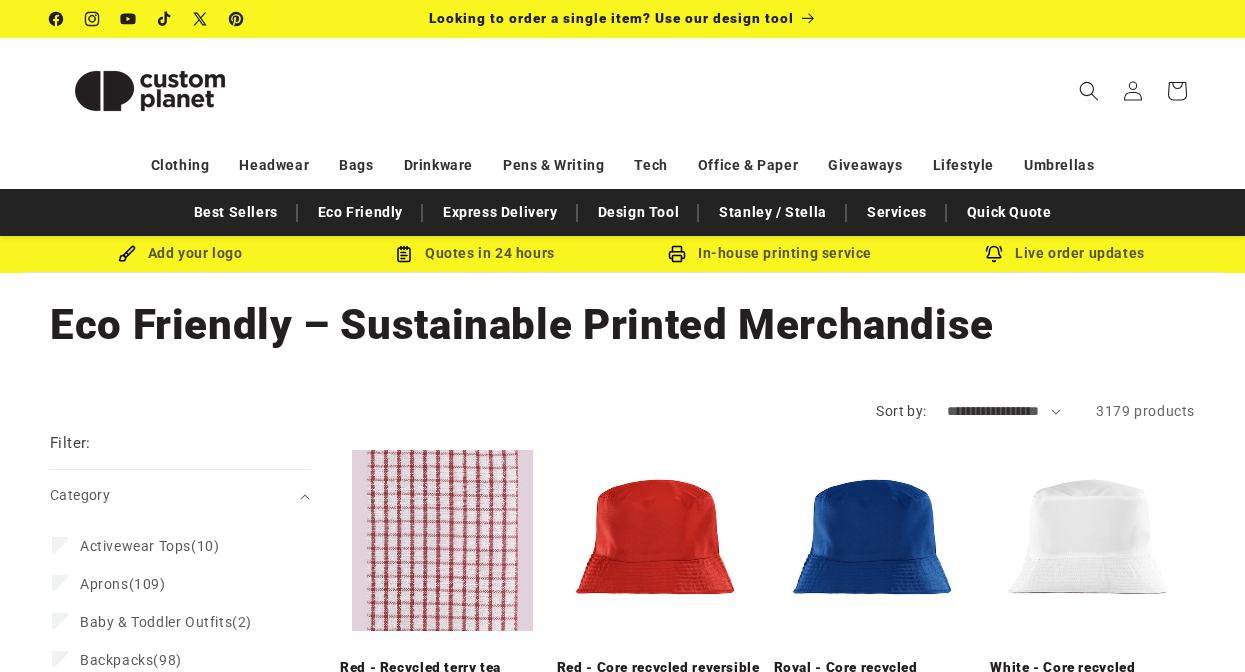 scroll, scrollTop: 0, scrollLeft: 0, axis: both 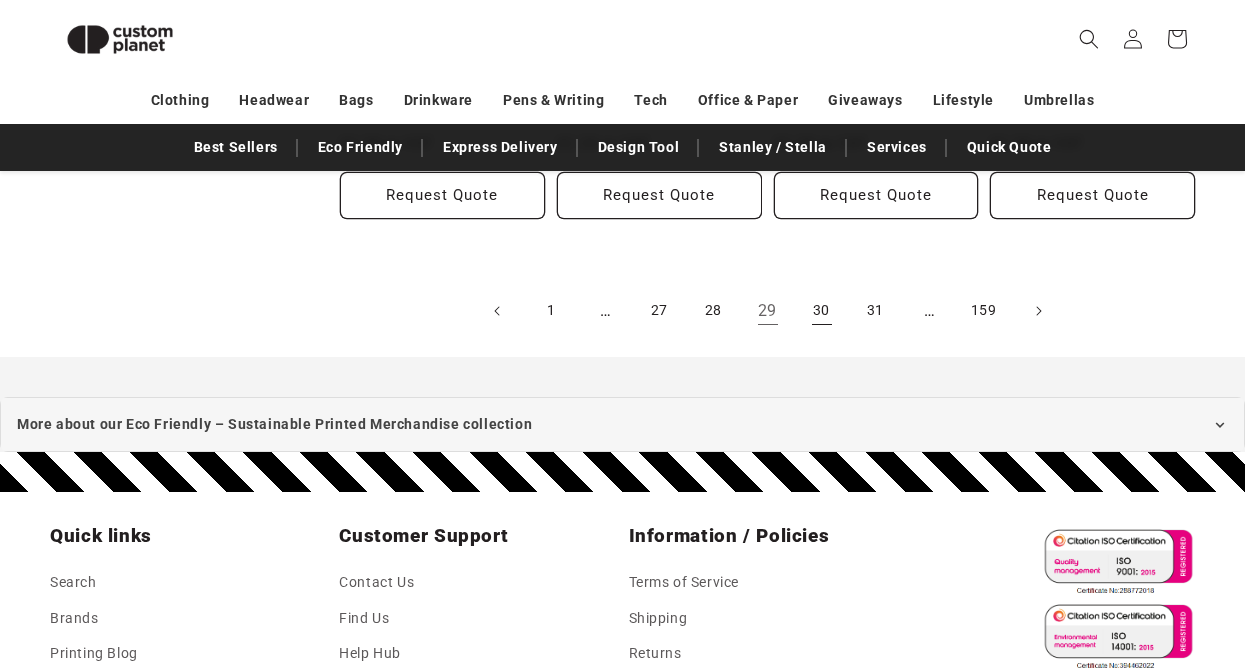 click on "30" at bounding box center [822, 311] 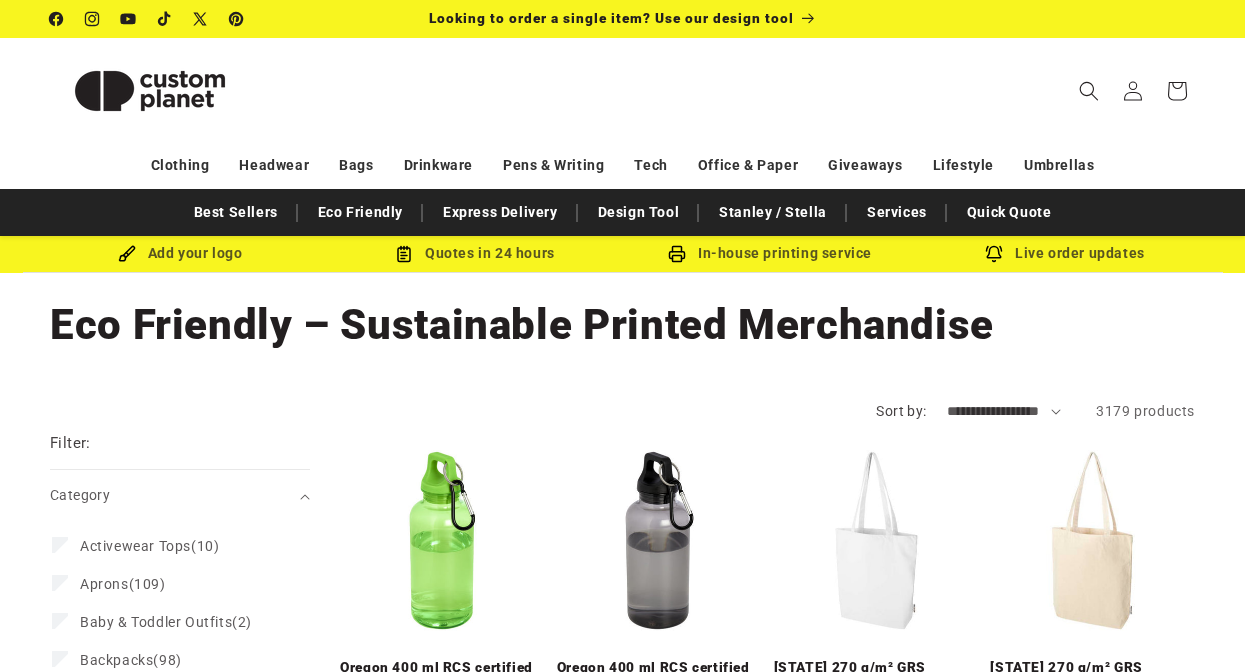 scroll, scrollTop: 0, scrollLeft: 0, axis: both 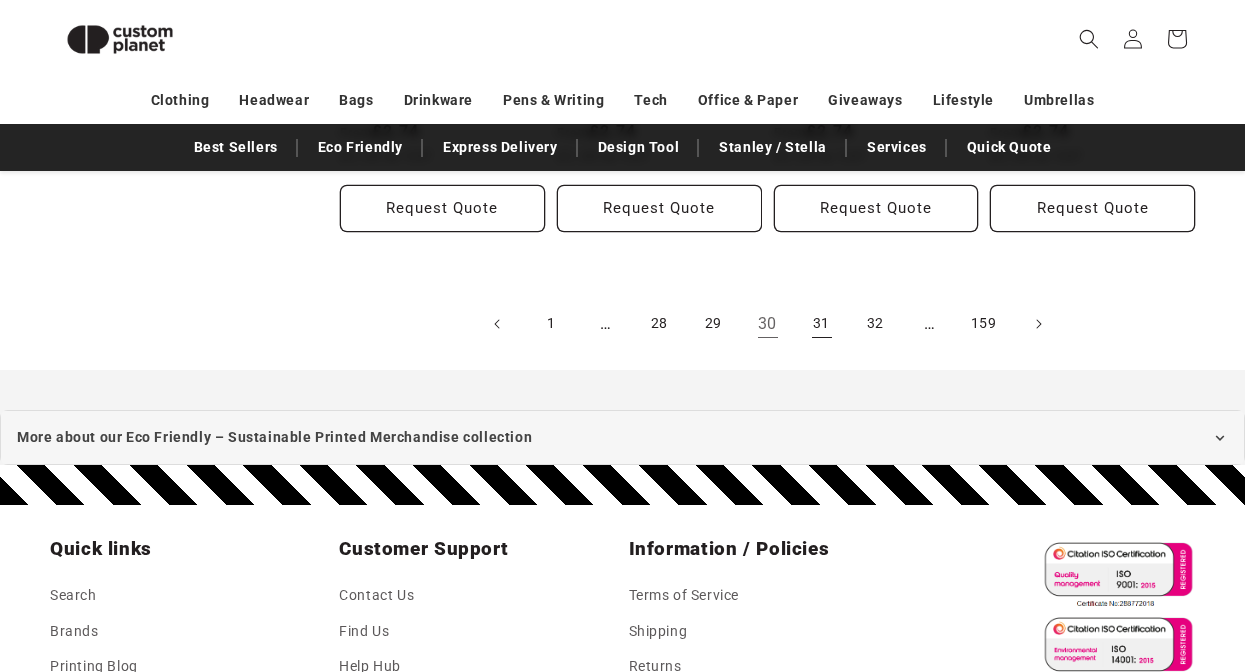 click on "31" at bounding box center [822, 324] 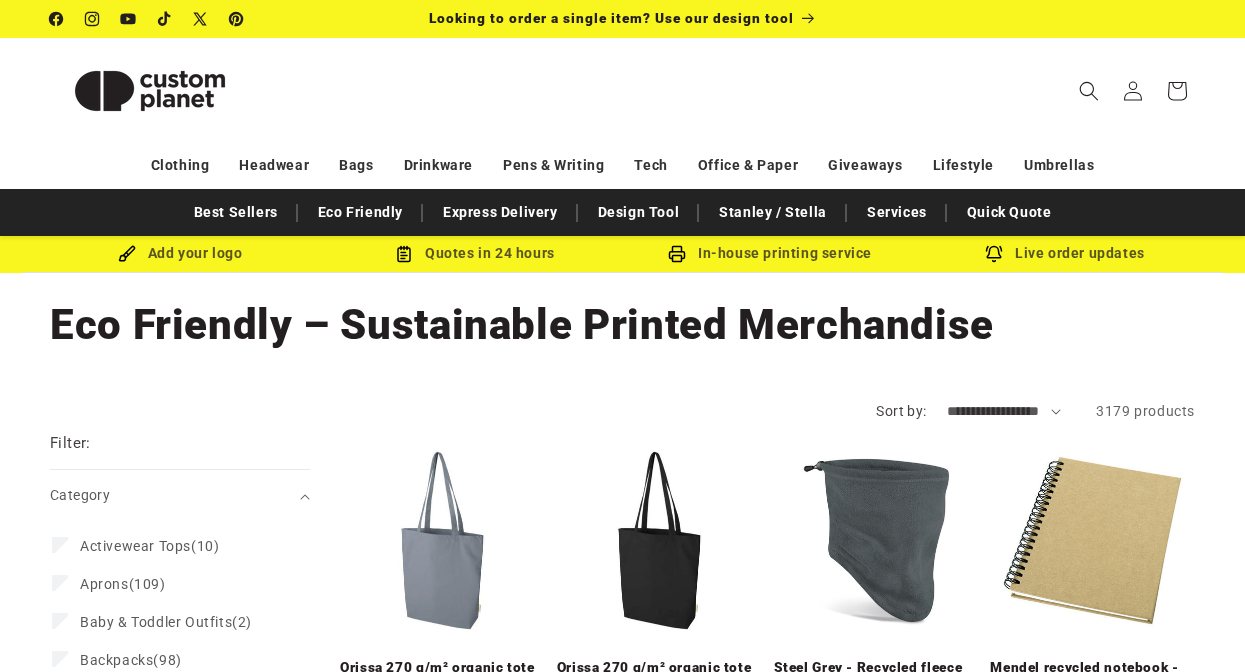 scroll, scrollTop: 0, scrollLeft: 0, axis: both 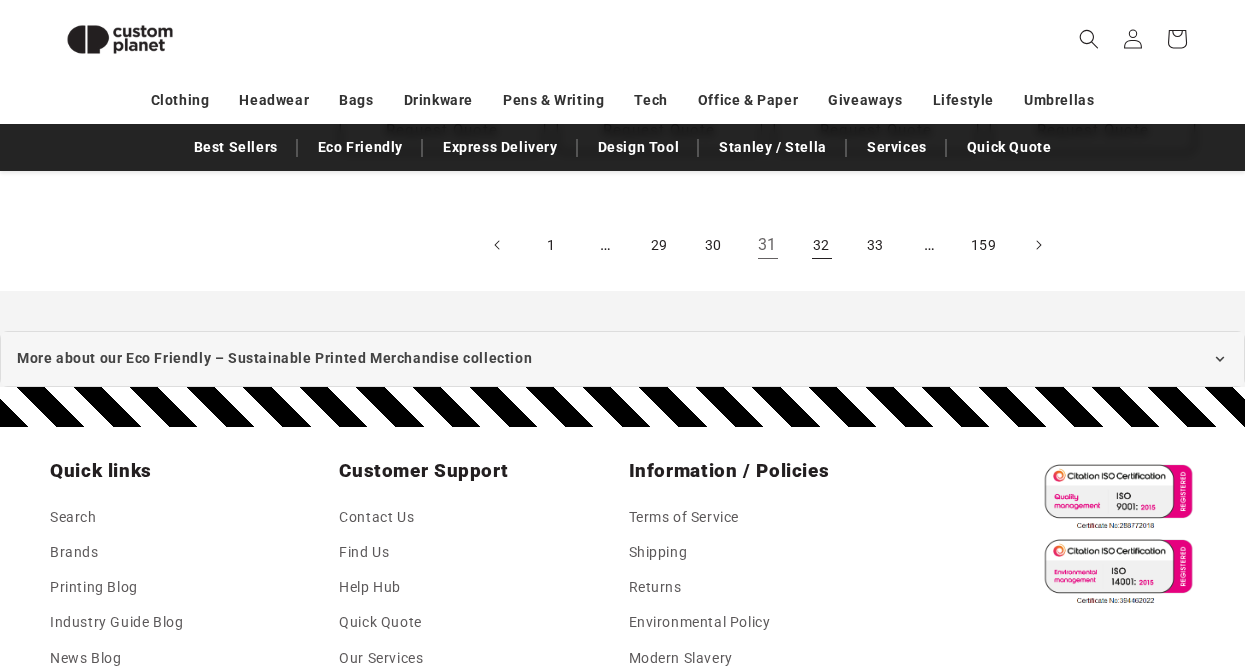 drag, startPoint x: 826, startPoint y: 243, endPoint x: 838, endPoint y: 247, distance: 12.649111 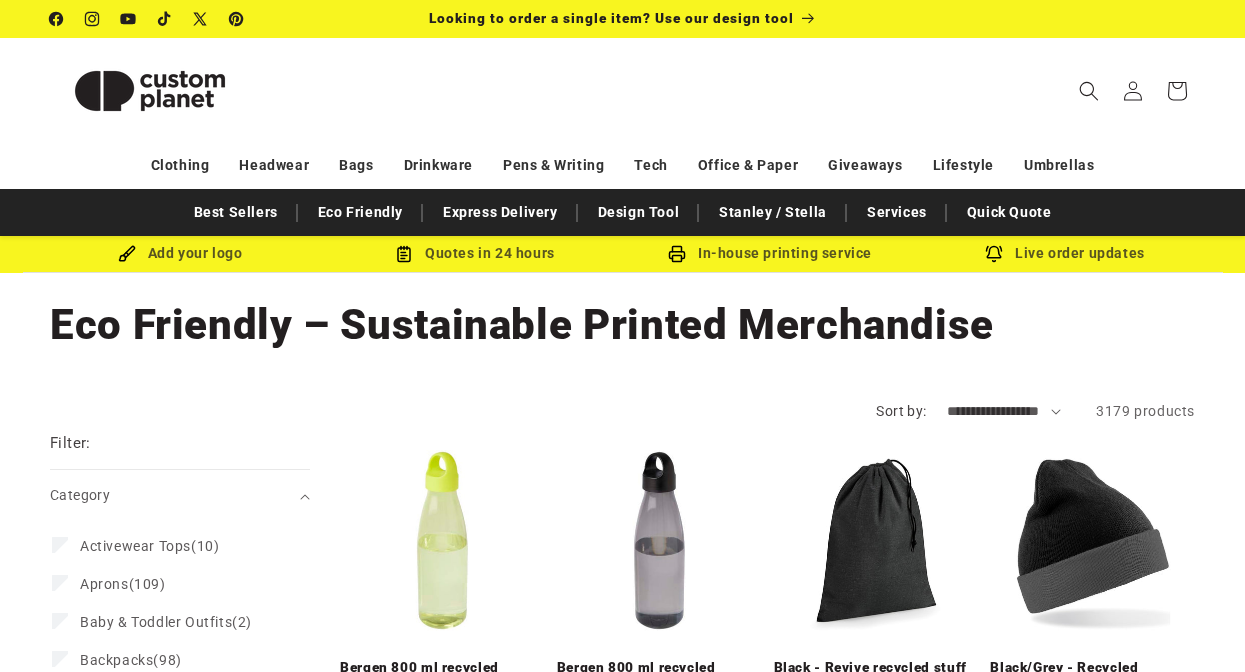 scroll, scrollTop: 0, scrollLeft: 0, axis: both 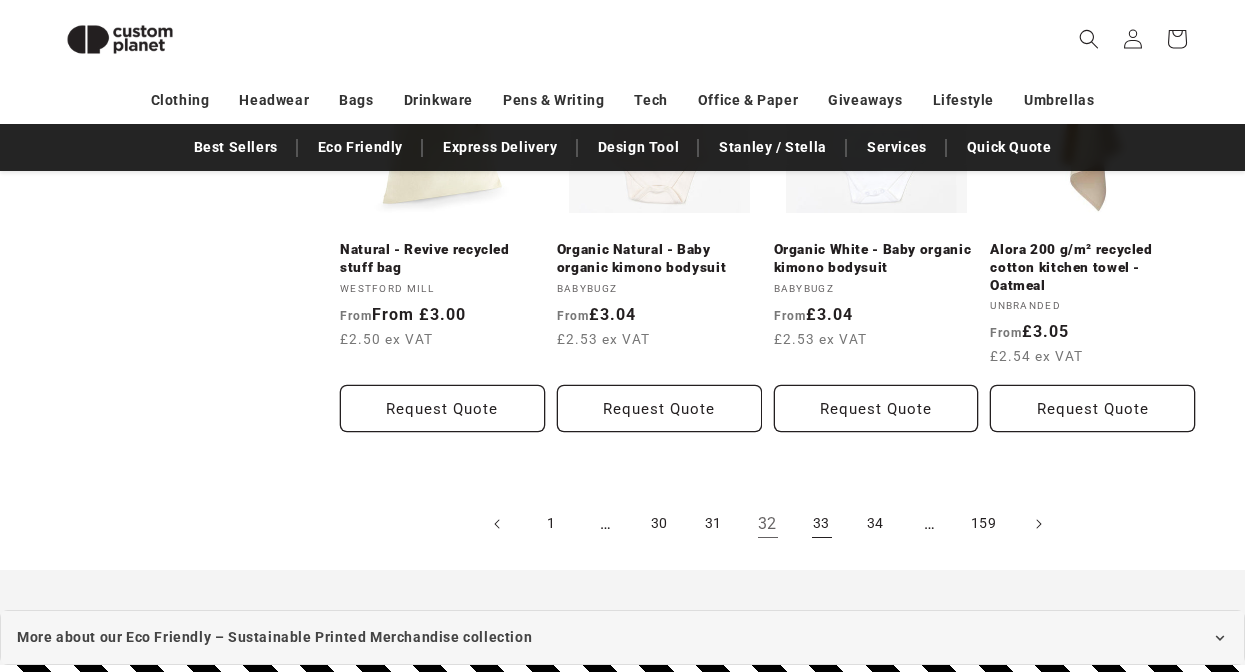 click on "33" at bounding box center [822, 524] 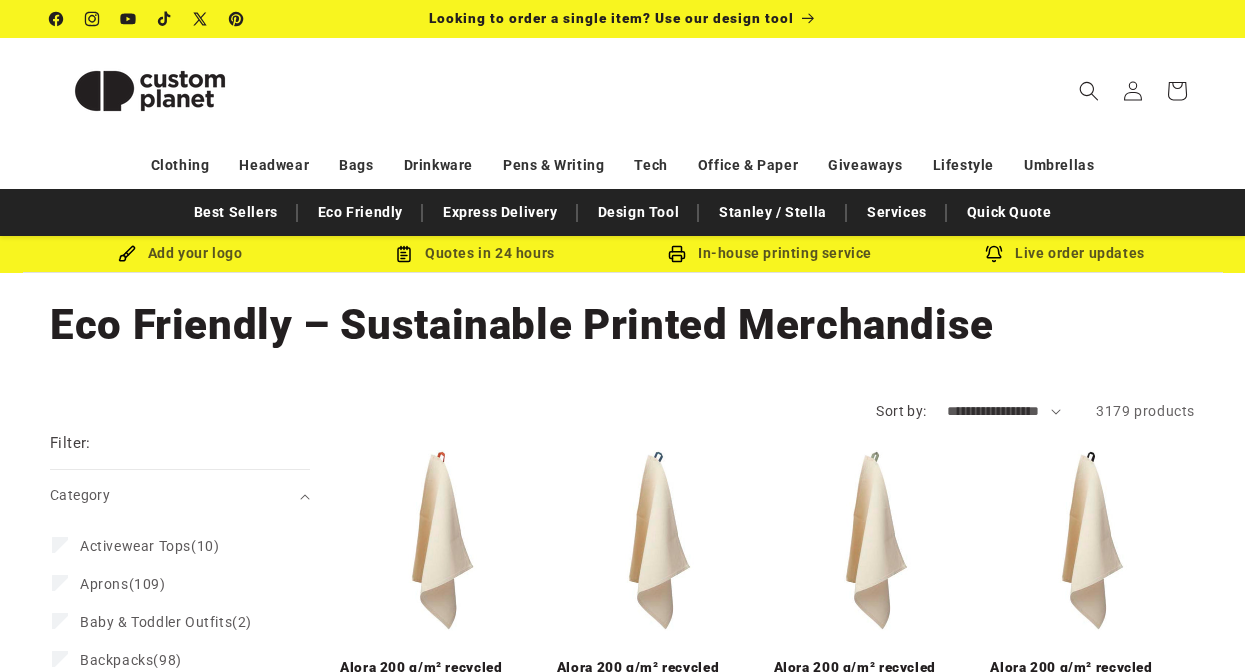 scroll, scrollTop: 0, scrollLeft: 0, axis: both 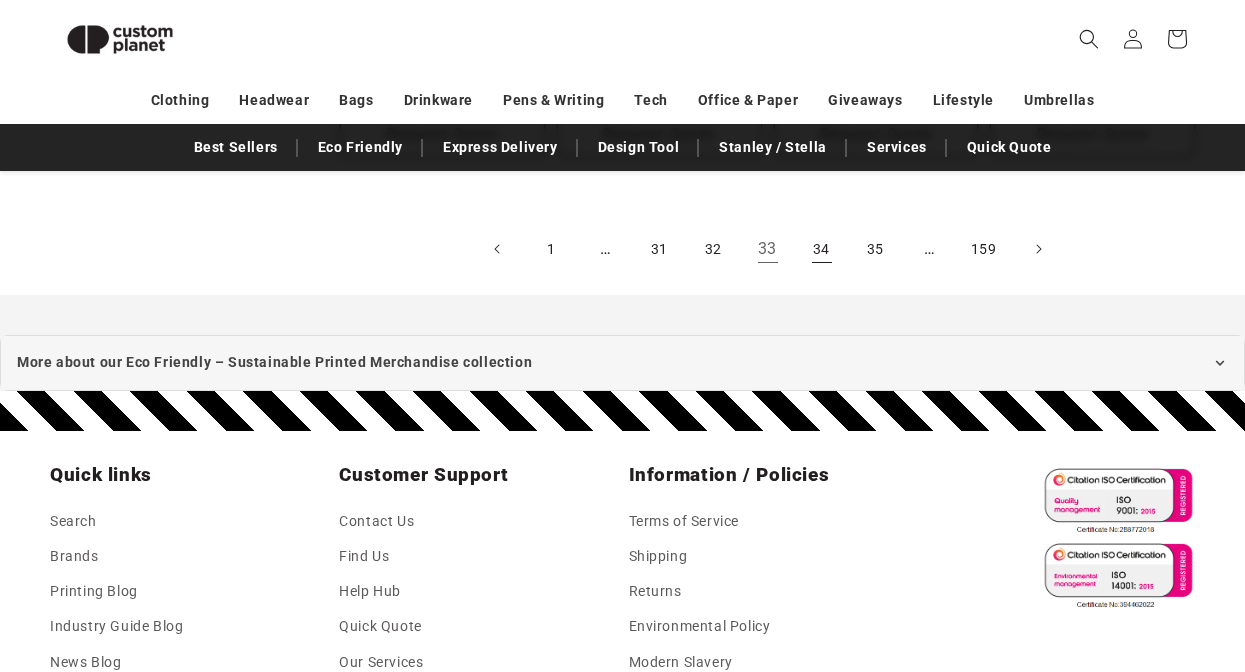 click on "34" at bounding box center [822, 249] 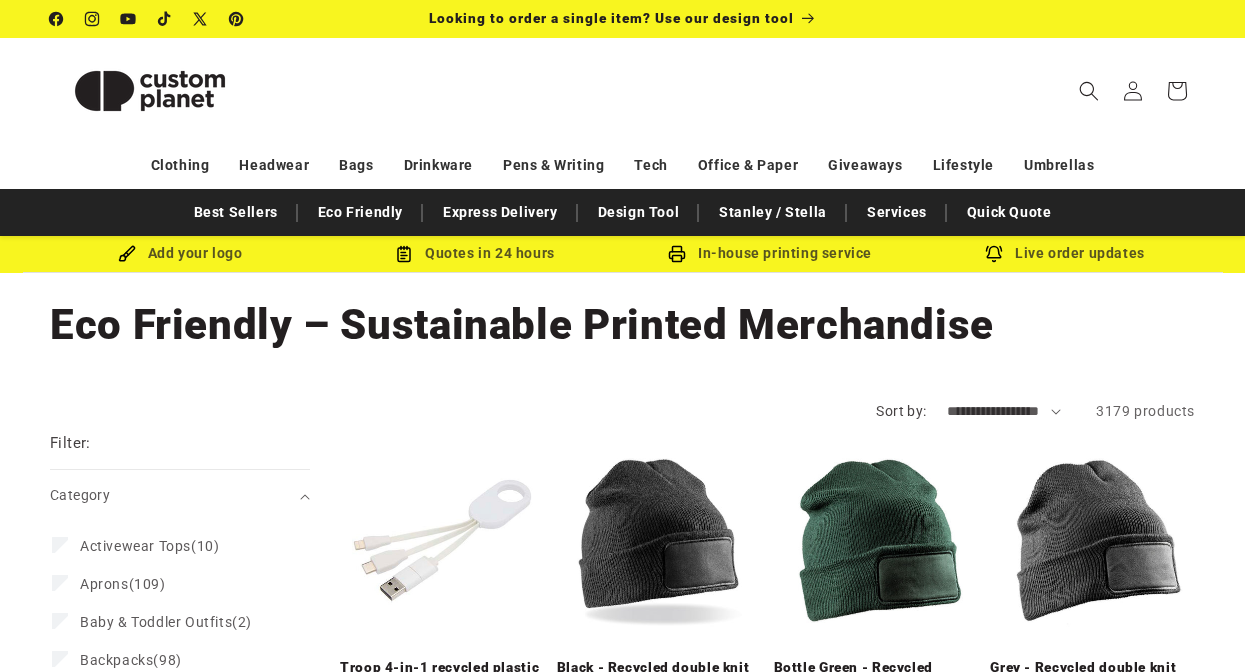 scroll, scrollTop: 0, scrollLeft: 0, axis: both 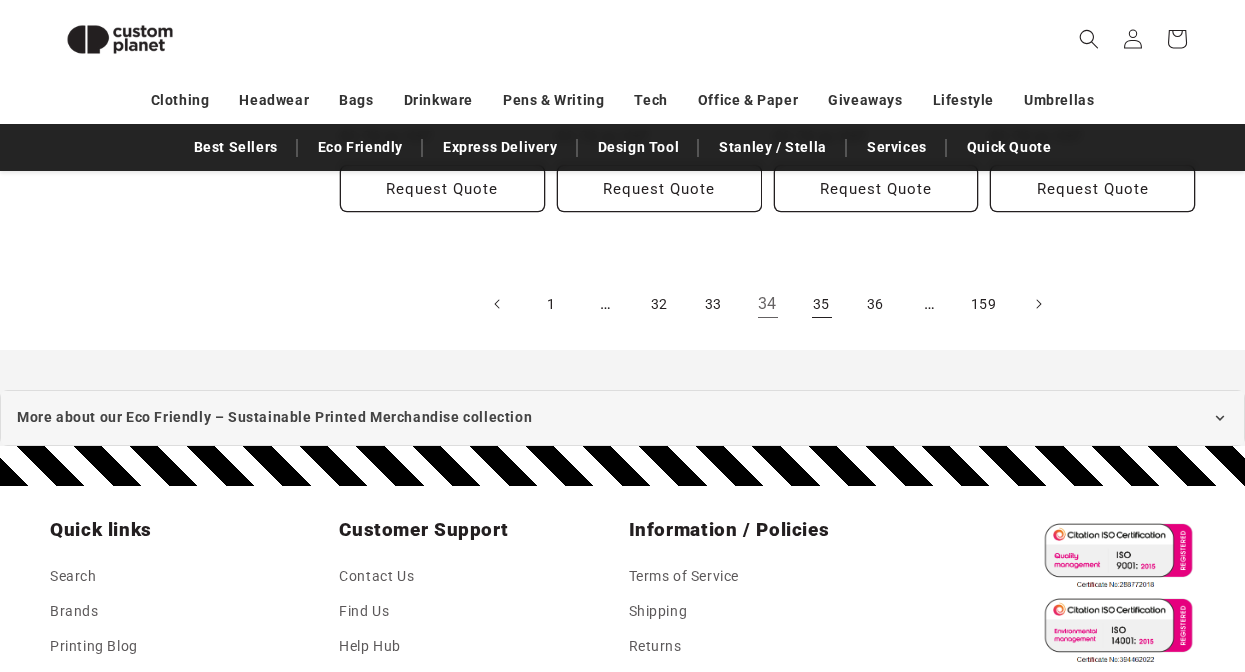 click on "35" at bounding box center (822, 304) 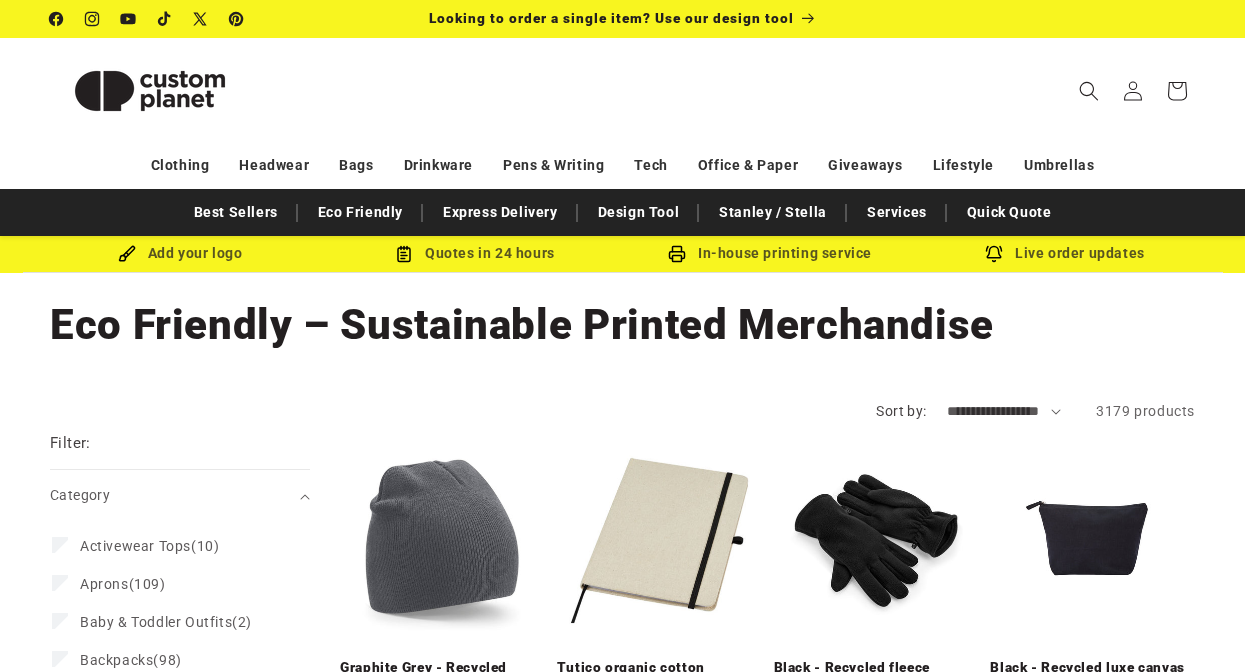scroll, scrollTop: 0, scrollLeft: 0, axis: both 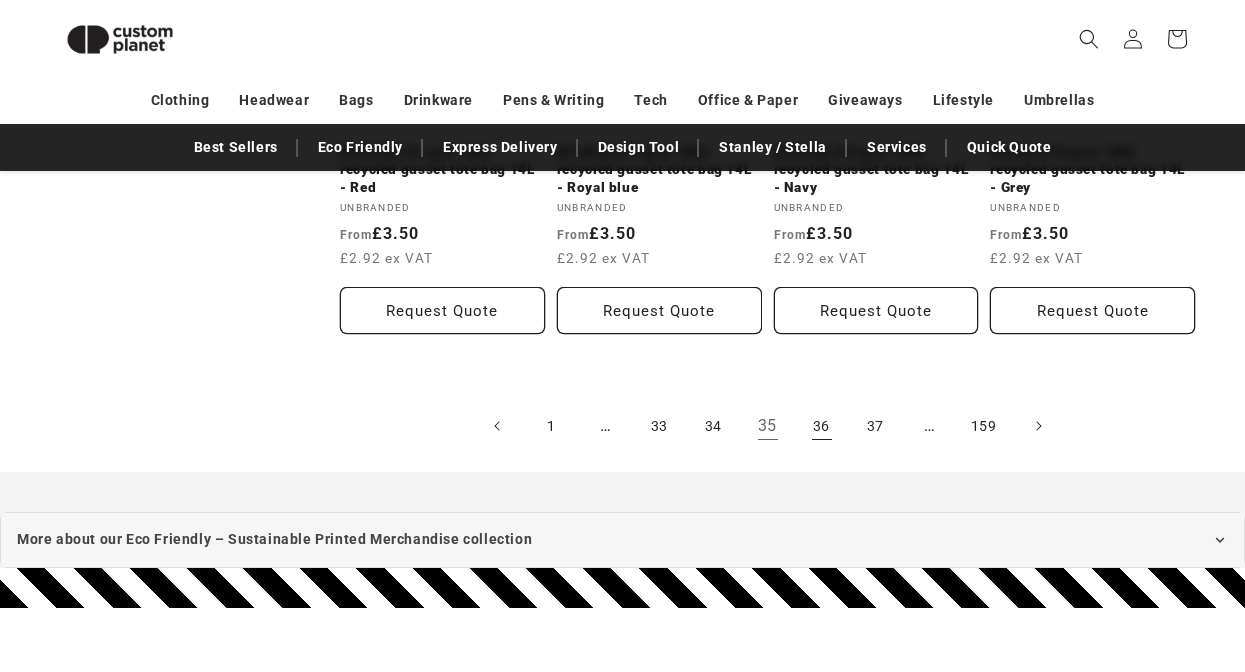 click on "36" at bounding box center [822, 426] 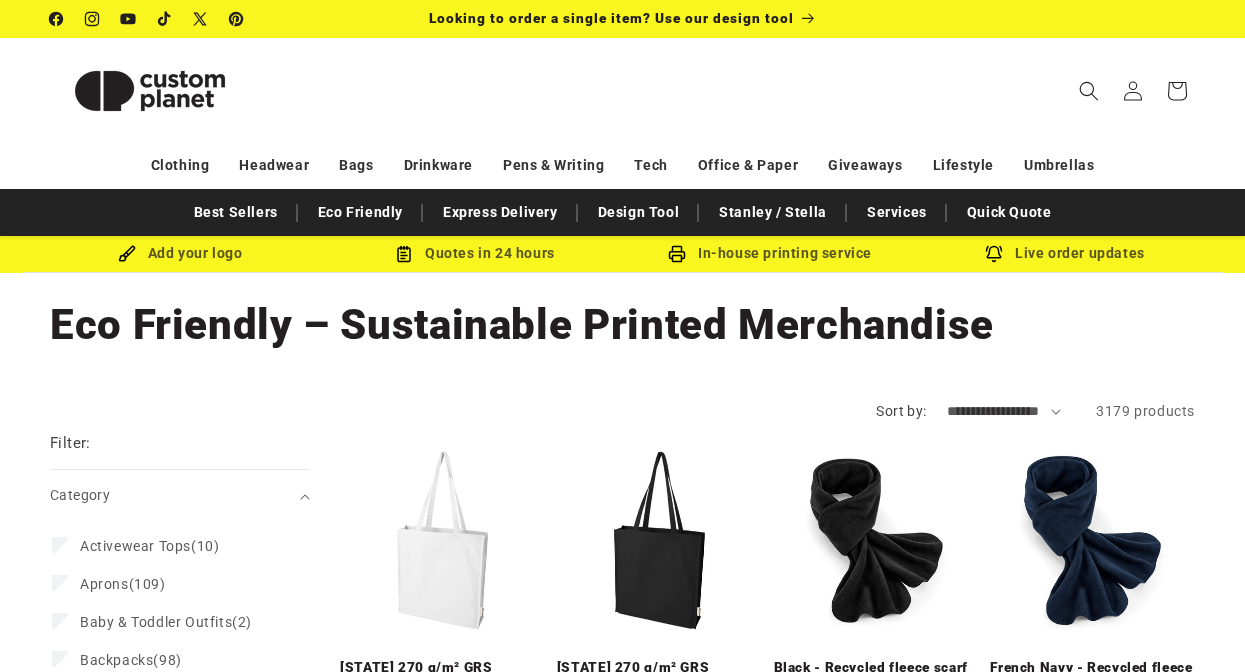 scroll, scrollTop: 0, scrollLeft: 0, axis: both 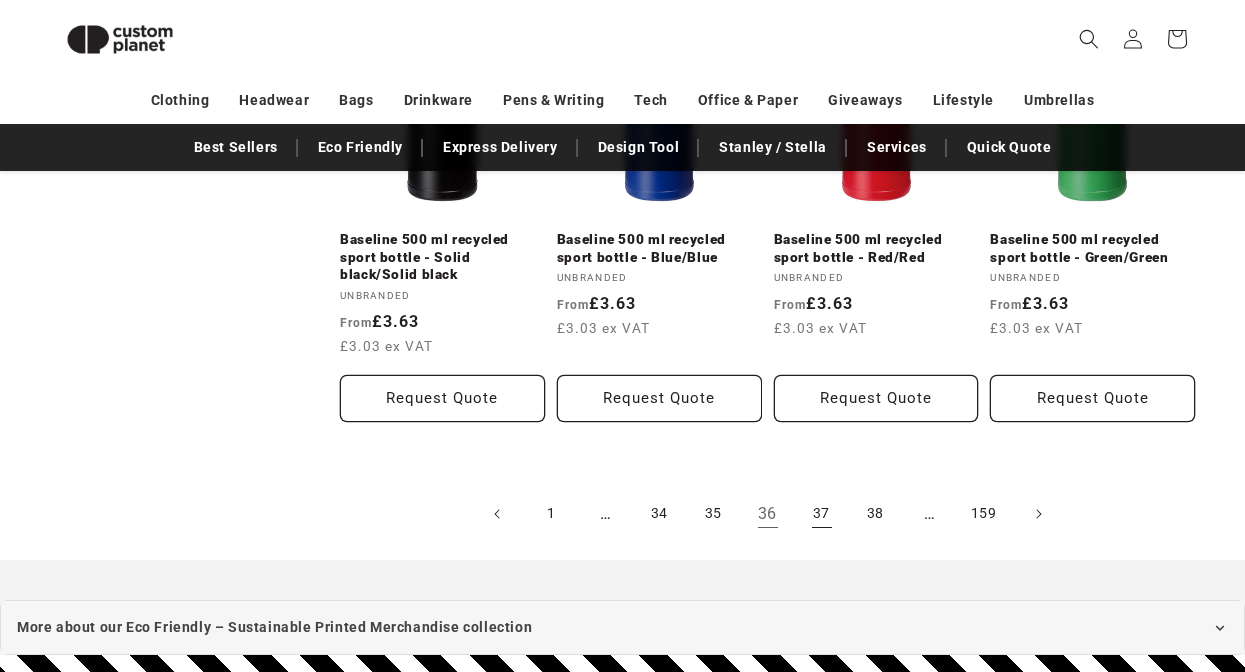 click on "37" at bounding box center [822, 514] 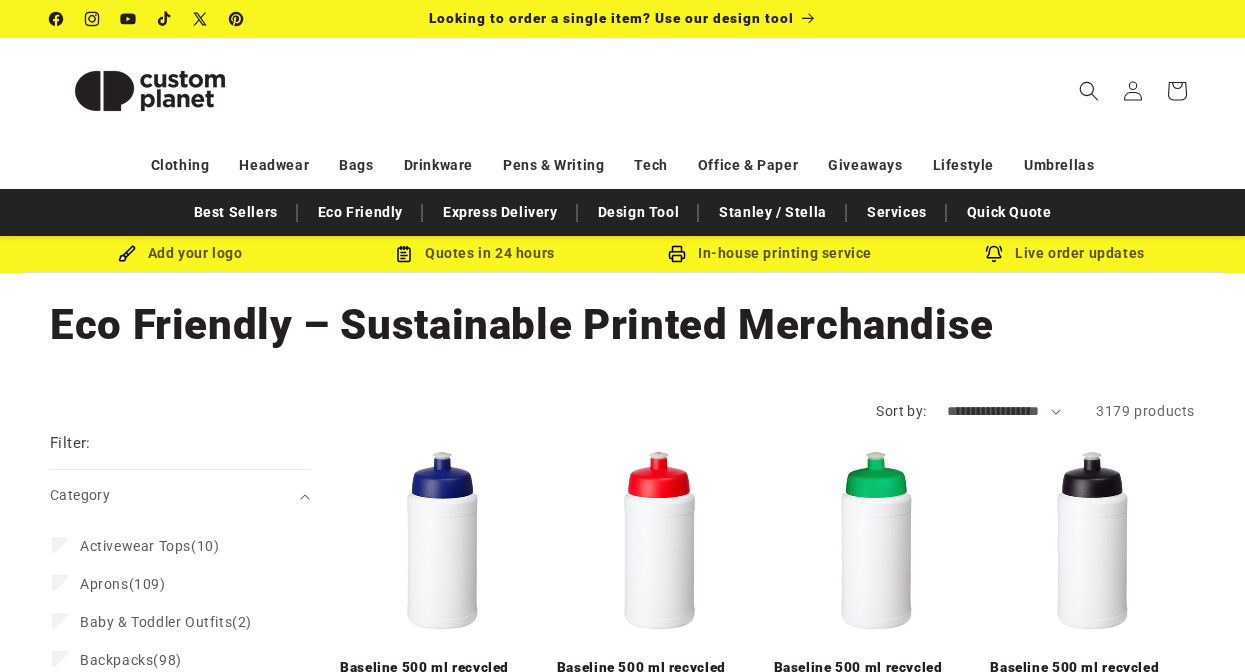 scroll, scrollTop: 0, scrollLeft: 0, axis: both 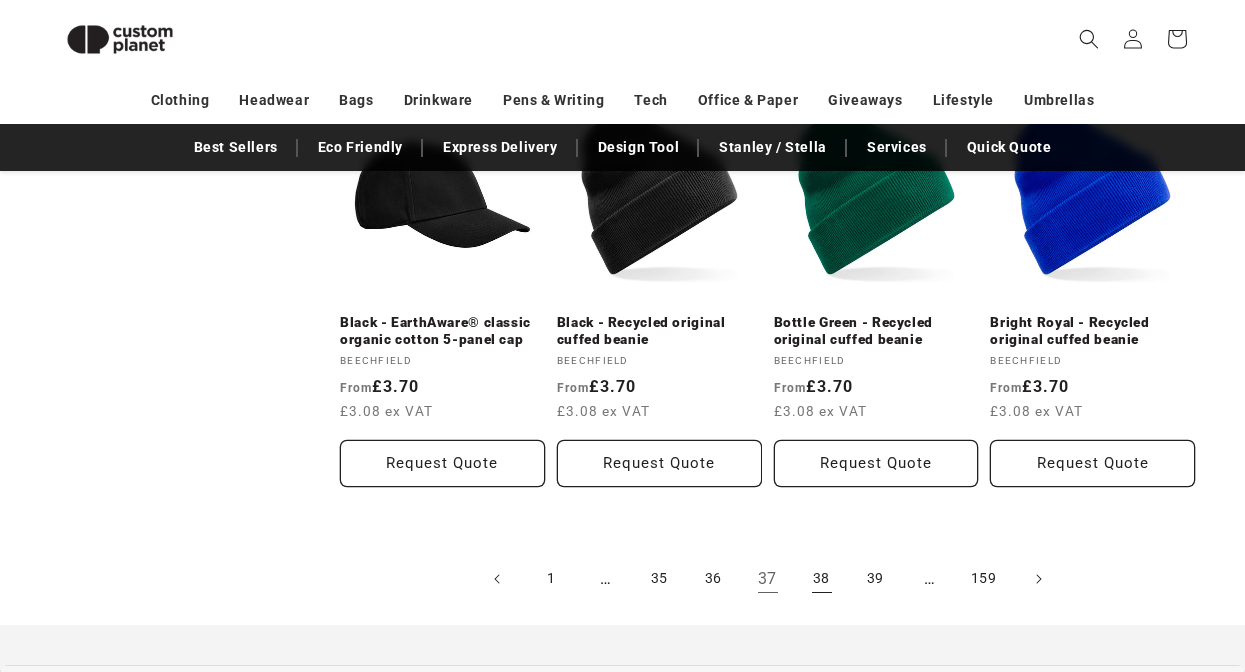 click on "38" at bounding box center [822, 579] 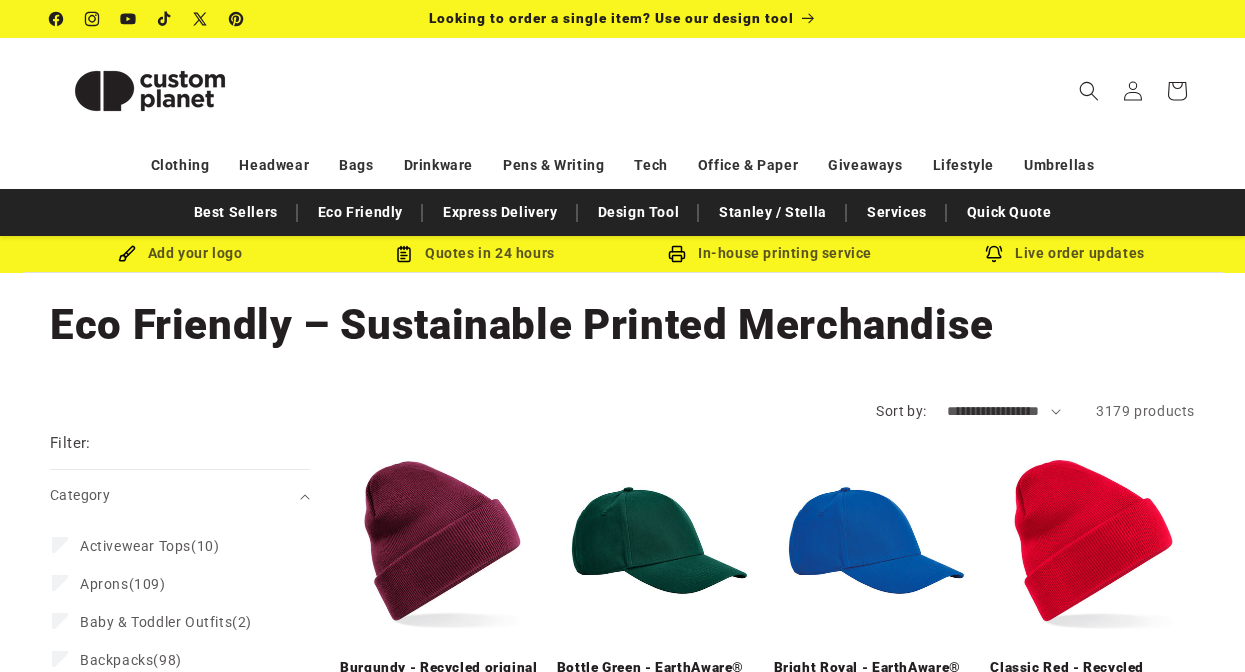 scroll, scrollTop: 0, scrollLeft: 0, axis: both 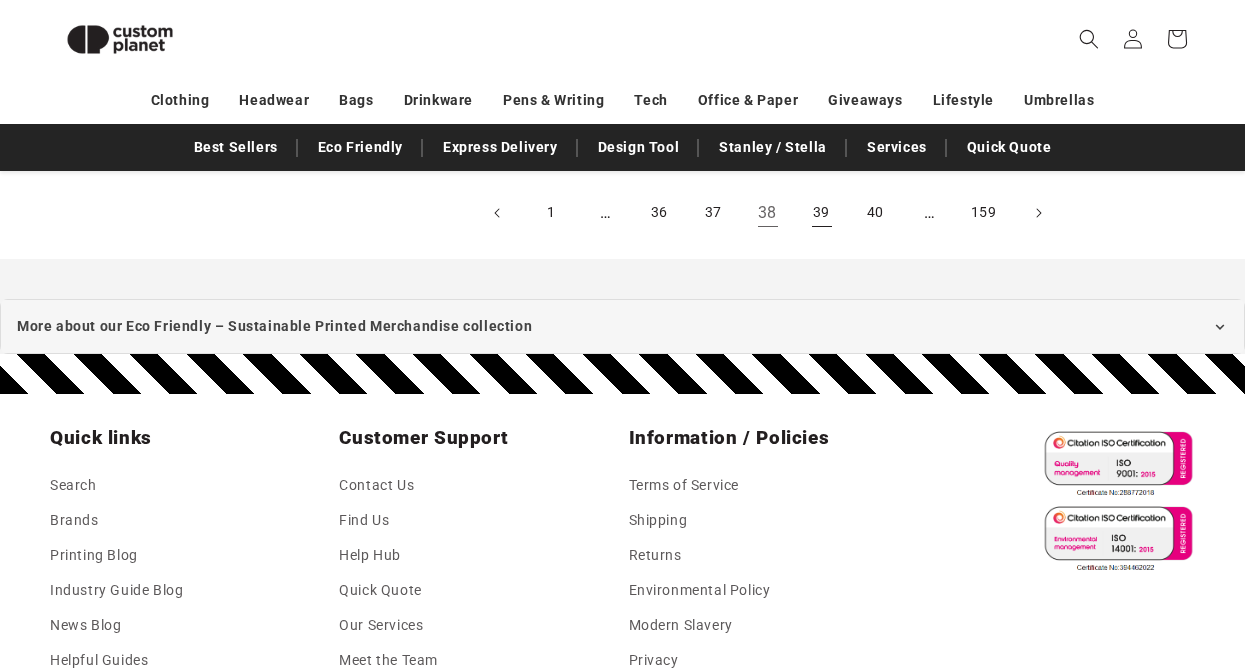 click on "39" at bounding box center (822, 213) 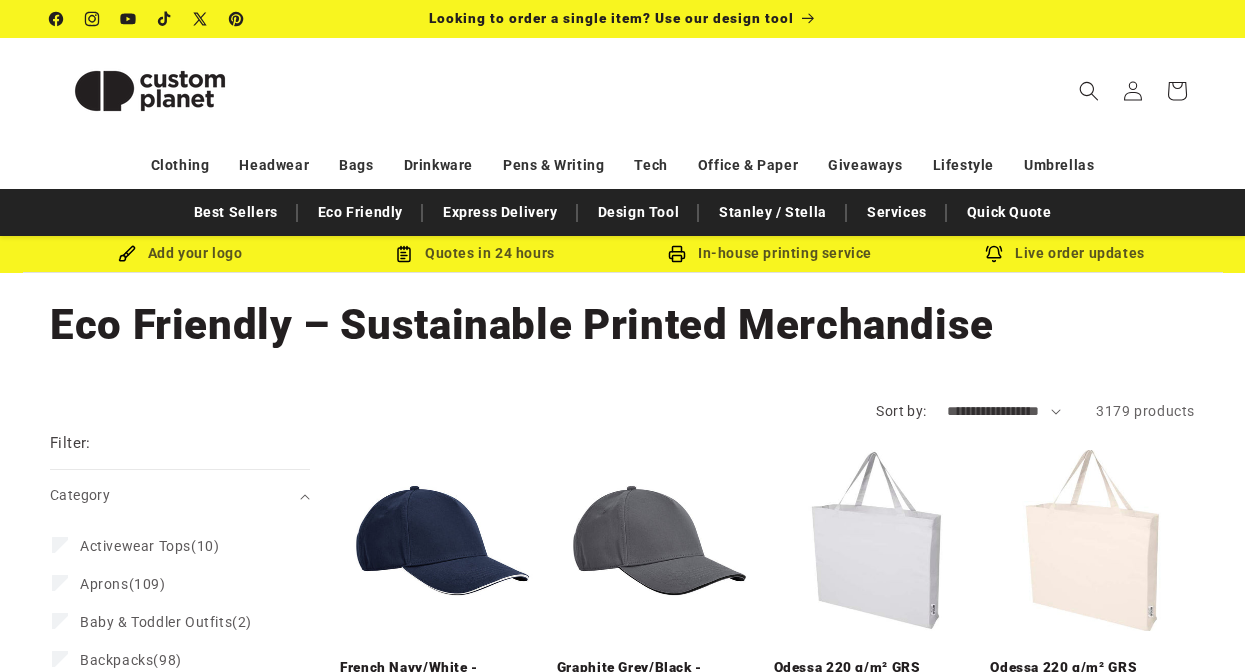 scroll, scrollTop: 0, scrollLeft: 0, axis: both 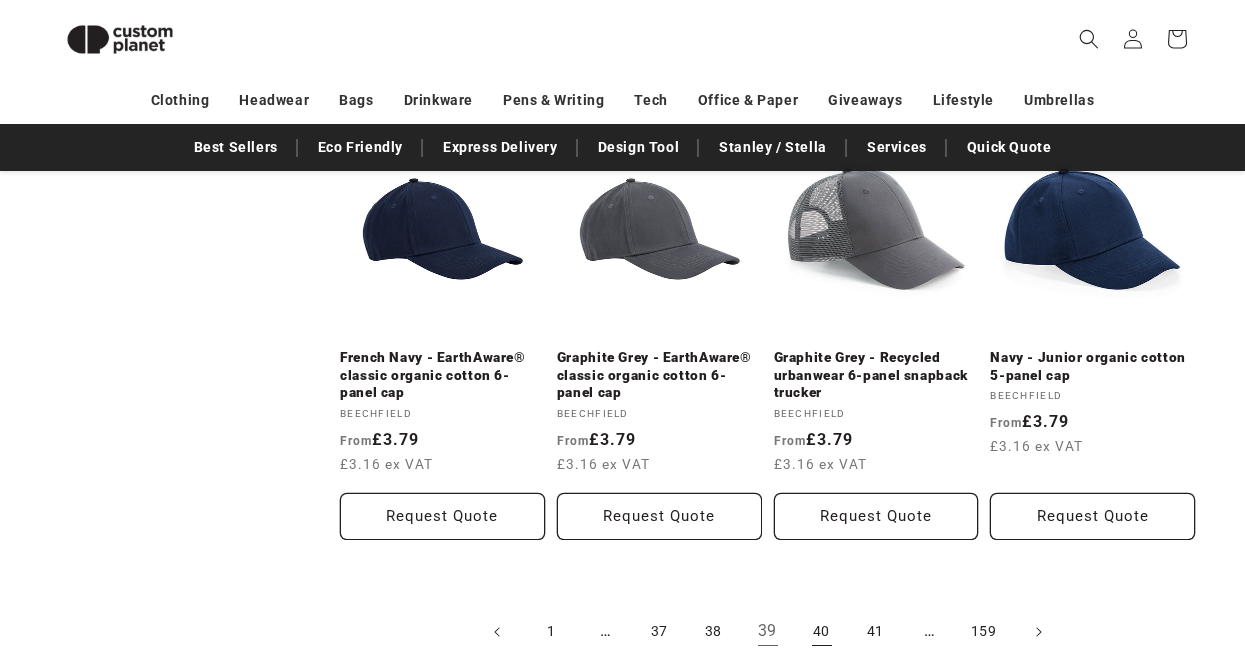 click on "40" at bounding box center [822, 632] 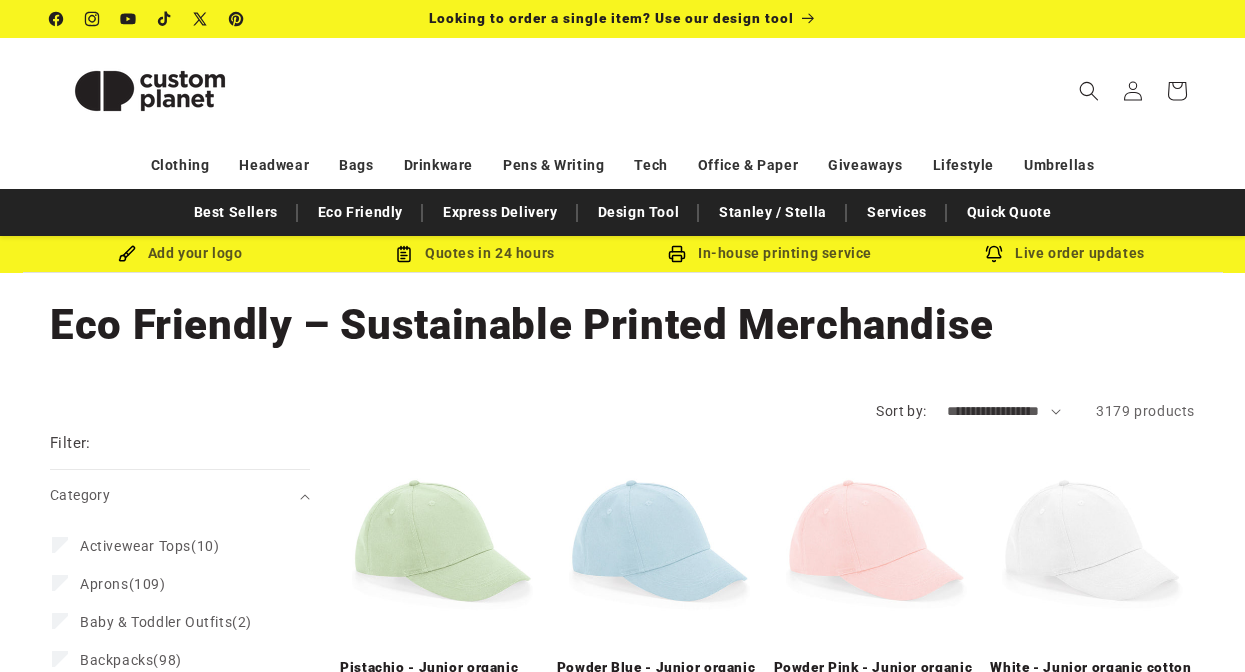 scroll, scrollTop: 0, scrollLeft: 0, axis: both 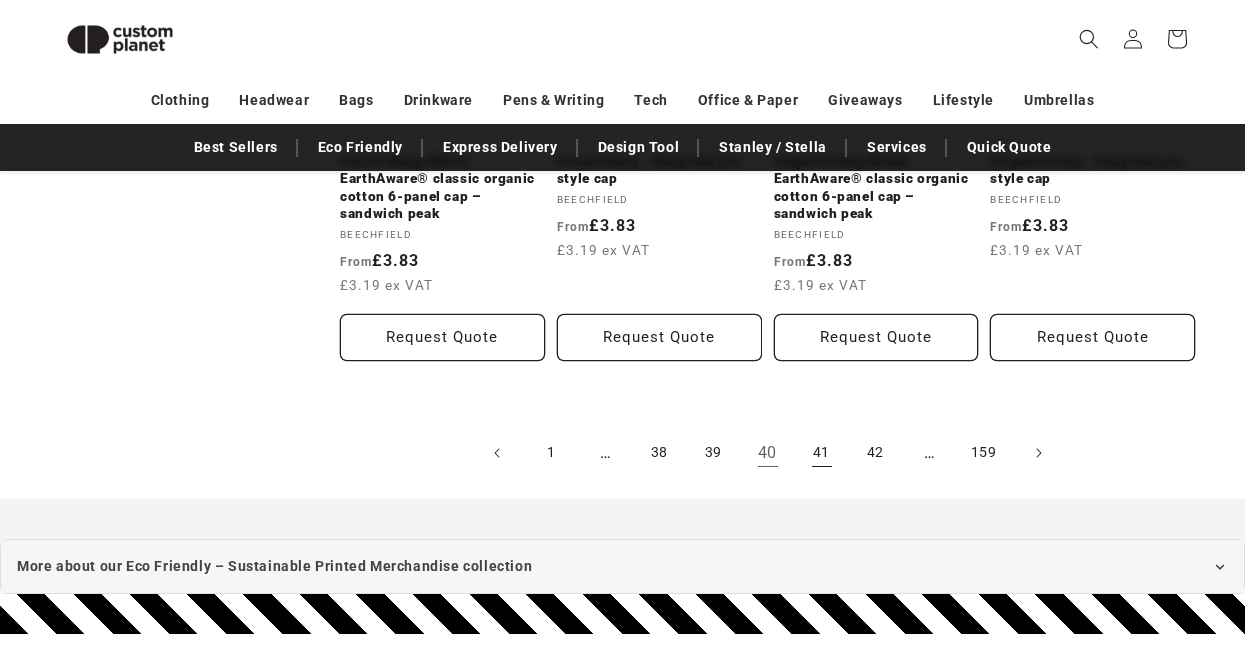 click on "41" at bounding box center [822, 453] 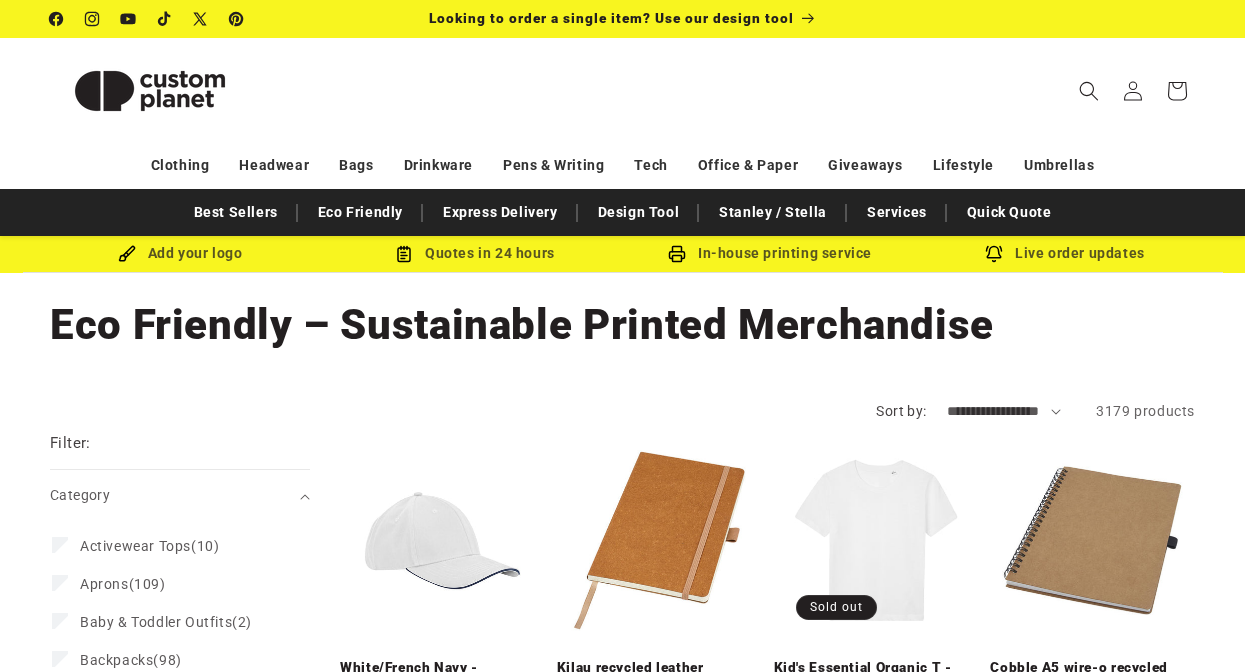 scroll, scrollTop: 0, scrollLeft: 0, axis: both 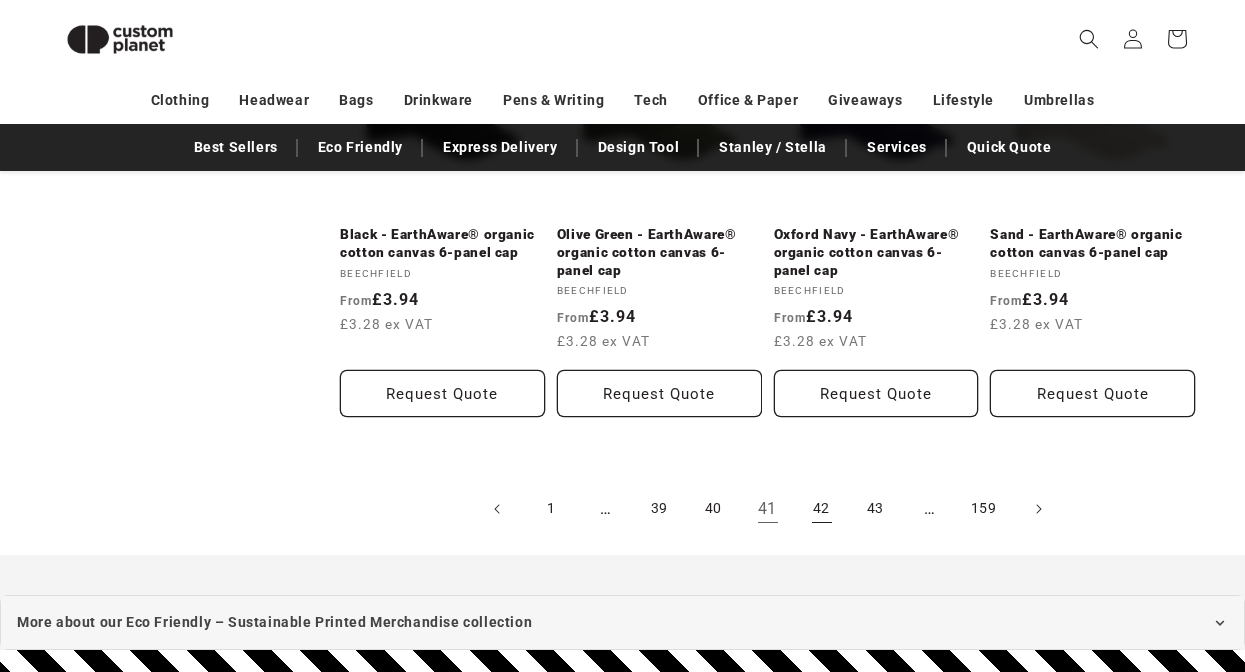 click on "42" at bounding box center (822, 509) 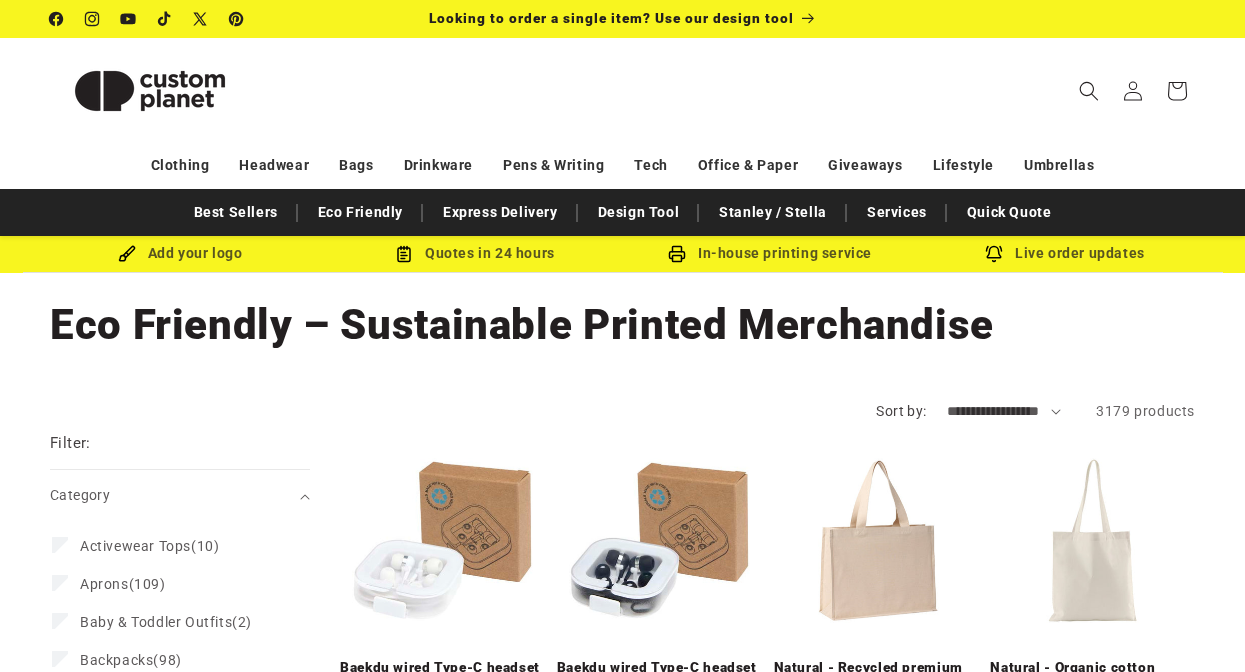 scroll, scrollTop: 0, scrollLeft: 0, axis: both 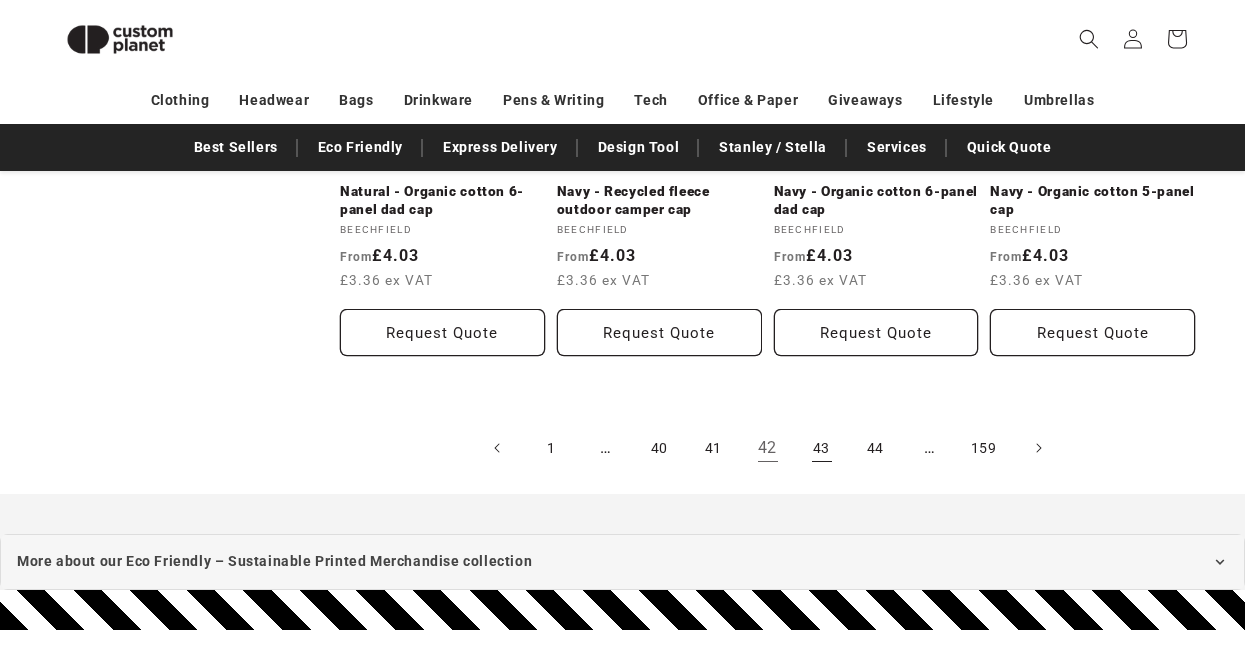 click on "43" at bounding box center [822, 448] 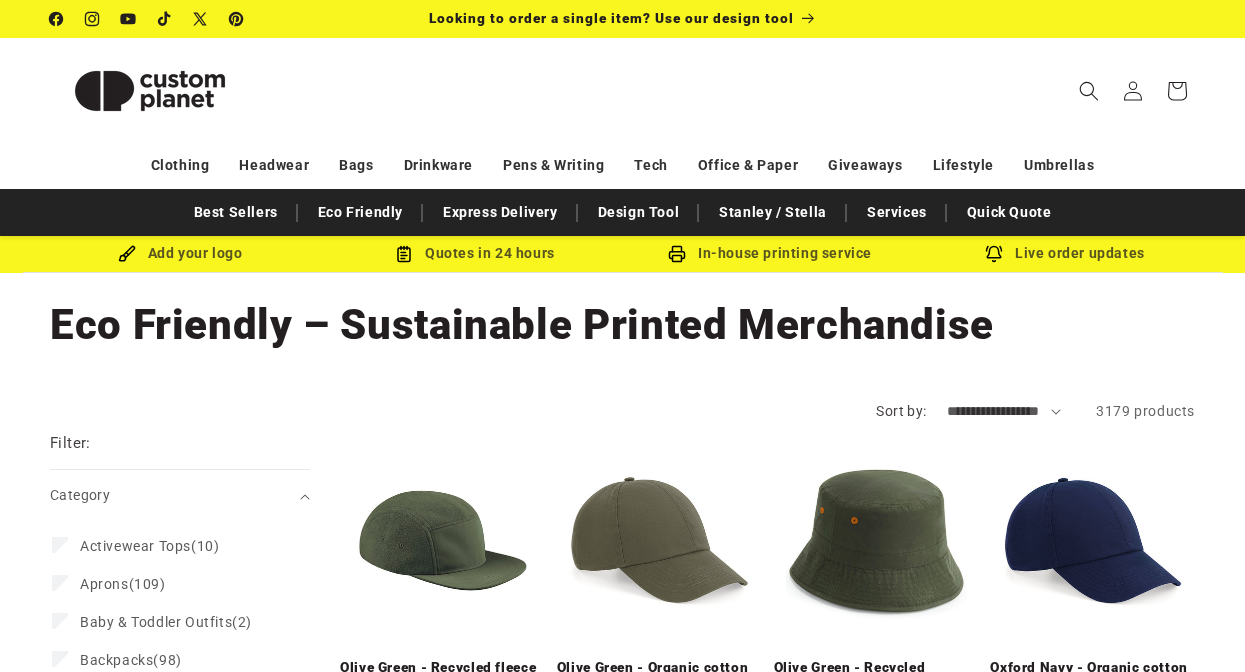 scroll, scrollTop: 0, scrollLeft: 0, axis: both 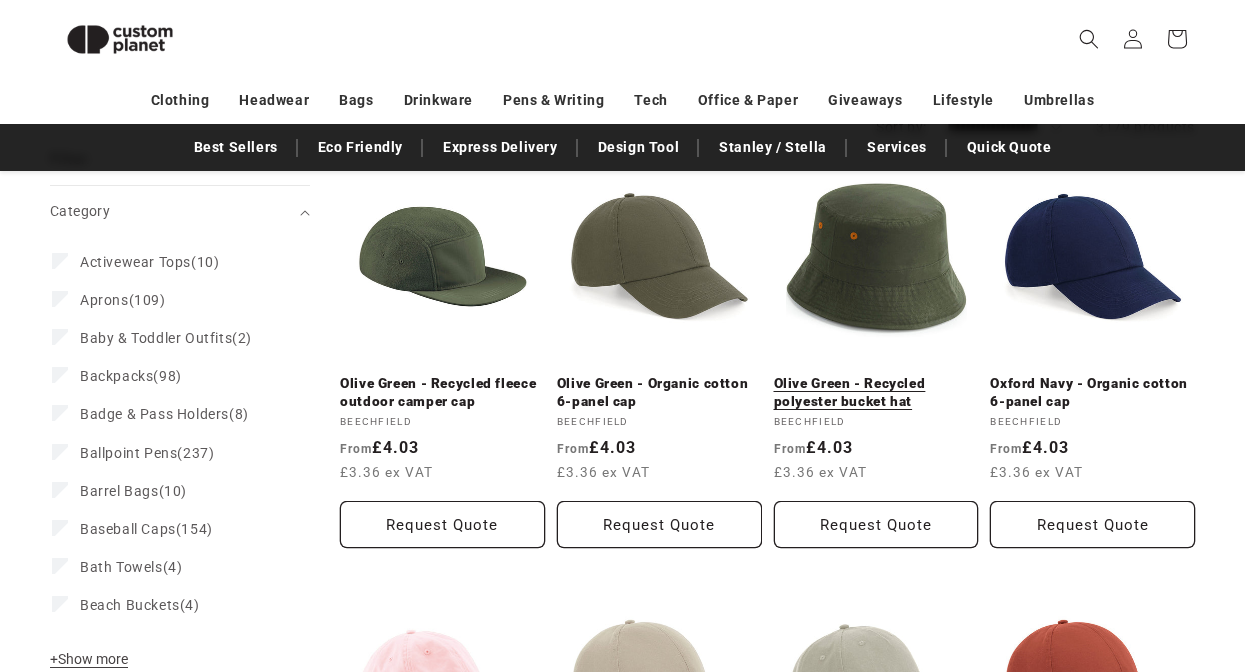 click on "Olive Green - Recycled polyester bucket hat" at bounding box center [876, 392] 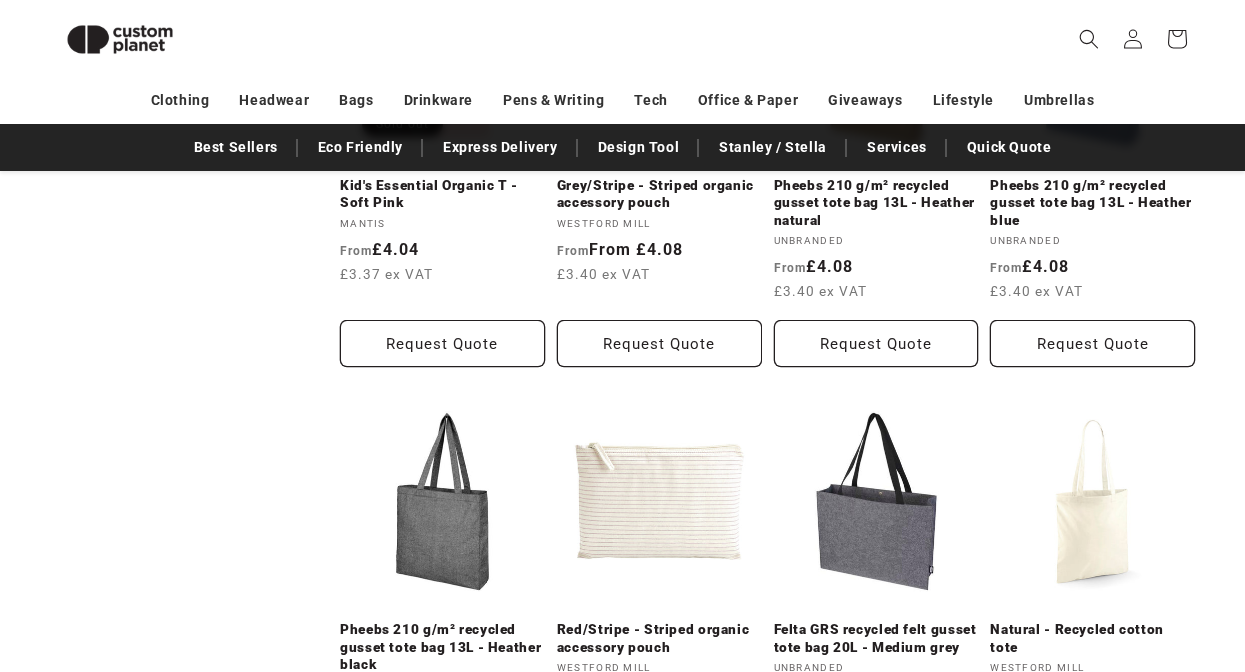 scroll, scrollTop: 2139, scrollLeft: 0, axis: vertical 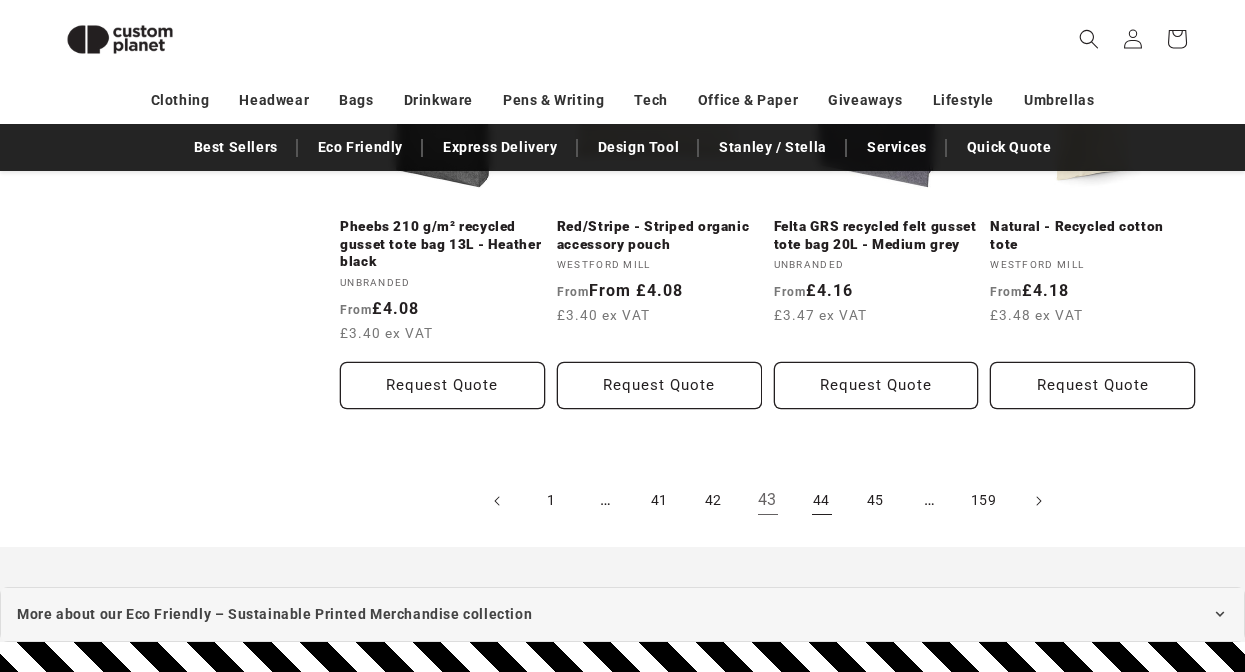 click on "44" at bounding box center [822, 501] 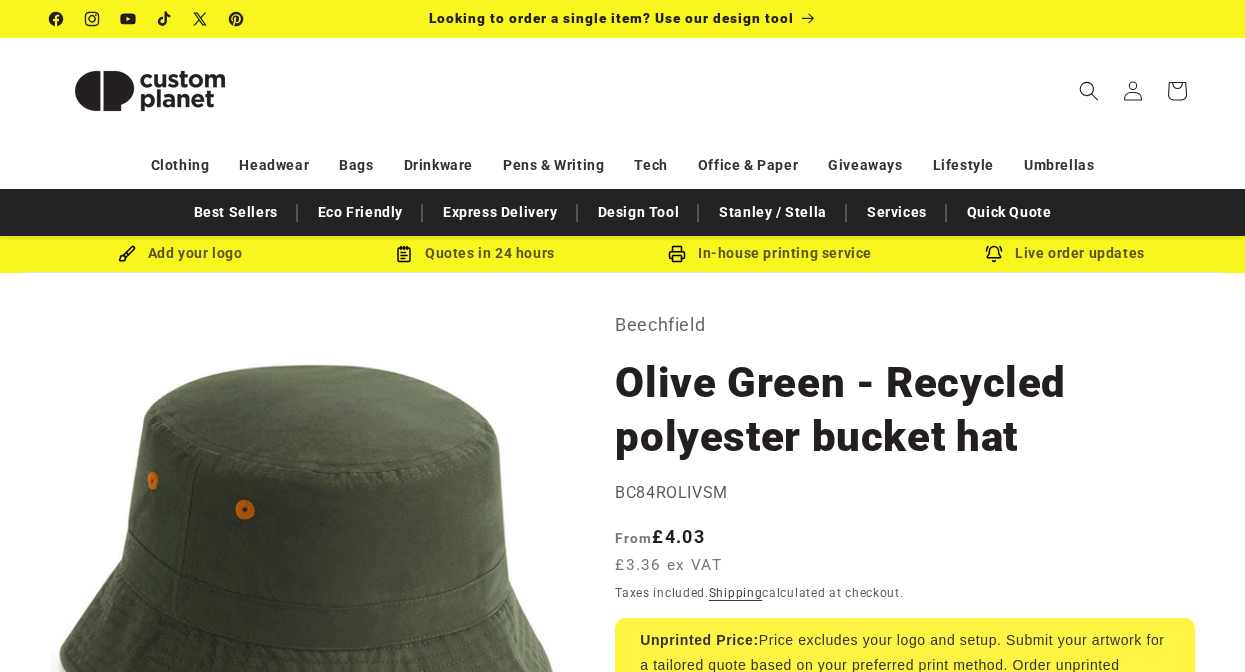 scroll, scrollTop: 0, scrollLeft: 0, axis: both 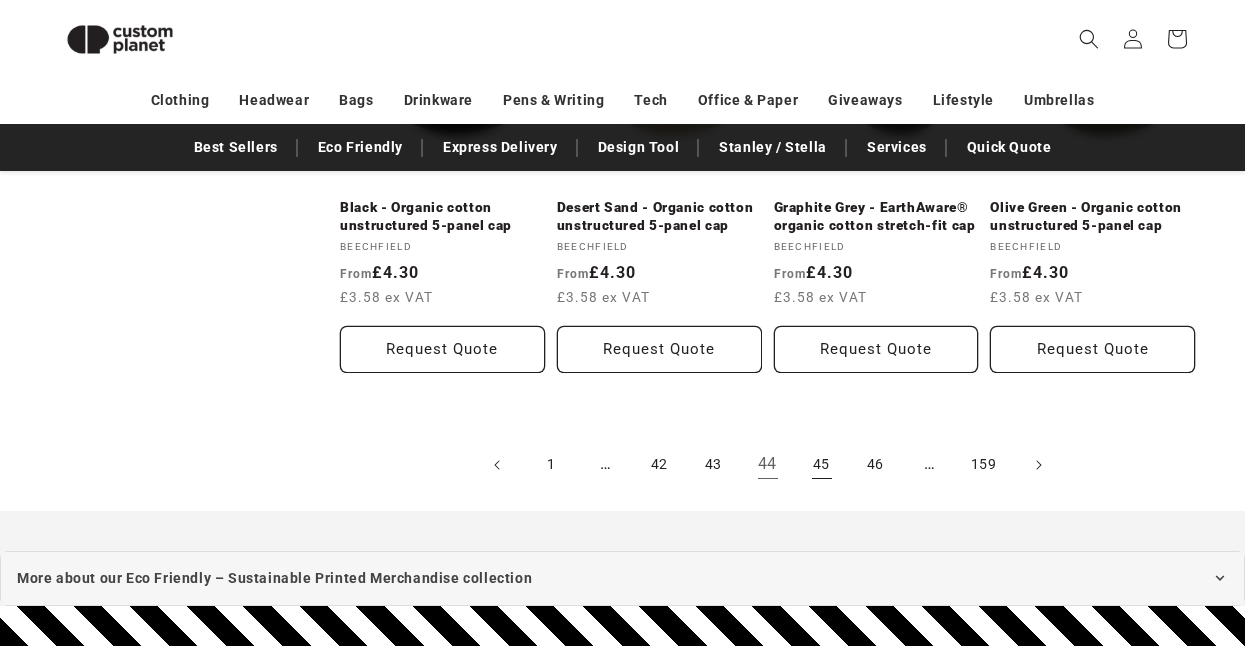 click on "45" at bounding box center [822, 465] 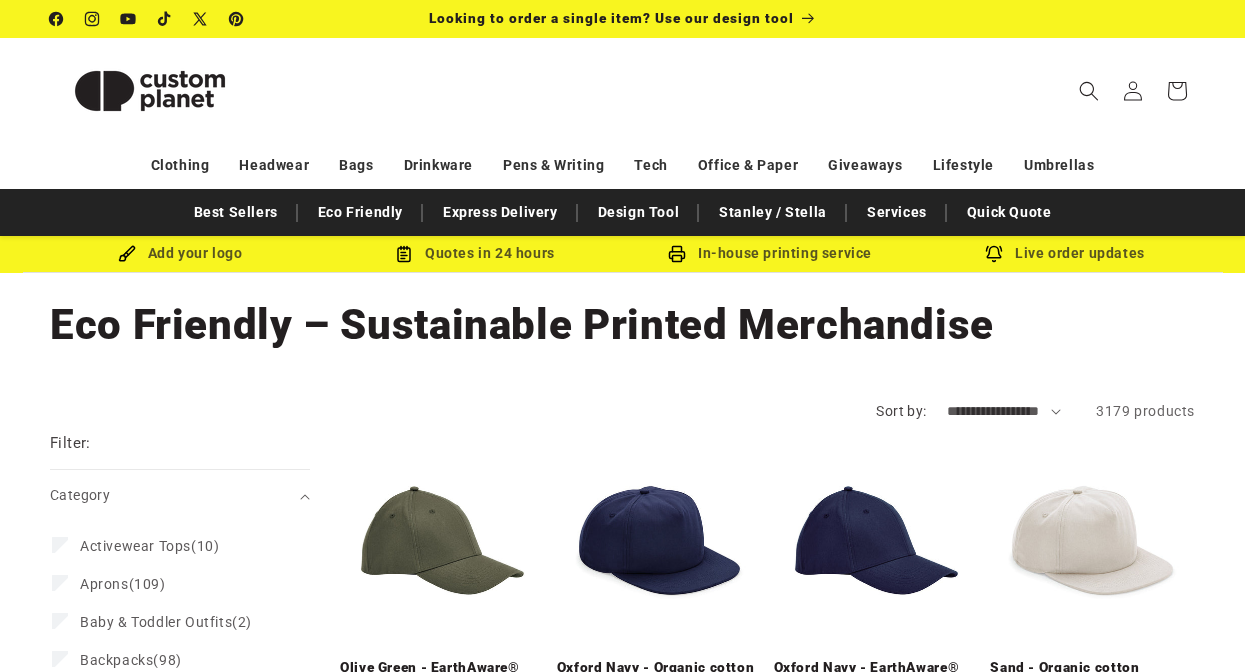 scroll, scrollTop: 0, scrollLeft: 0, axis: both 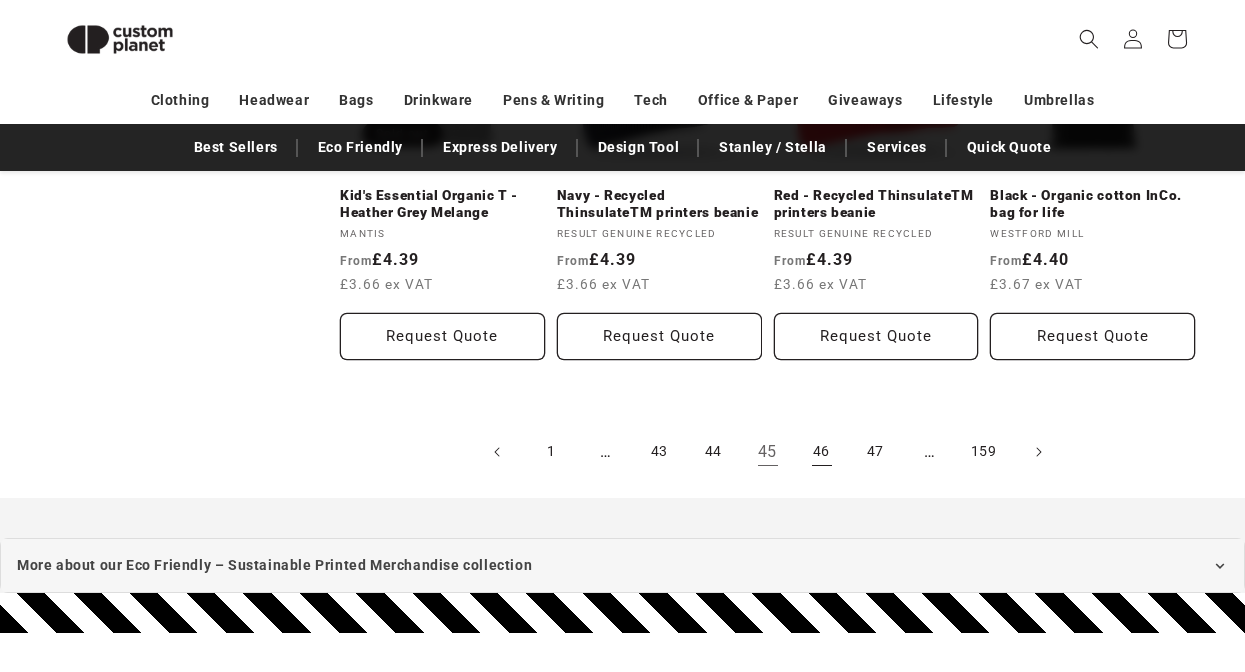click on "46" at bounding box center [822, 452] 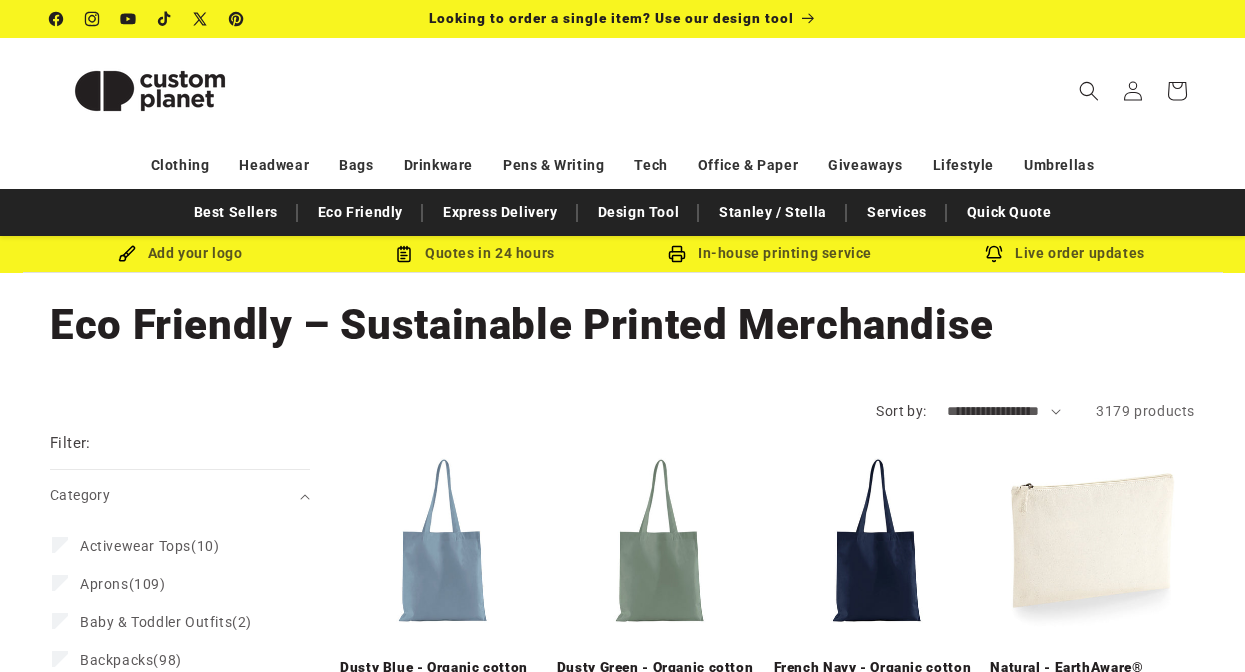 scroll, scrollTop: 0, scrollLeft: 0, axis: both 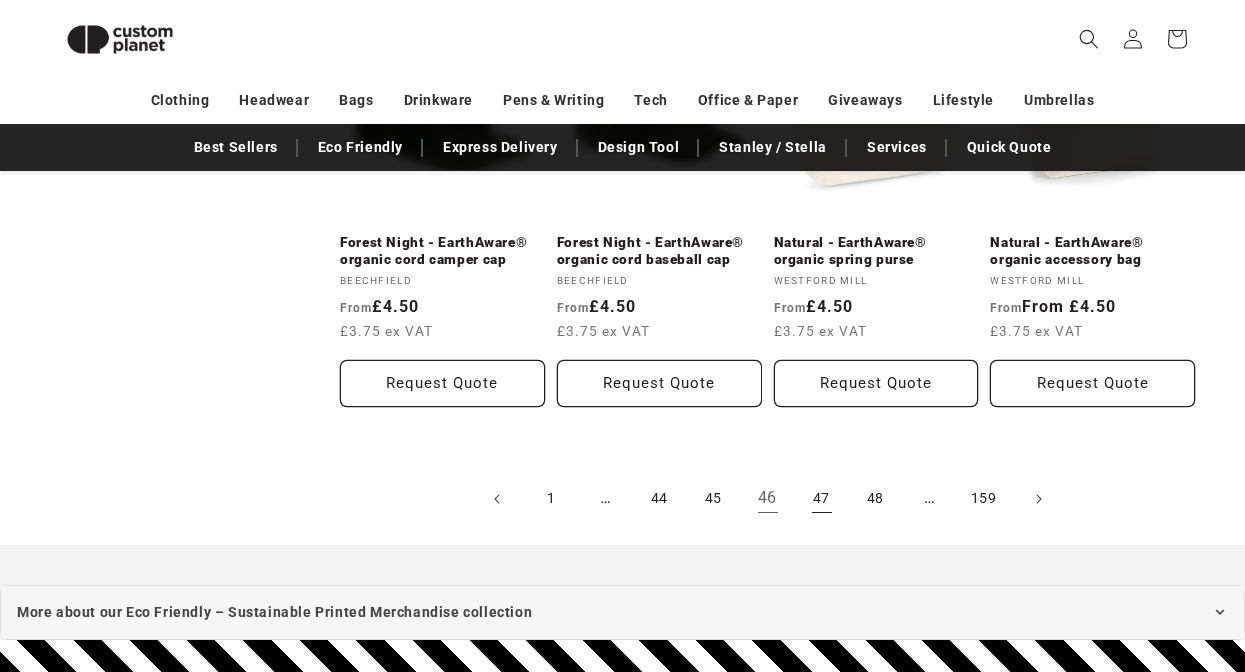 click on "47" at bounding box center [822, 499] 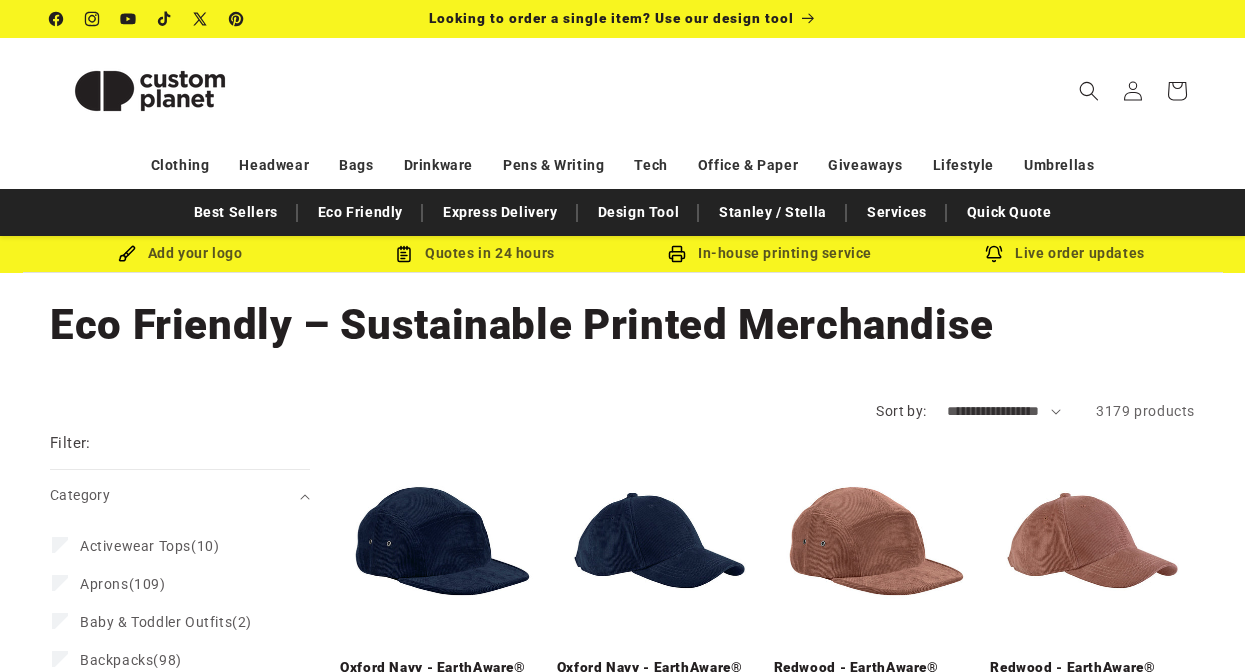 scroll, scrollTop: 0, scrollLeft: 0, axis: both 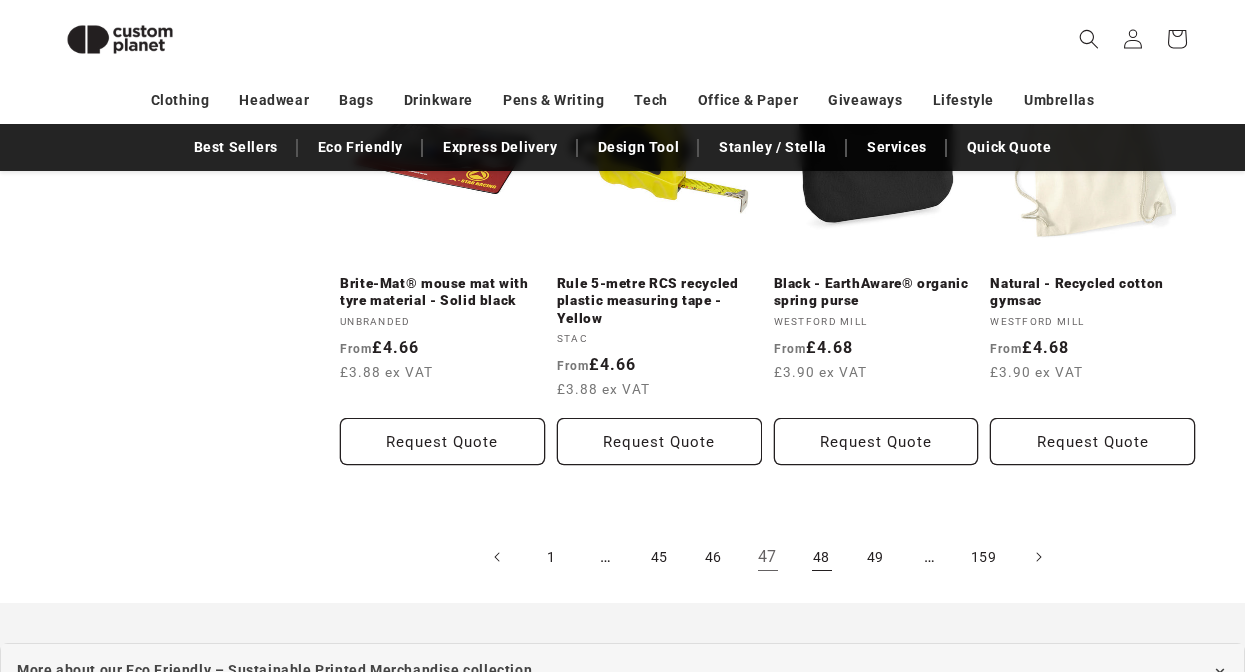 click on "48" at bounding box center (822, 557) 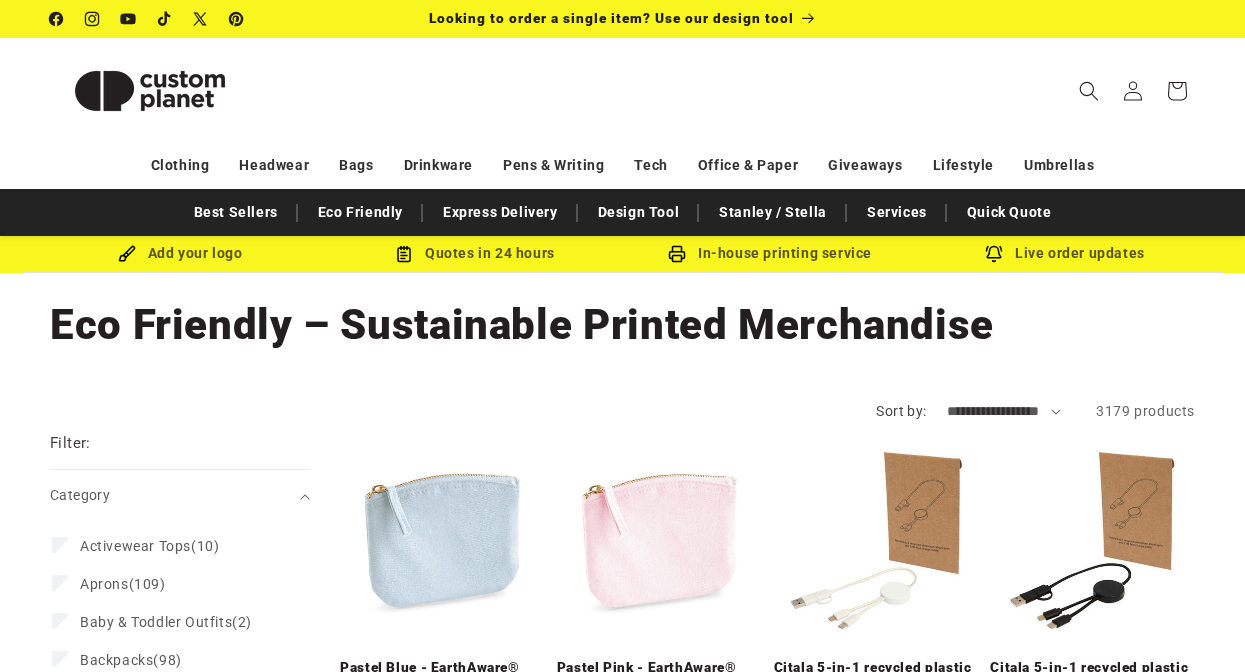 scroll, scrollTop: 0, scrollLeft: 0, axis: both 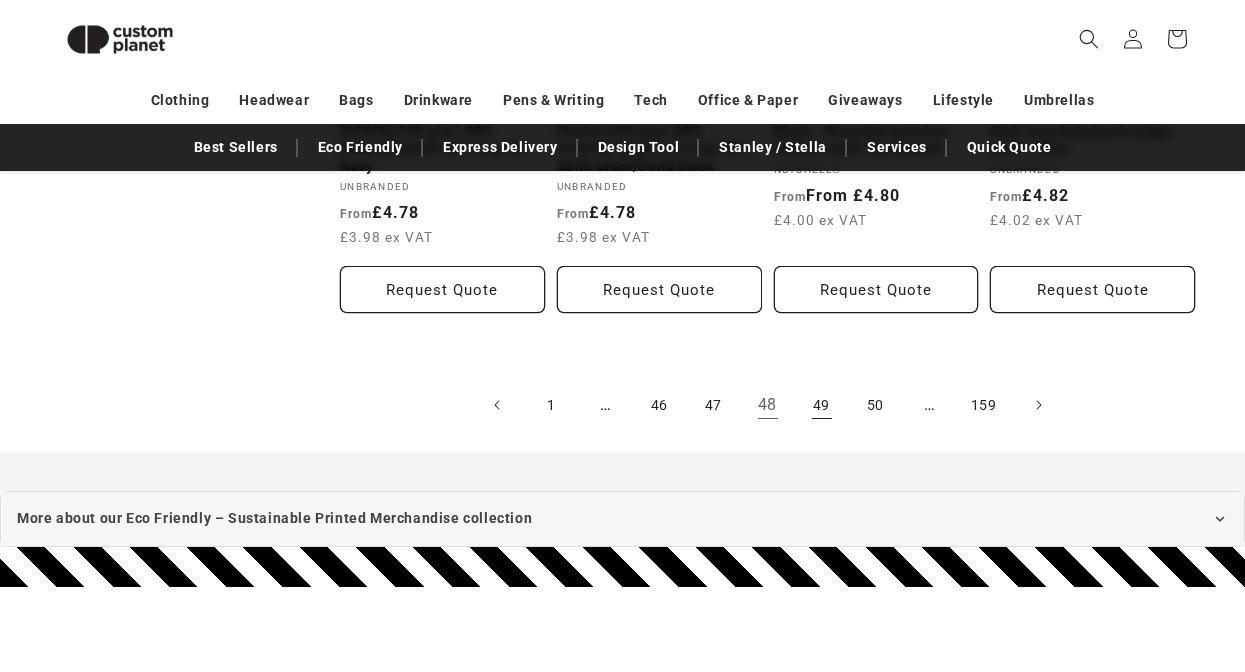 click on "49" at bounding box center [822, 405] 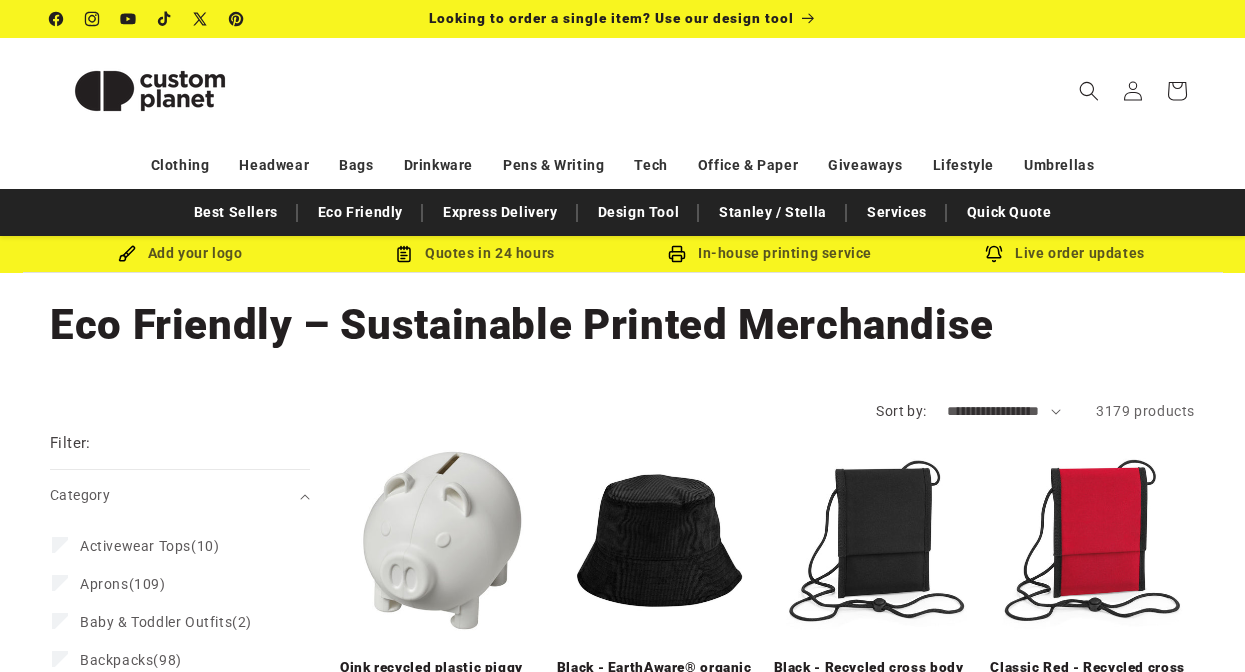 scroll, scrollTop: 0, scrollLeft: 0, axis: both 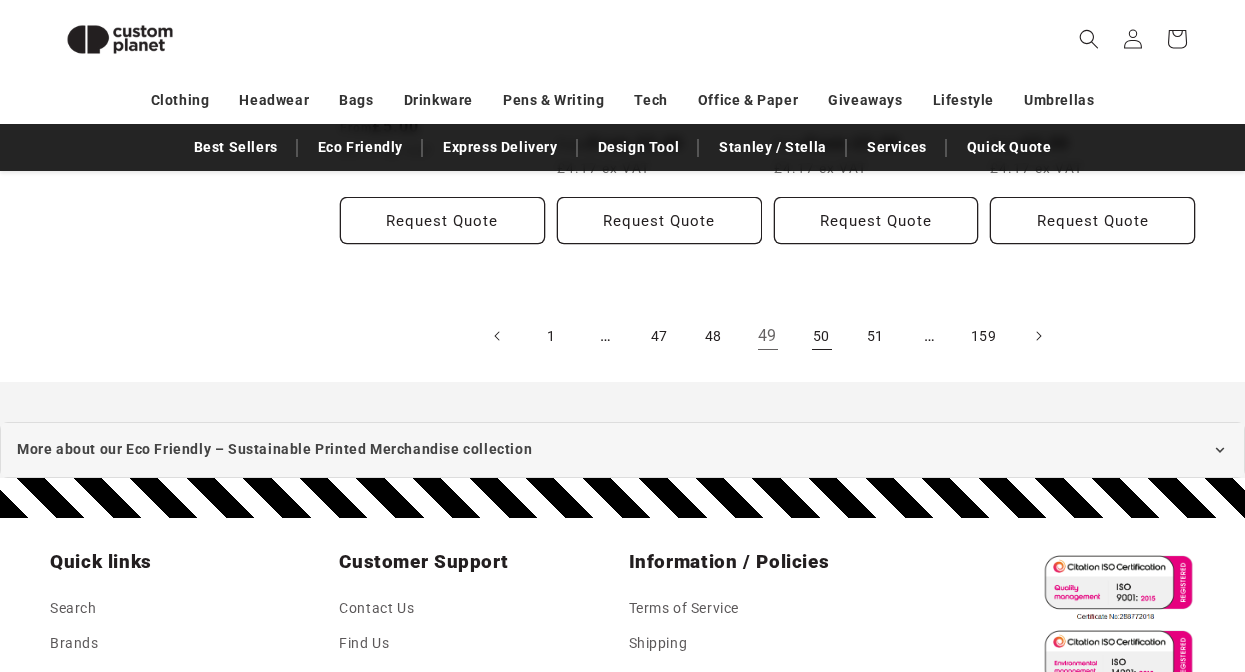 click on "50" at bounding box center [822, 336] 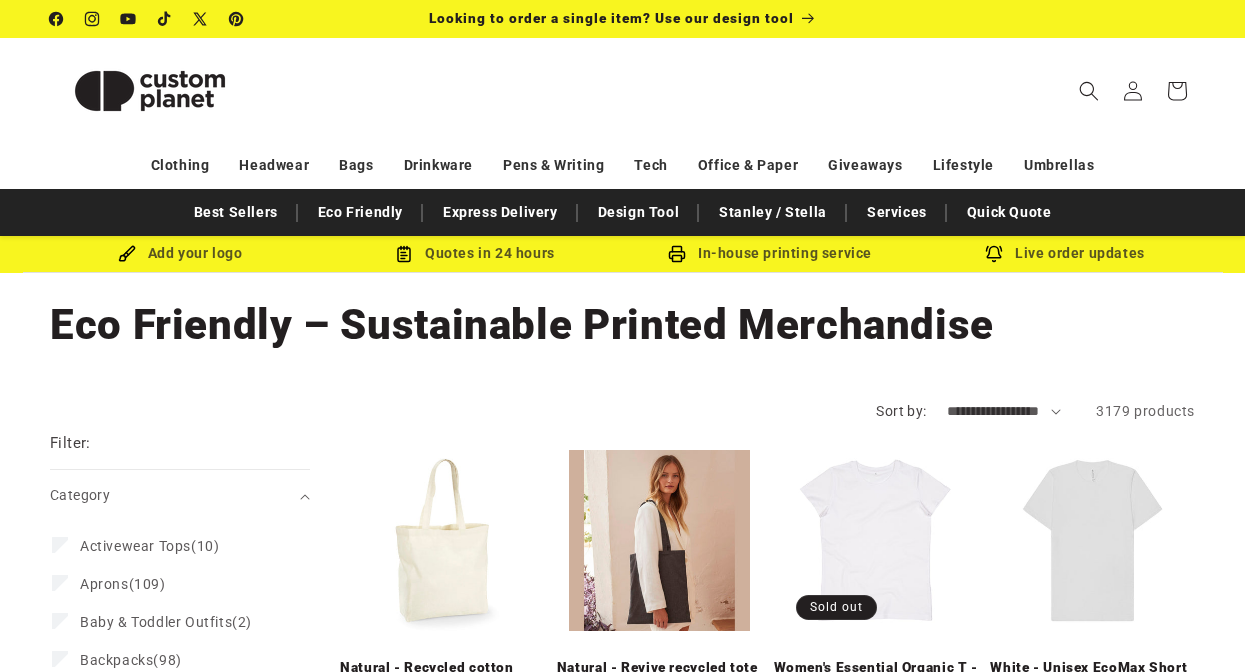 scroll, scrollTop: 0, scrollLeft: 0, axis: both 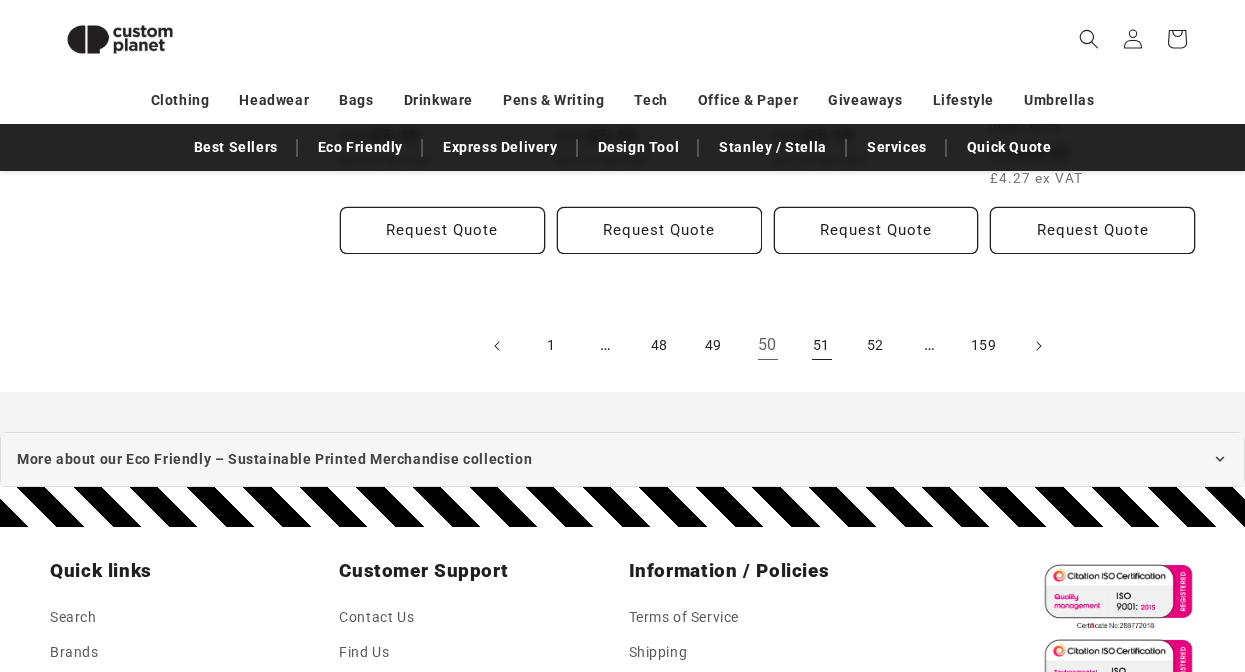 click on "51" at bounding box center (822, 346) 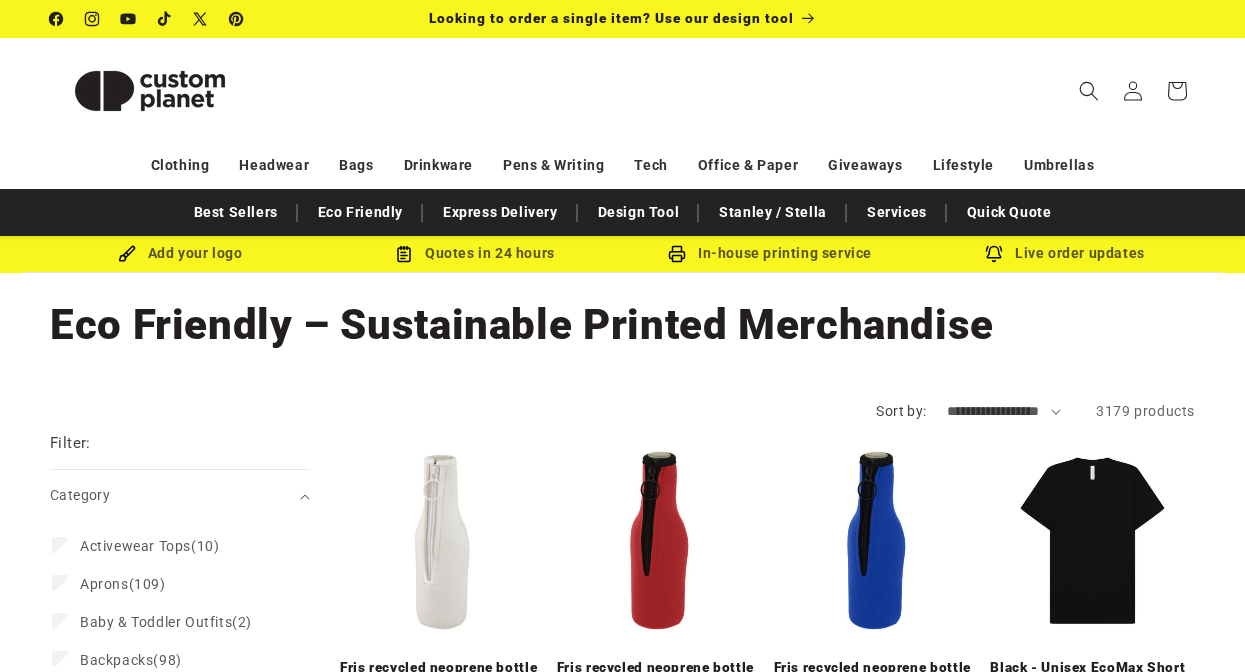 scroll, scrollTop: 0, scrollLeft: 0, axis: both 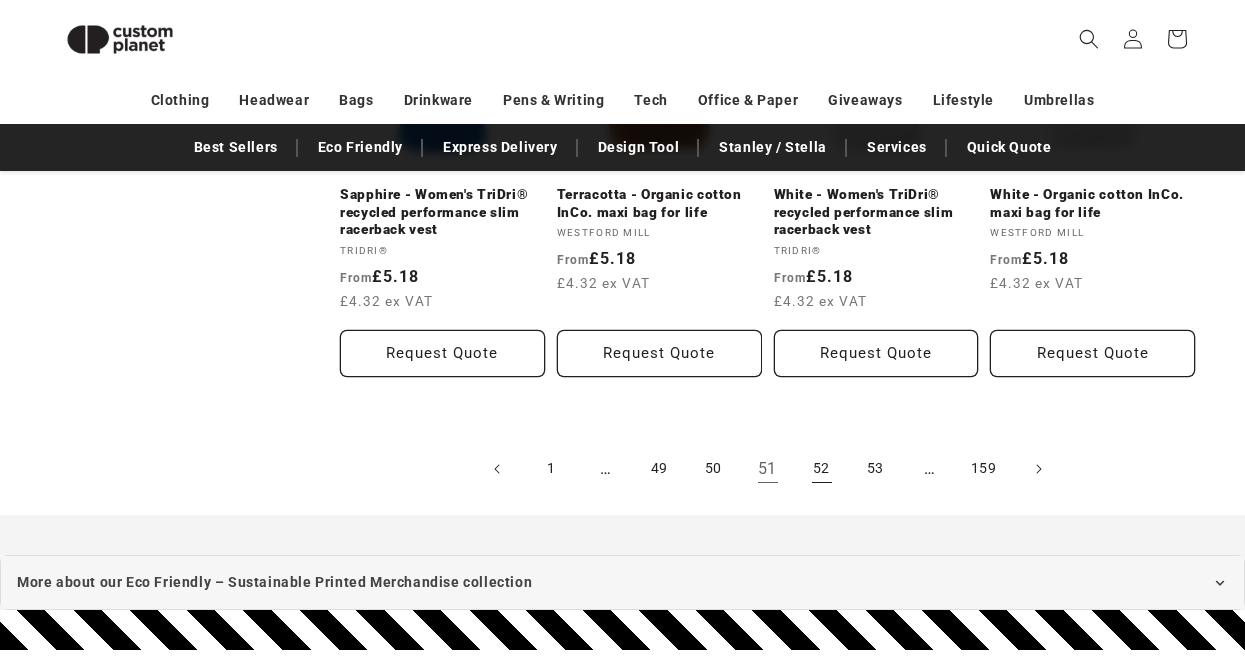 click on "52" at bounding box center [822, 469] 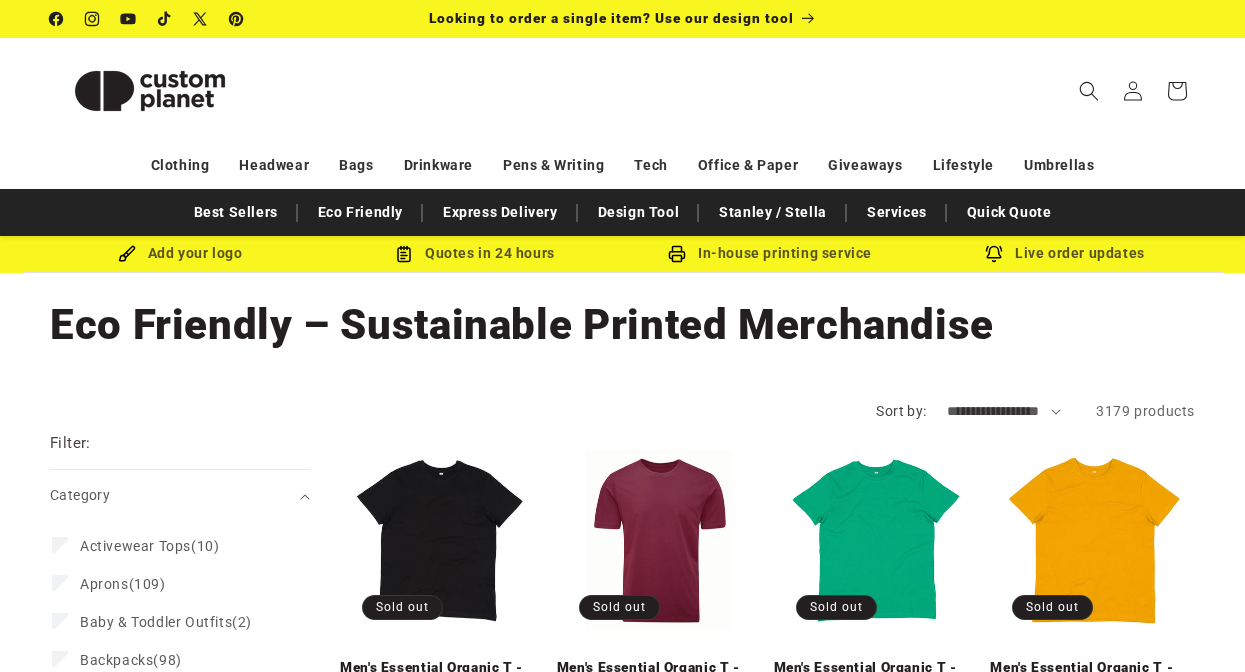 scroll, scrollTop: 0, scrollLeft: 0, axis: both 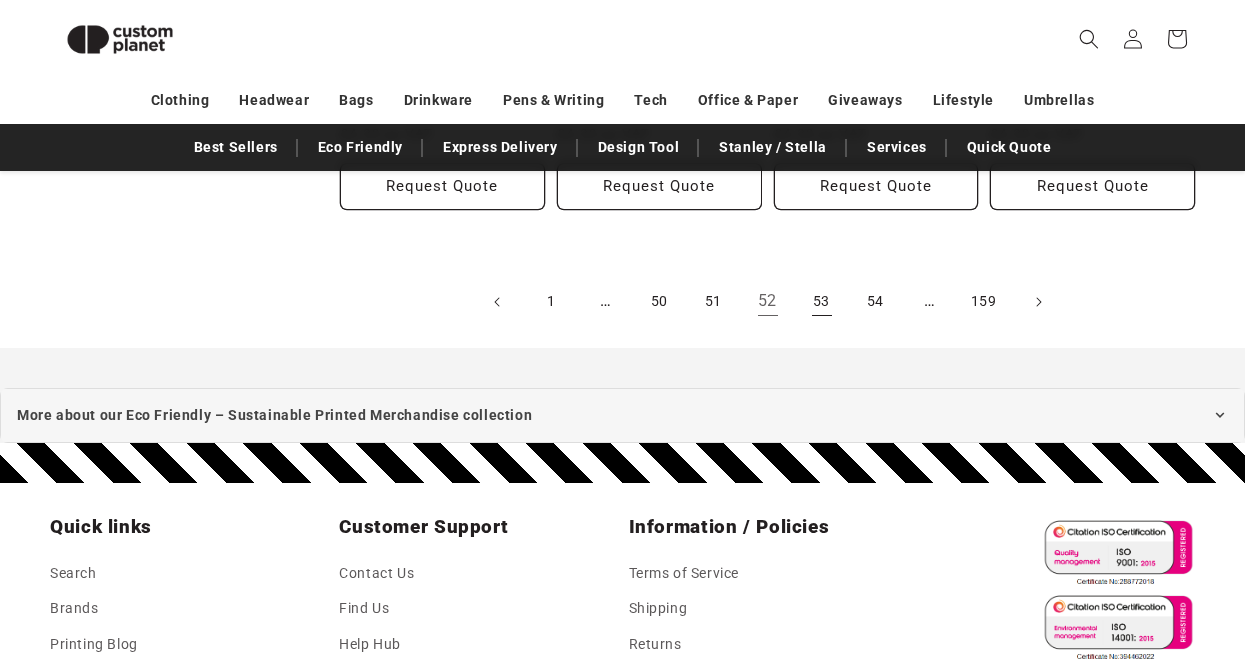 click on "53" at bounding box center [822, 302] 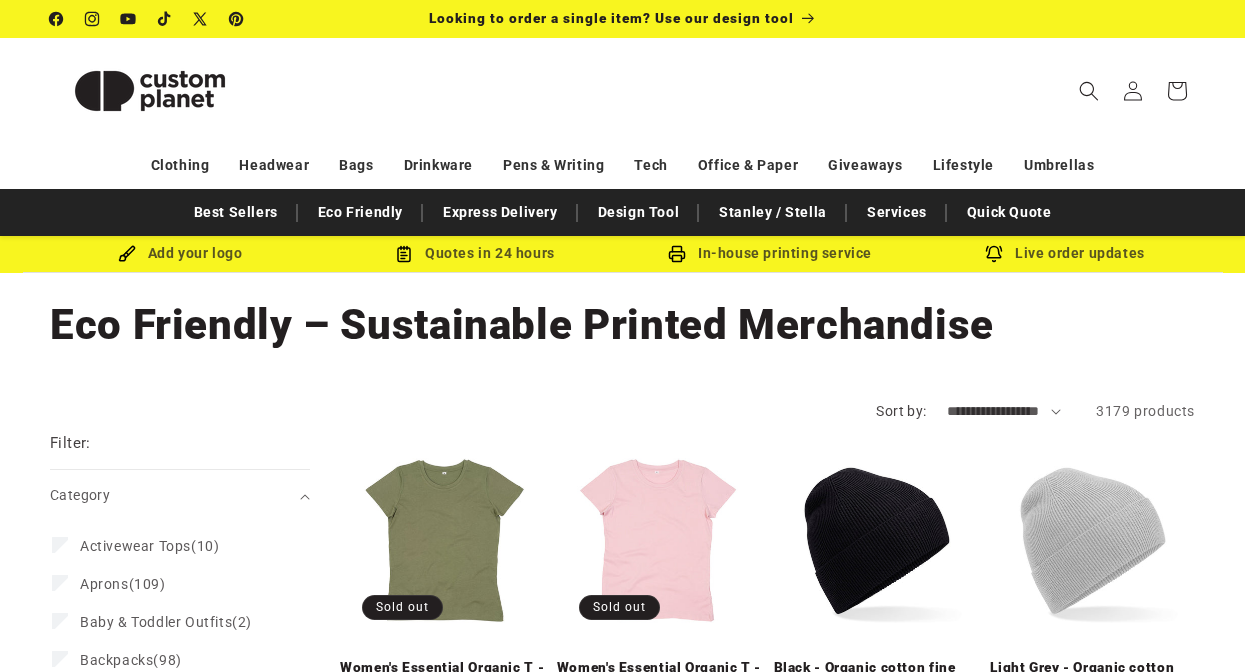 scroll, scrollTop: 0, scrollLeft: 0, axis: both 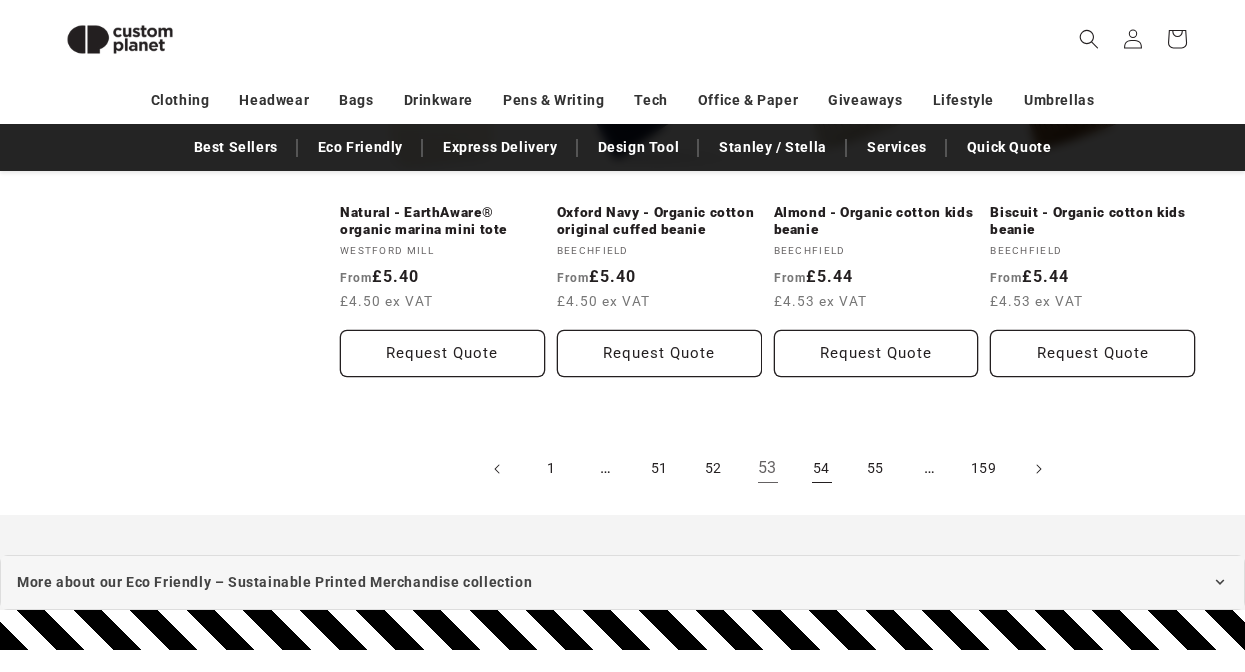 click on "54" at bounding box center (822, 469) 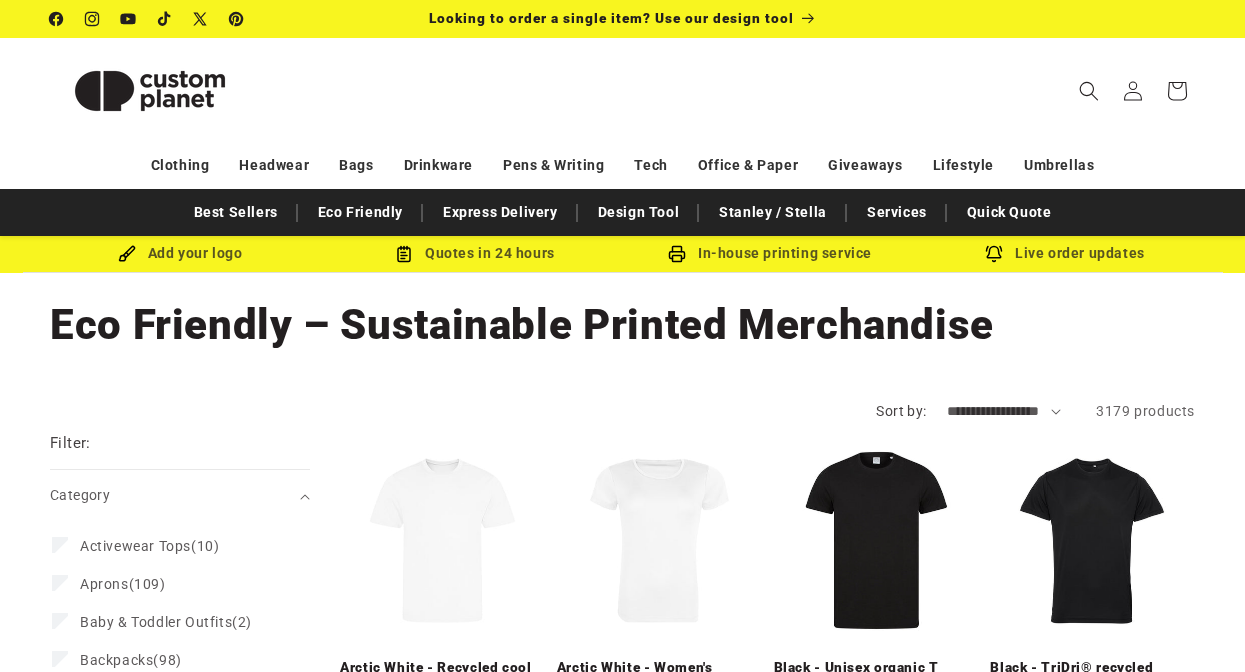 scroll, scrollTop: 0, scrollLeft: 0, axis: both 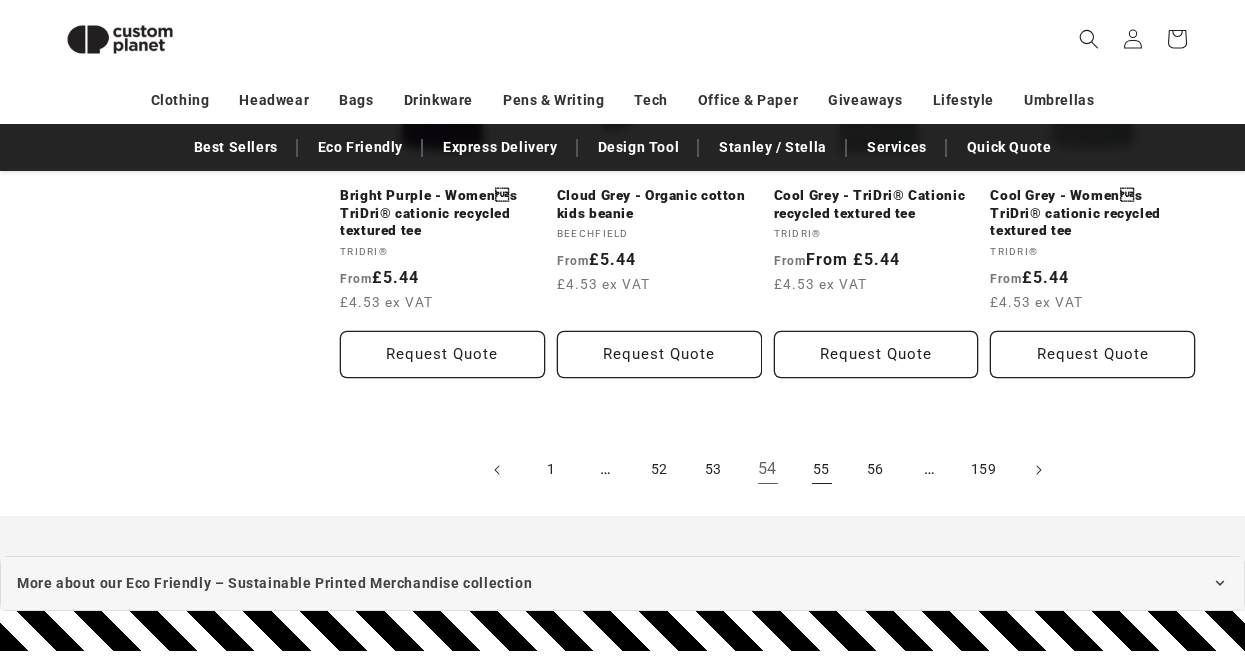 click on "55" at bounding box center (822, 470) 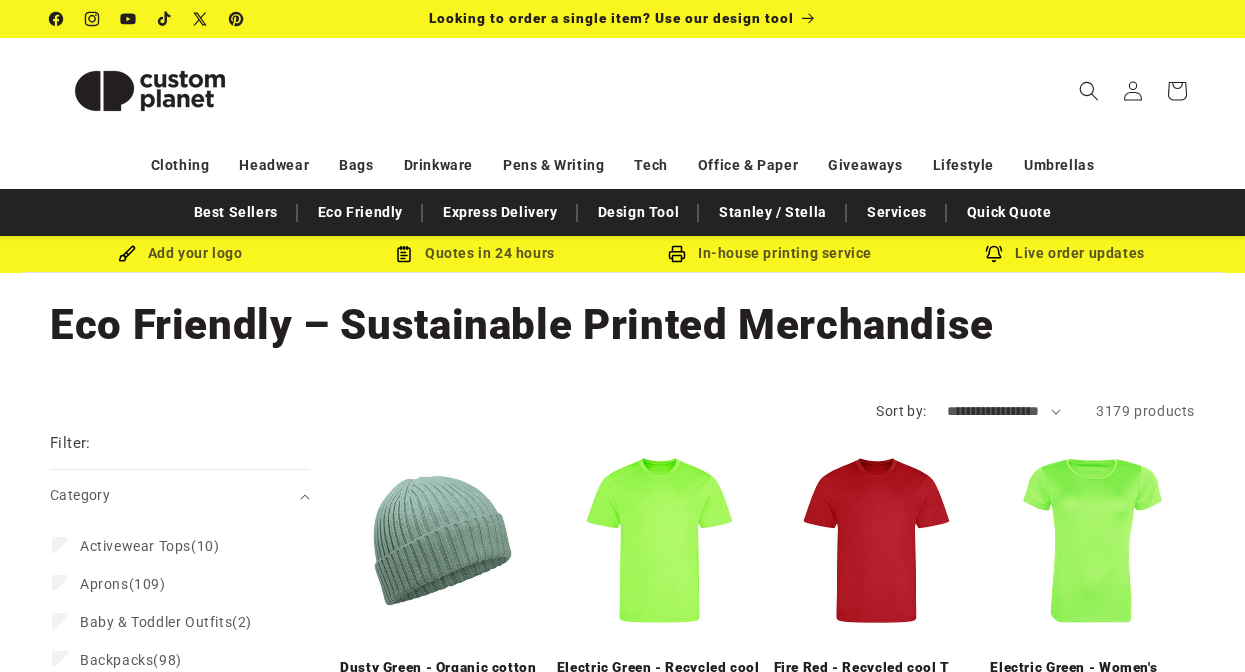 scroll, scrollTop: 0, scrollLeft: 0, axis: both 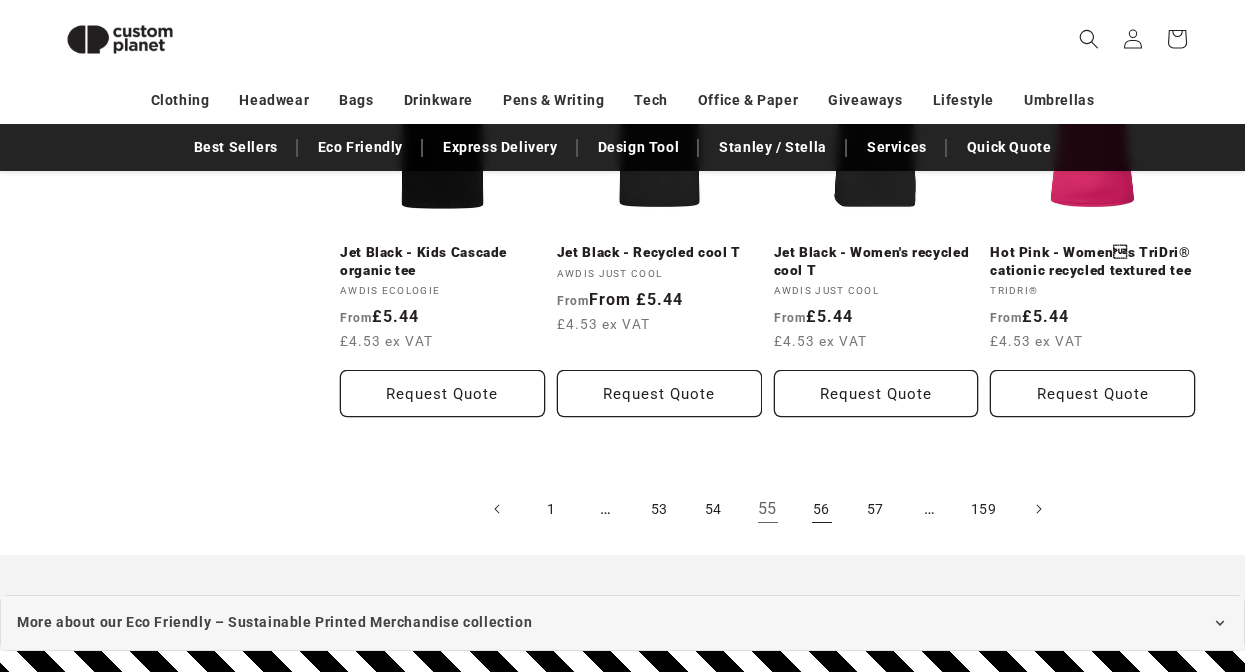 click on "56" at bounding box center [822, 509] 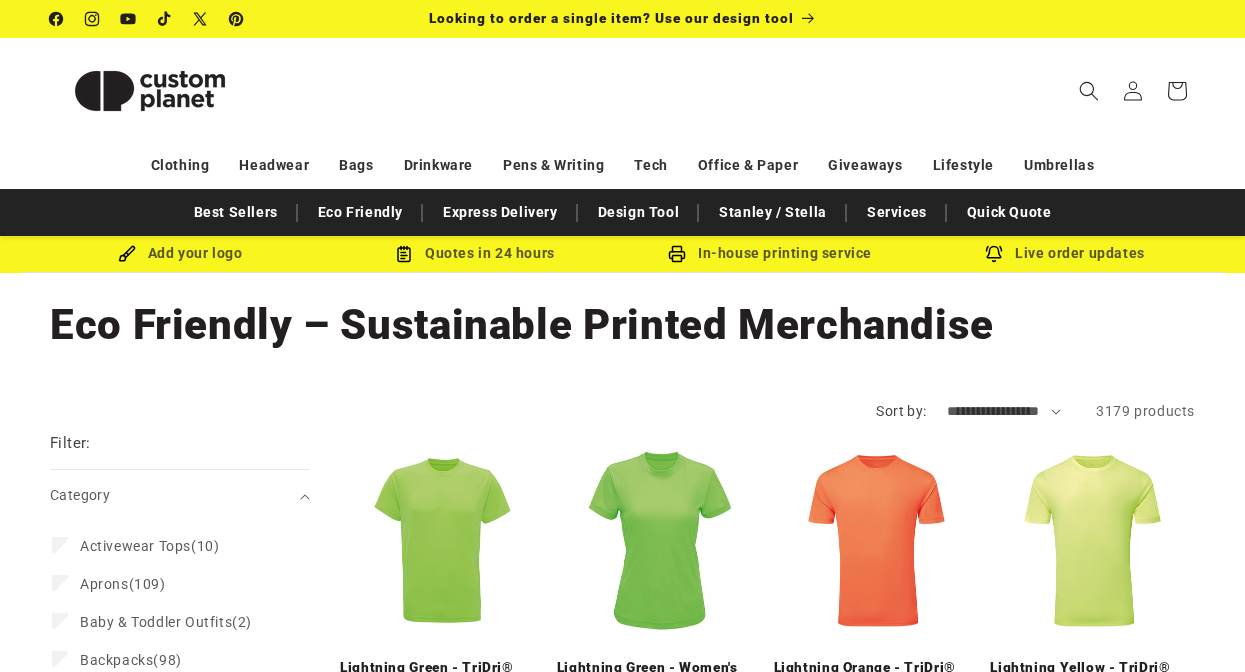 scroll, scrollTop: 0, scrollLeft: 0, axis: both 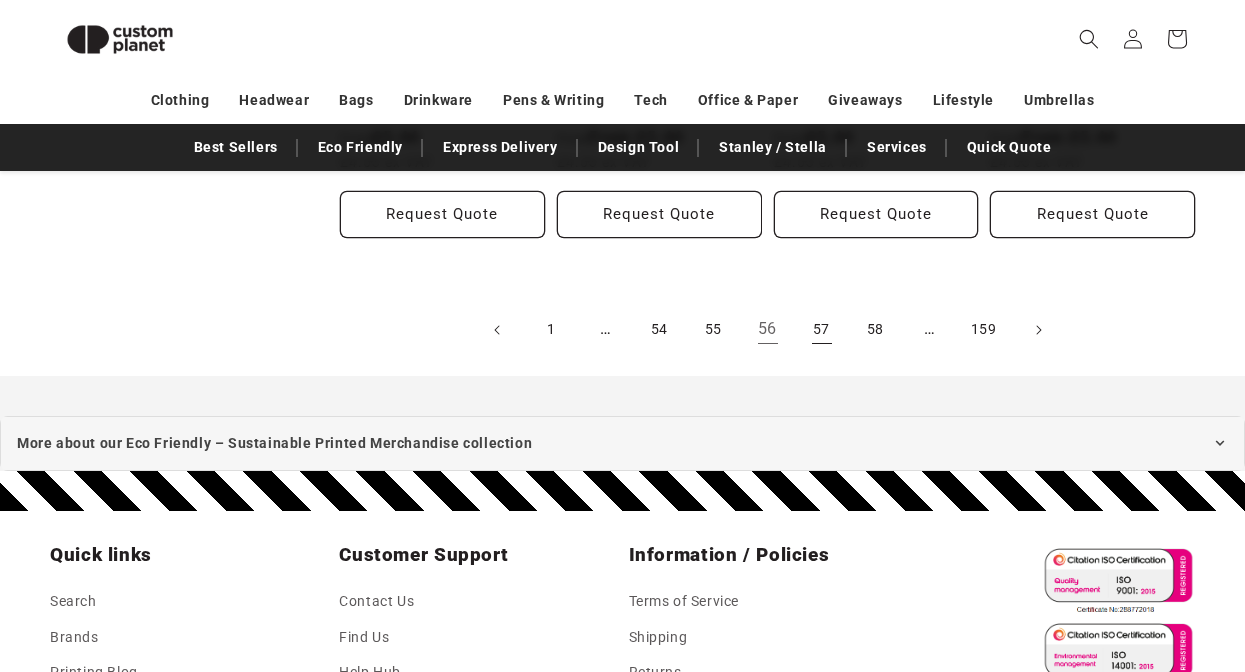 click on "57" at bounding box center (822, 330) 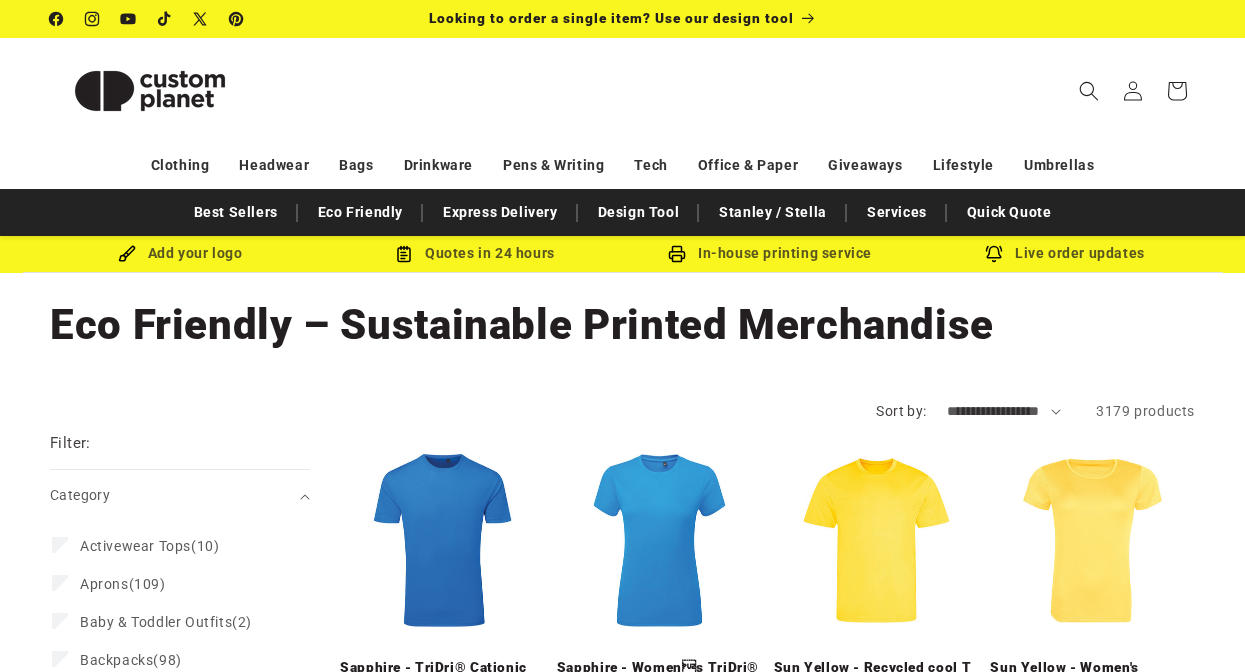 scroll, scrollTop: 0, scrollLeft: 0, axis: both 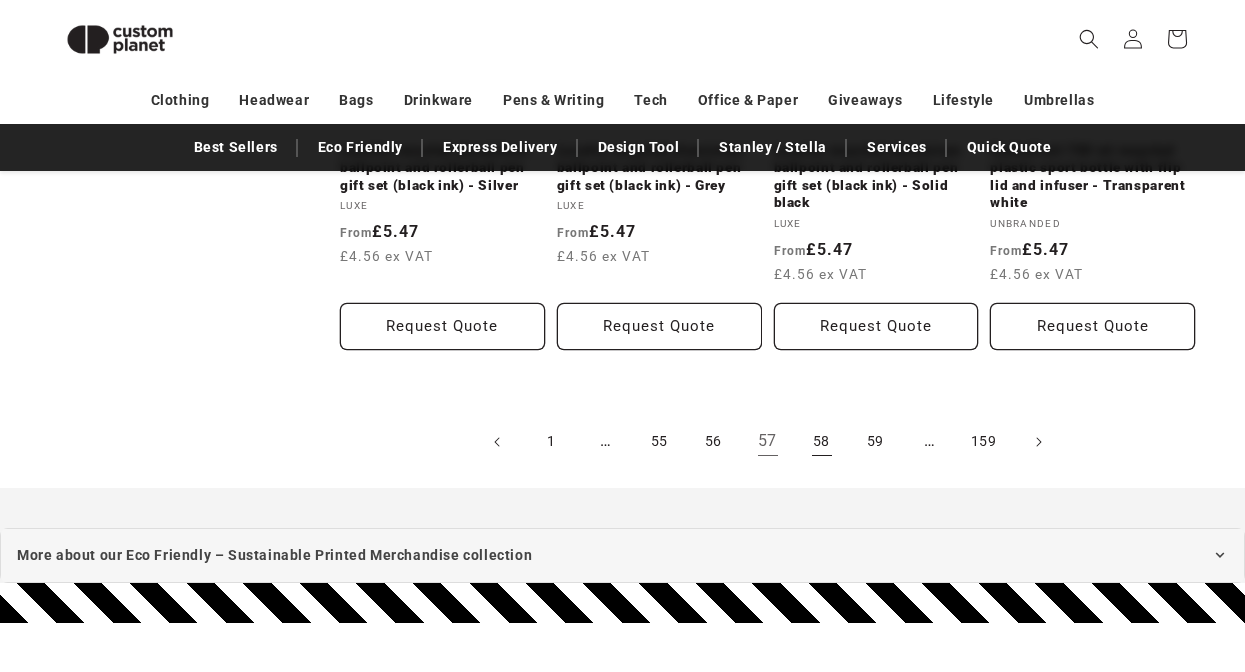 click on "58" at bounding box center (822, 442) 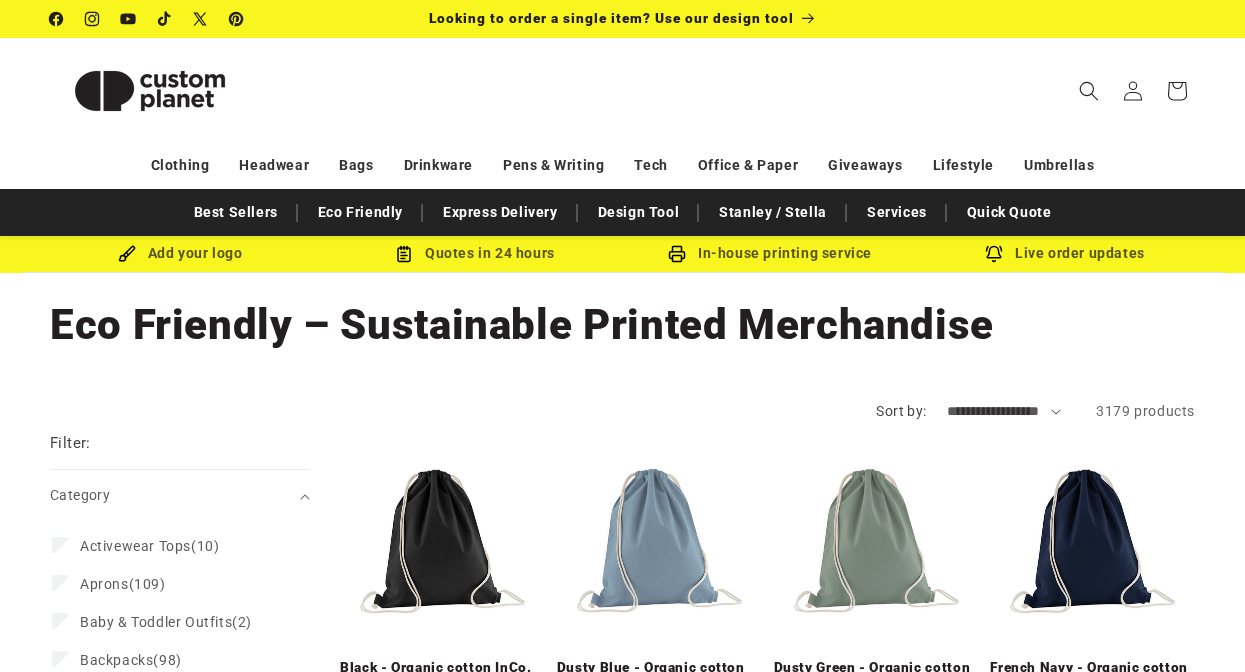 scroll, scrollTop: 0, scrollLeft: 0, axis: both 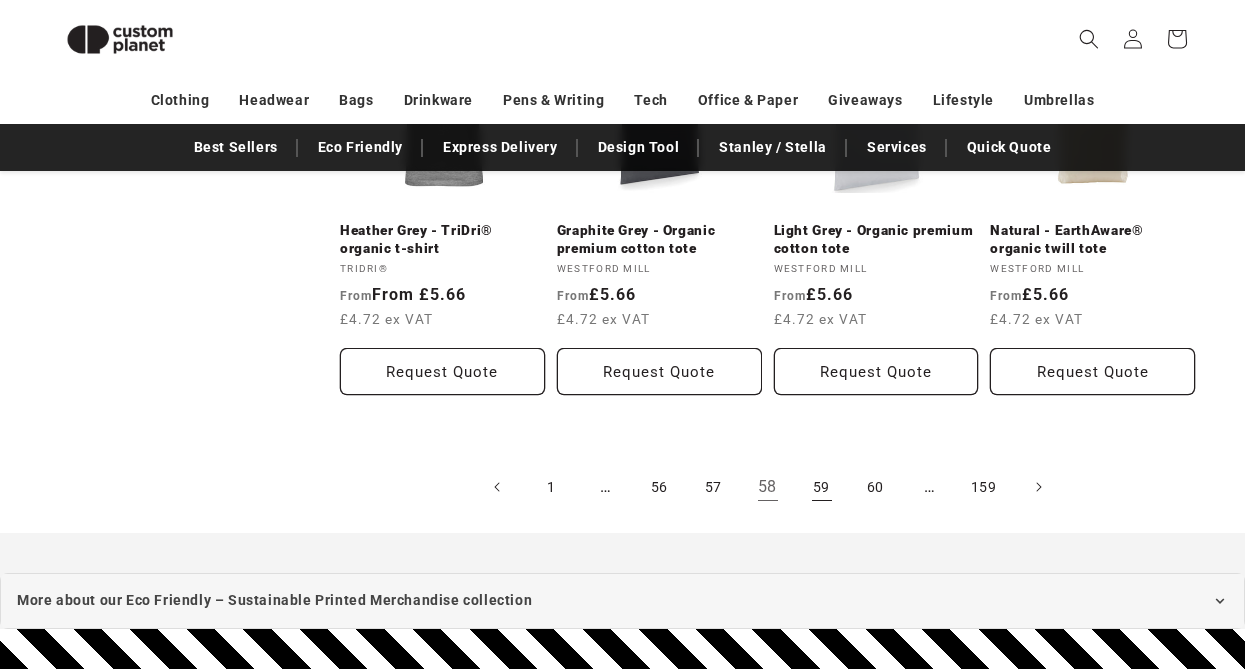 click on "59" at bounding box center (822, 487) 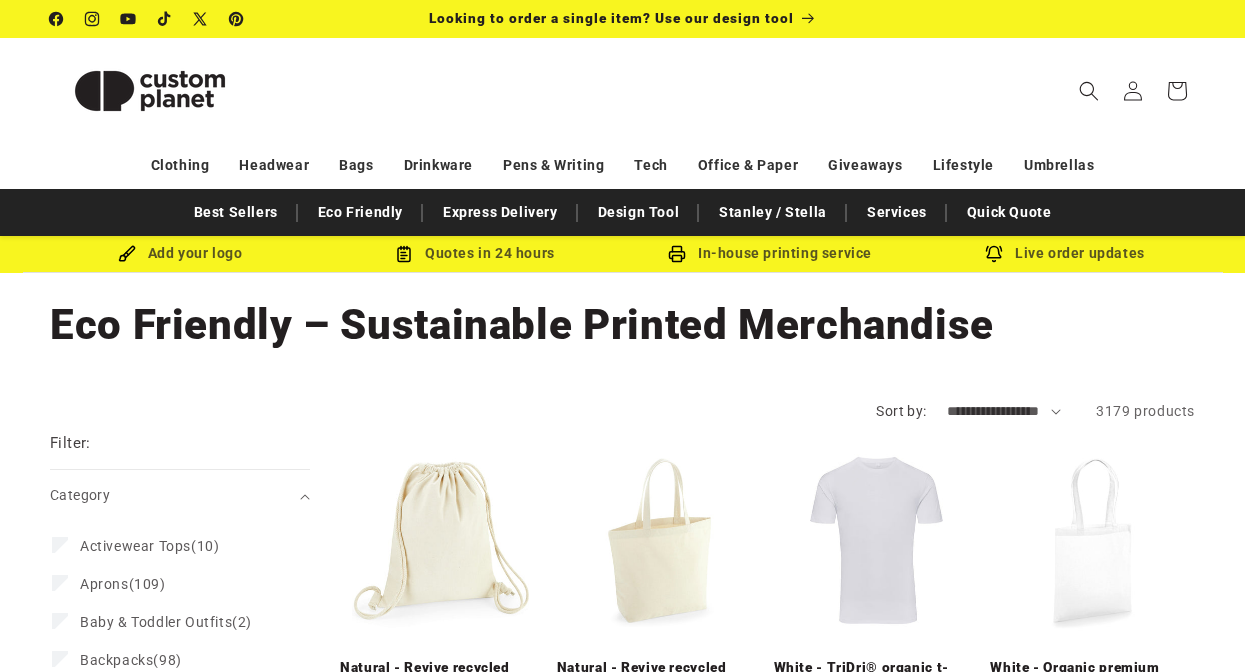 scroll, scrollTop: 0, scrollLeft: 0, axis: both 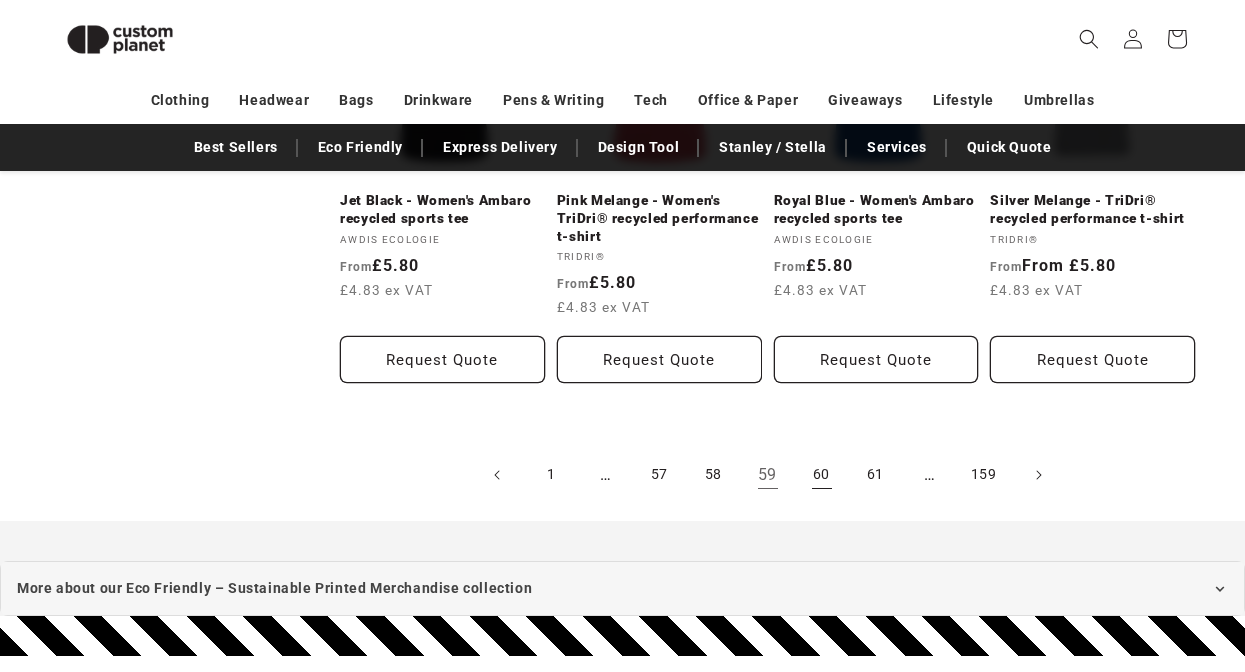 click on "60" at bounding box center [822, 475] 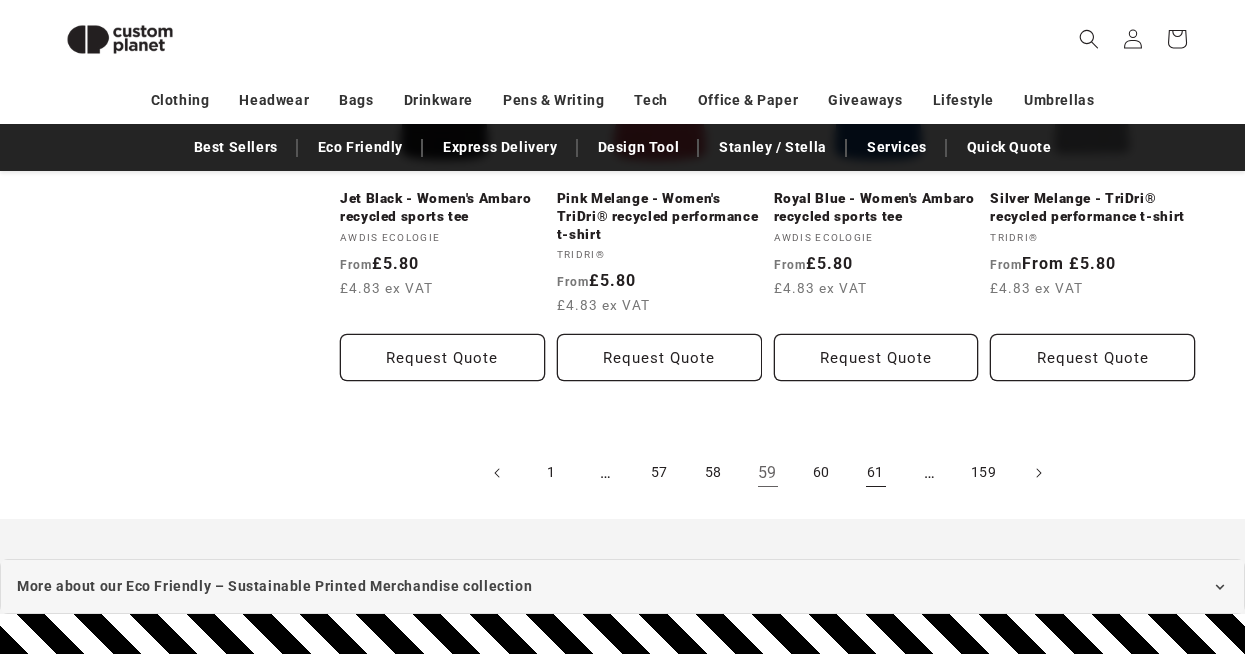 scroll, scrollTop: 2238, scrollLeft: 0, axis: vertical 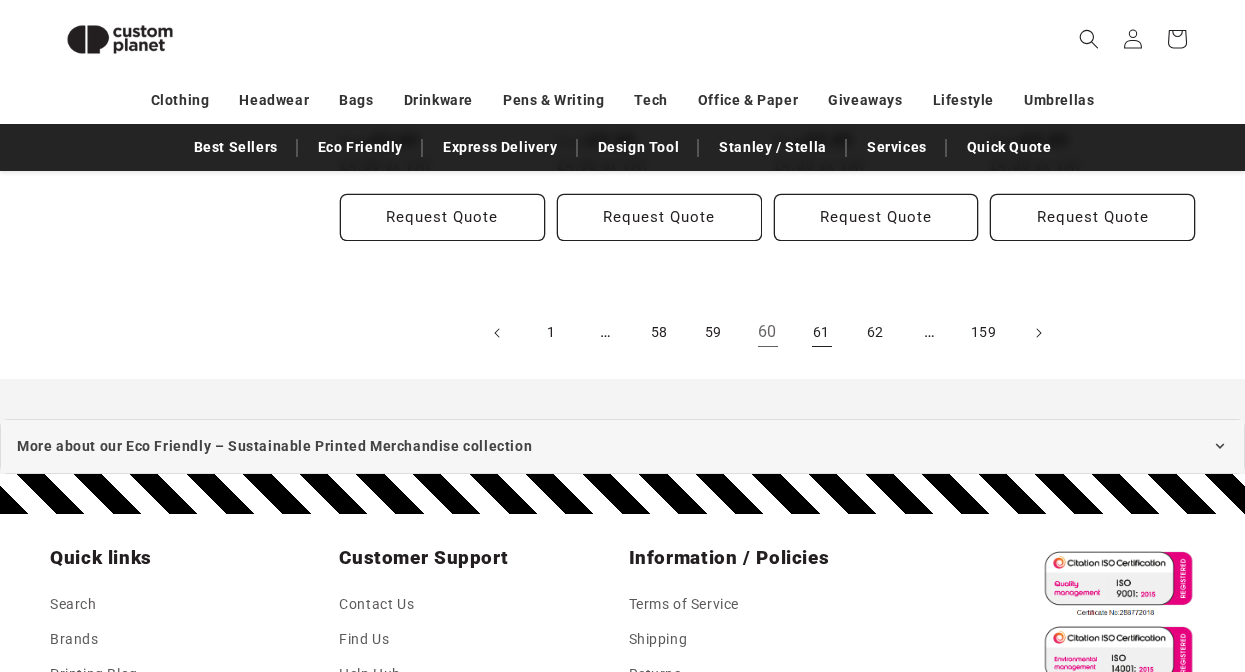 click on "61" at bounding box center [822, 333] 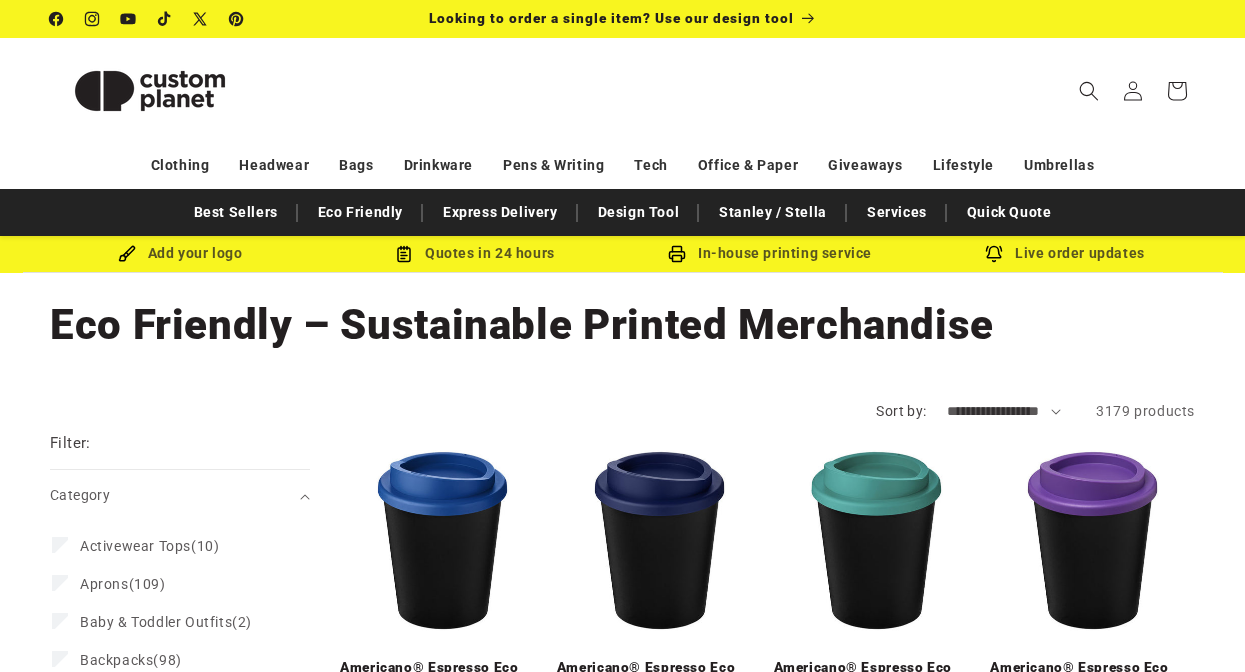 scroll, scrollTop: 0, scrollLeft: 0, axis: both 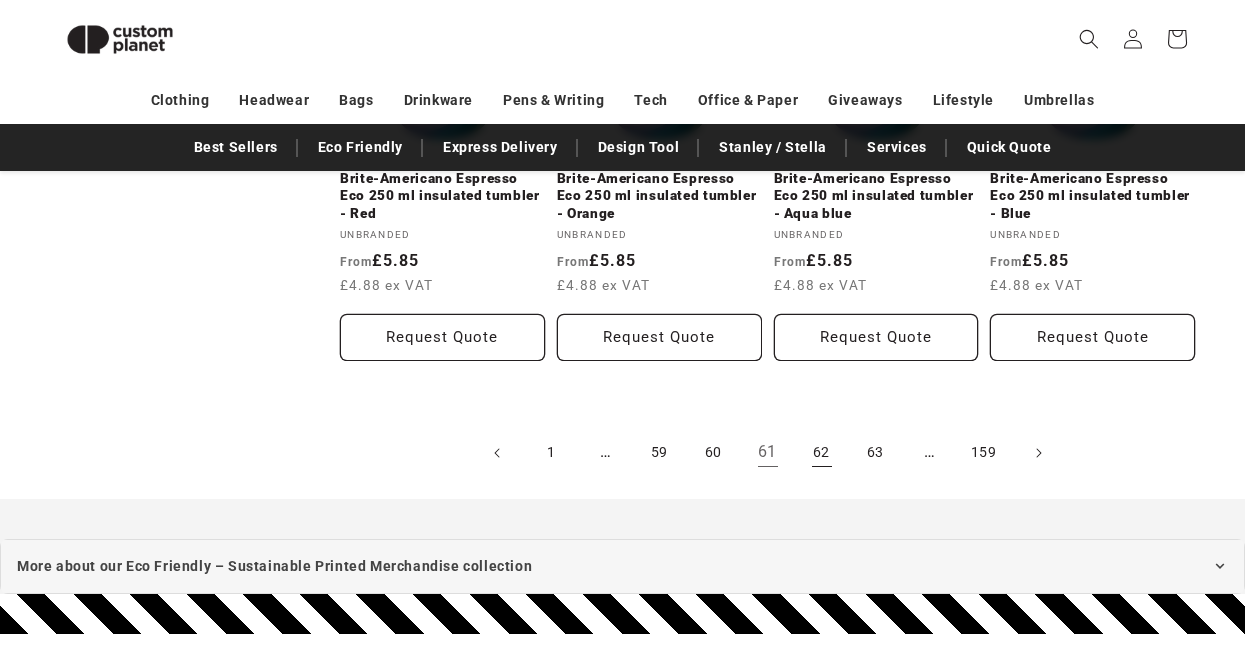 click on "62" at bounding box center [822, 453] 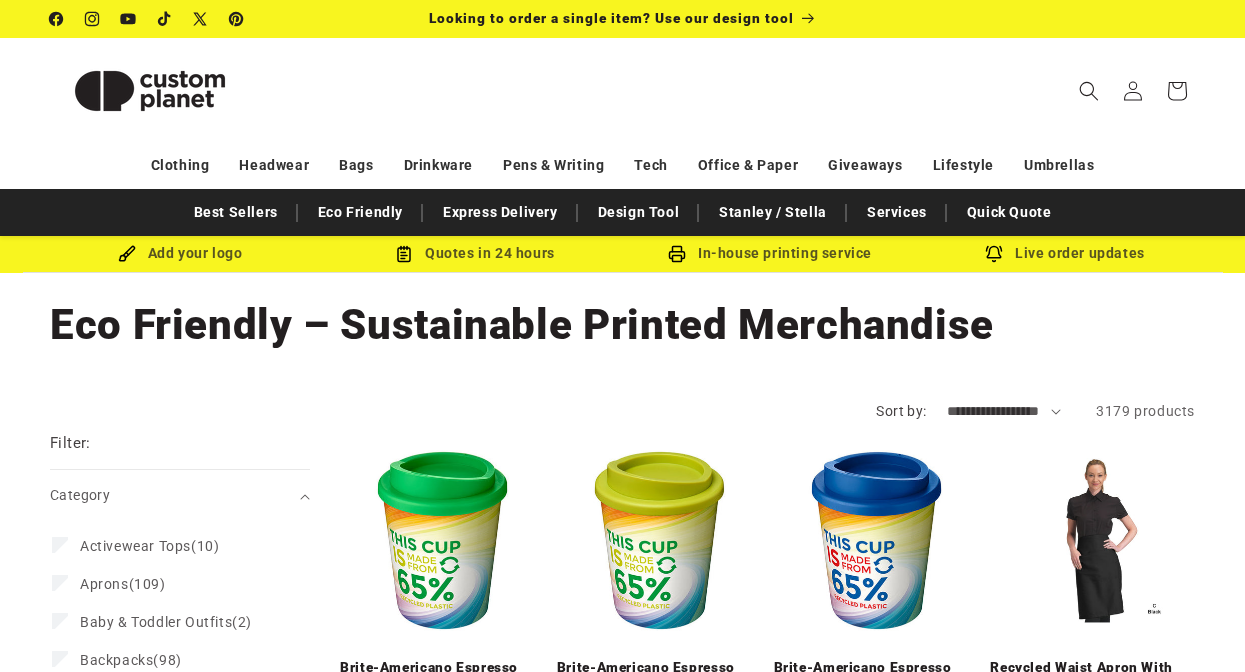 scroll, scrollTop: 0, scrollLeft: 0, axis: both 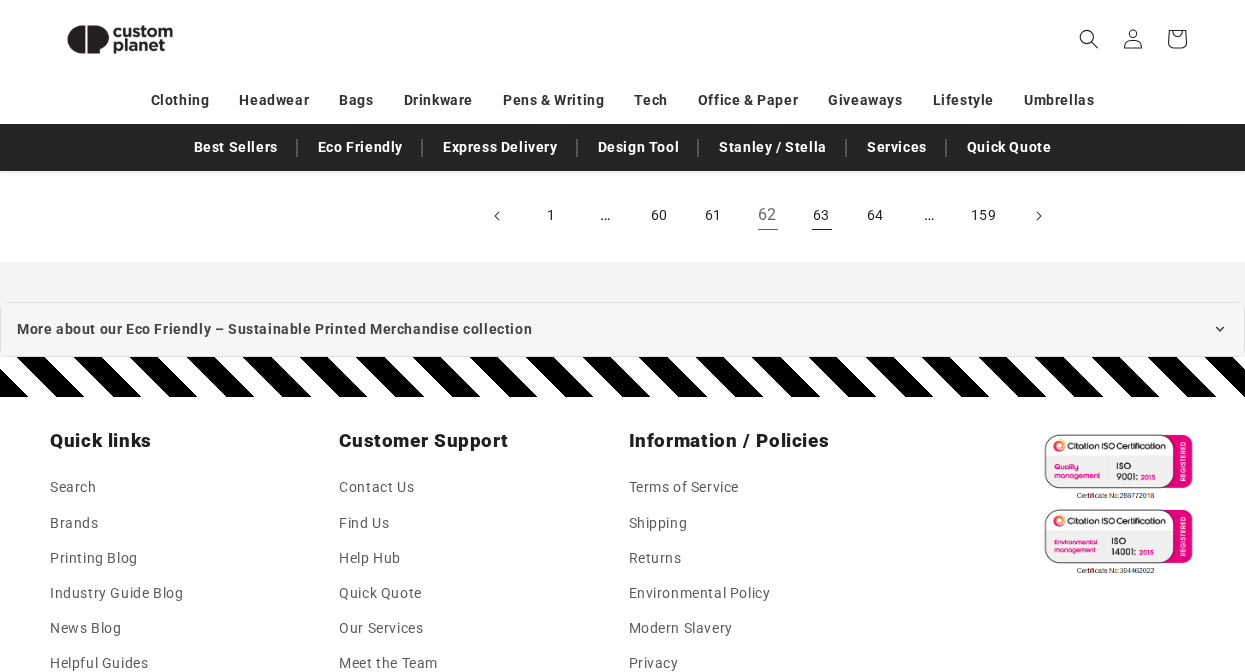 click on "63" at bounding box center (822, 216) 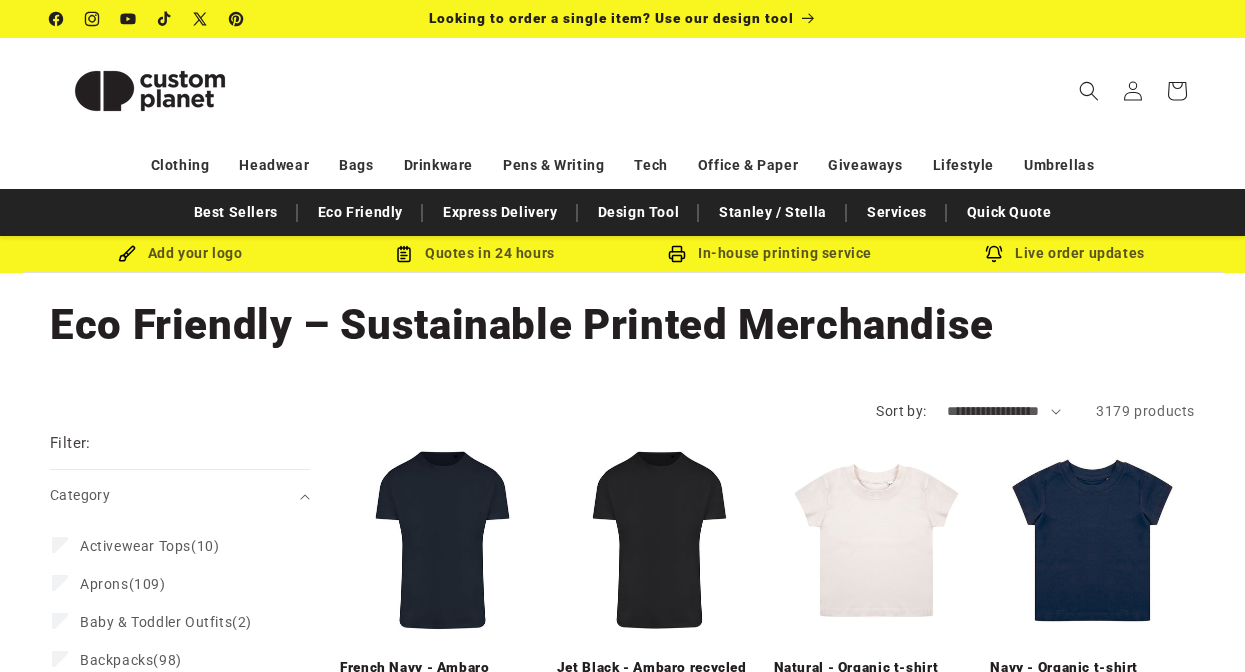 scroll, scrollTop: 0, scrollLeft: 0, axis: both 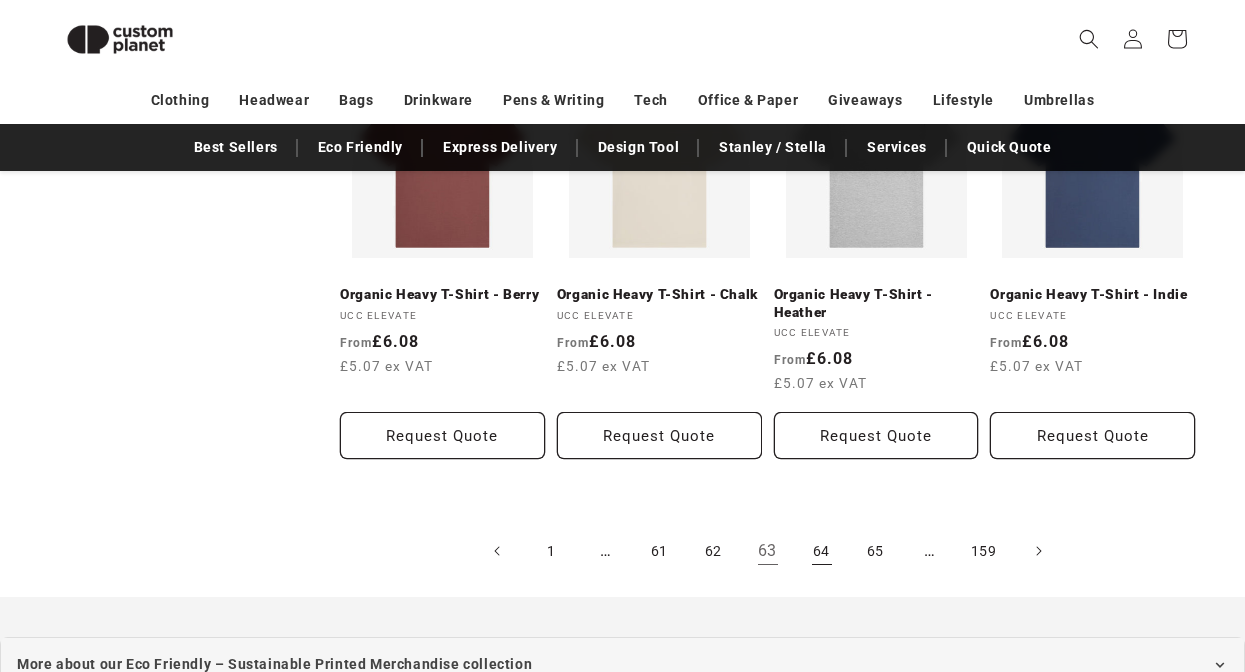 click on "64" at bounding box center [822, 551] 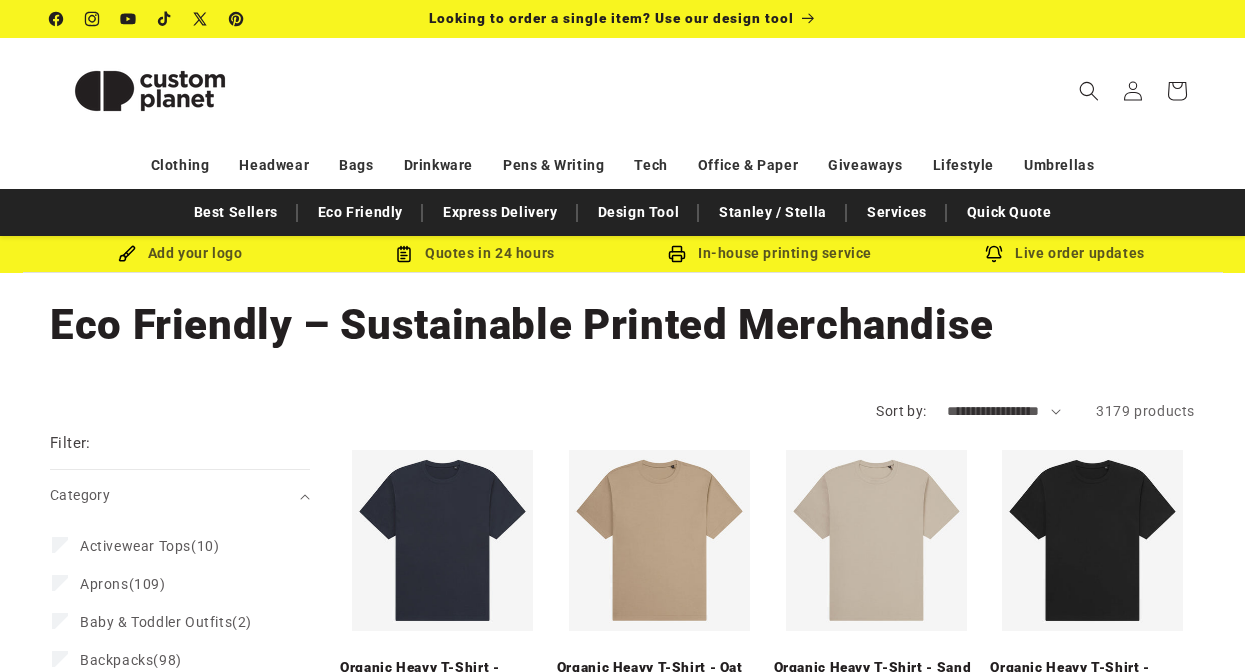 scroll, scrollTop: 0, scrollLeft: 0, axis: both 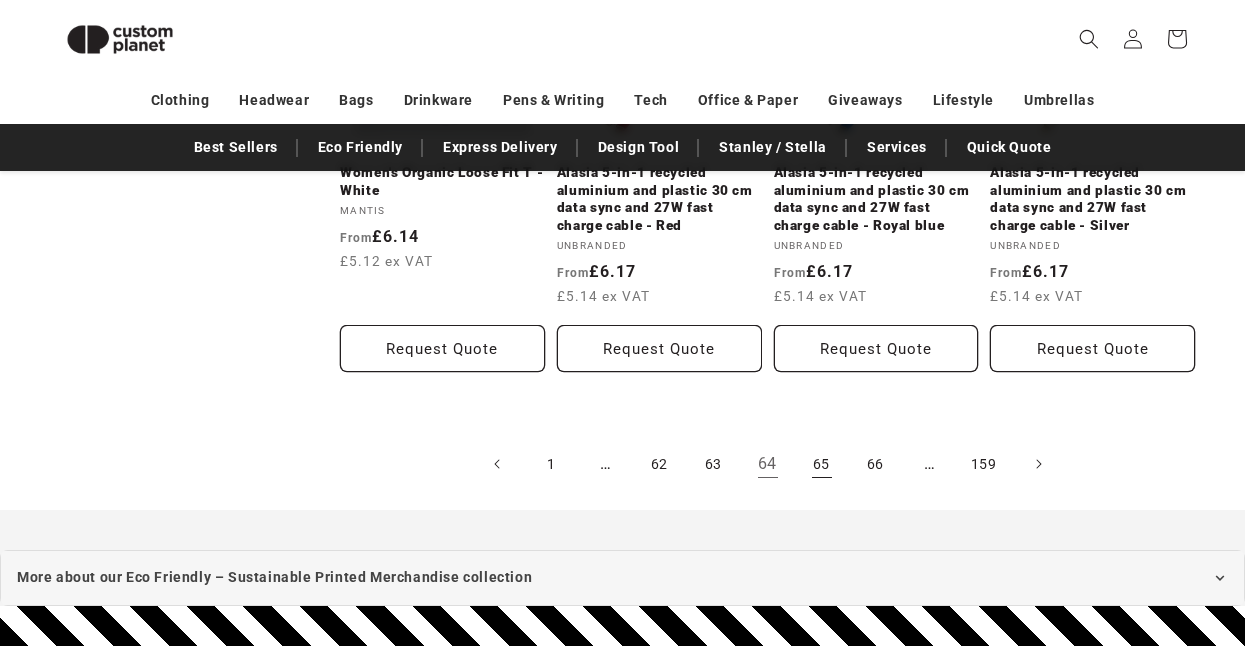 click on "65" at bounding box center [822, 464] 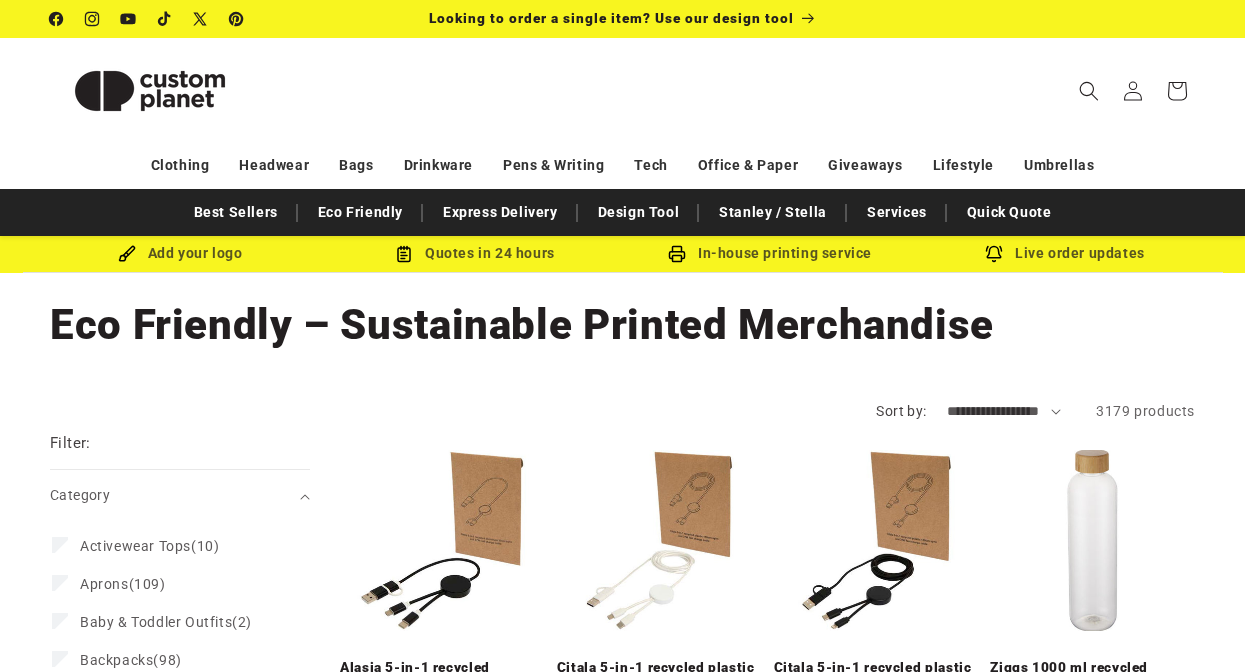 scroll, scrollTop: 0, scrollLeft: 0, axis: both 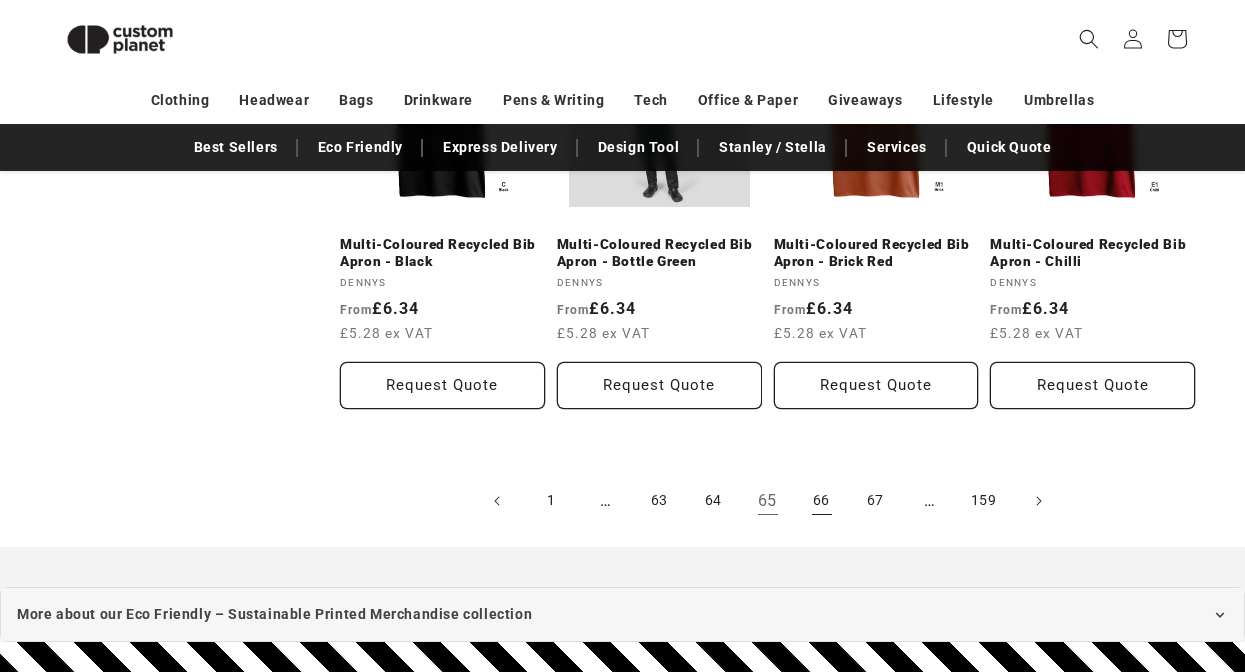 click on "66" at bounding box center (822, 501) 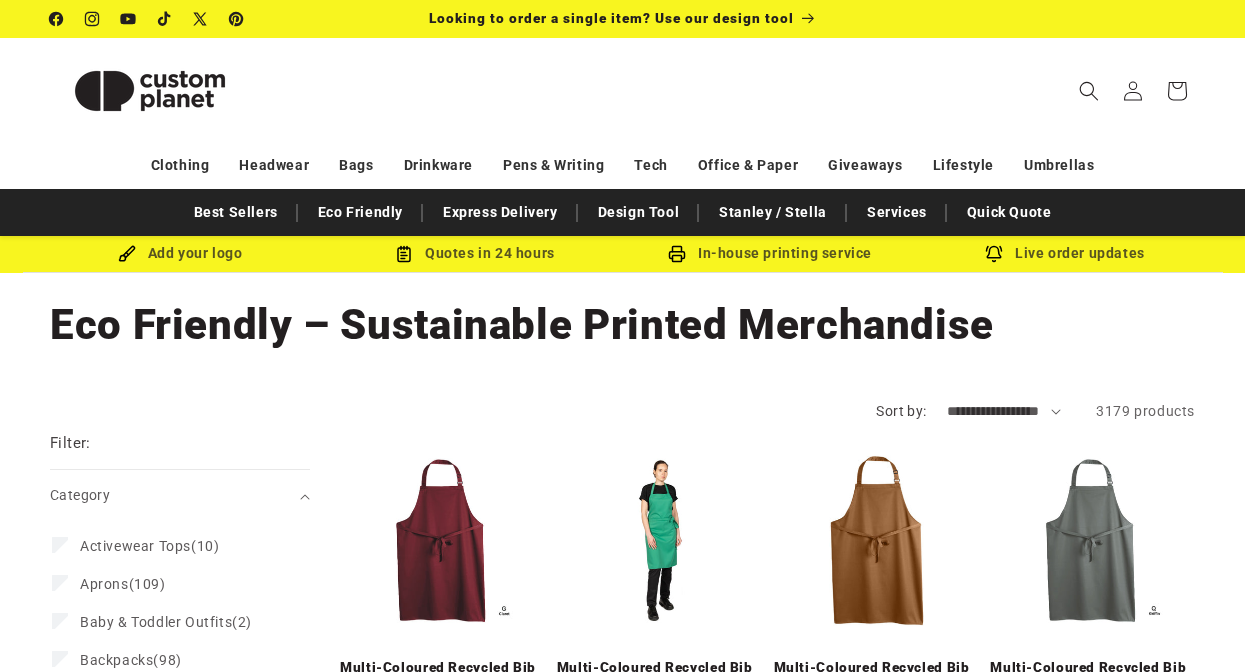 scroll, scrollTop: 0, scrollLeft: 0, axis: both 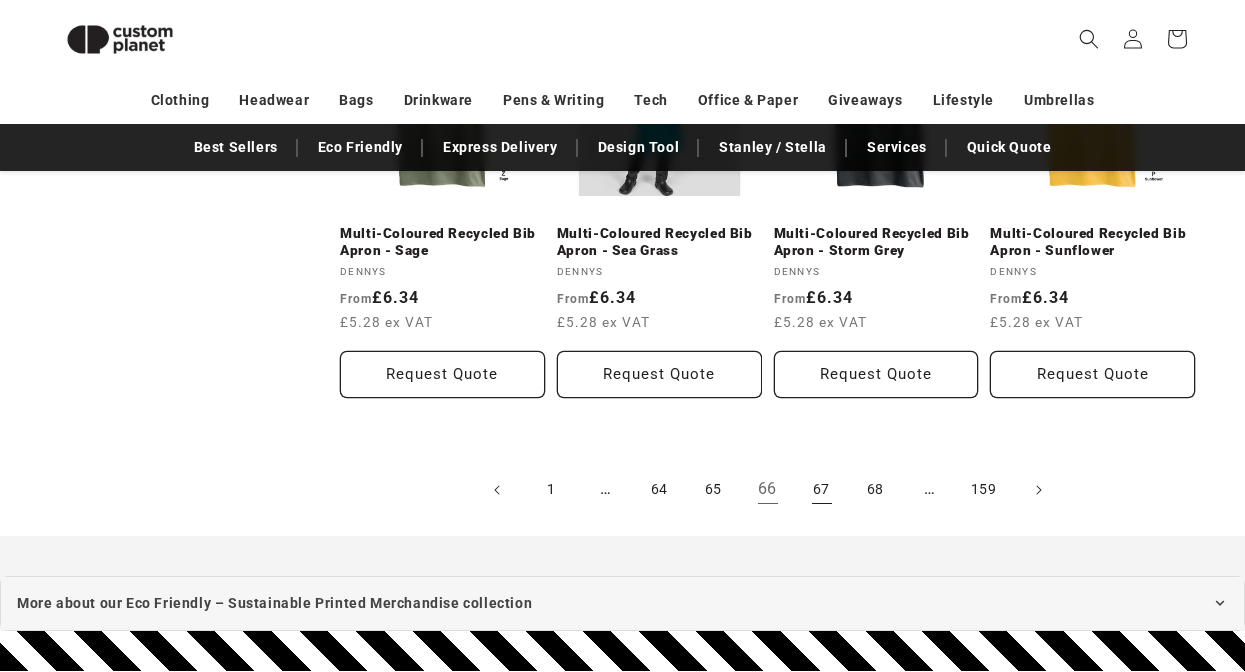 click on "67" at bounding box center [822, 490] 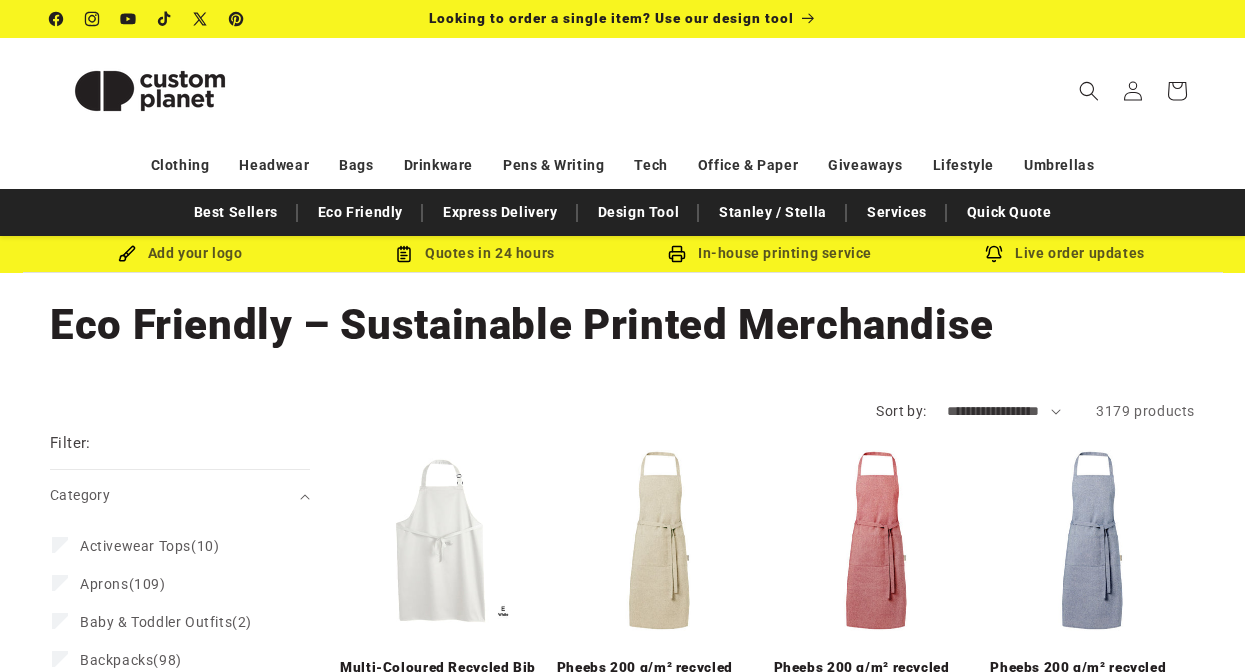 scroll, scrollTop: 0, scrollLeft: 0, axis: both 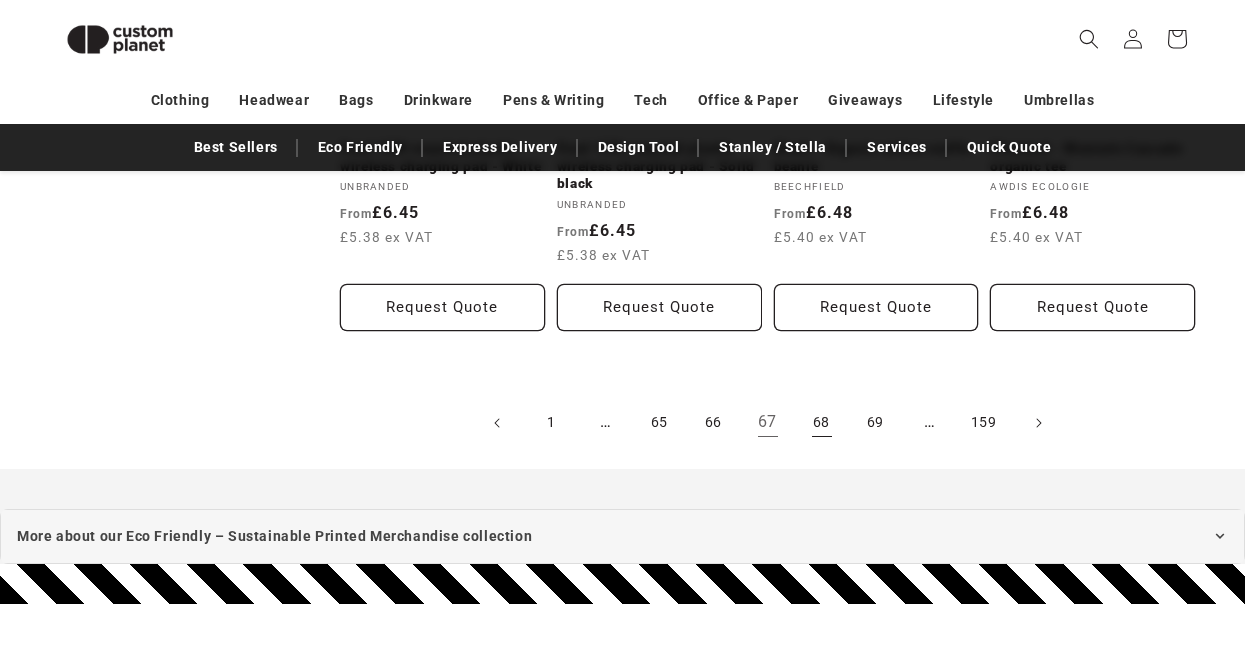 click on "68" at bounding box center (822, 423) 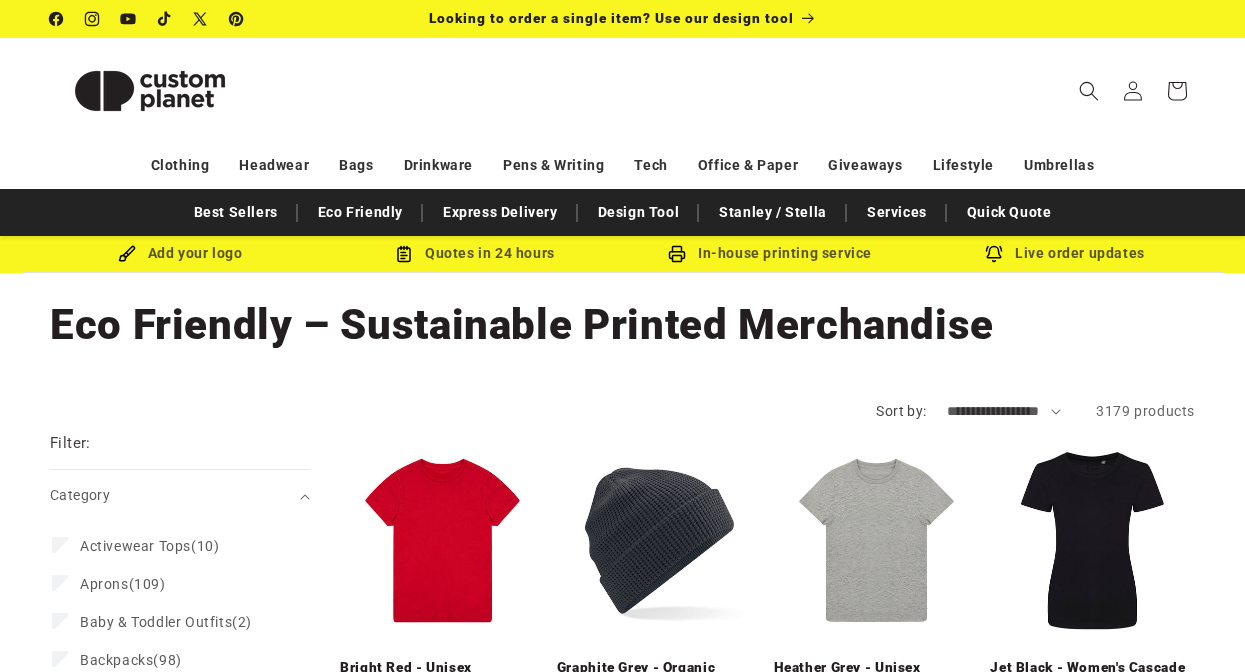 scroll, scrollTop: 0, scrollLeft: 0, axis: both 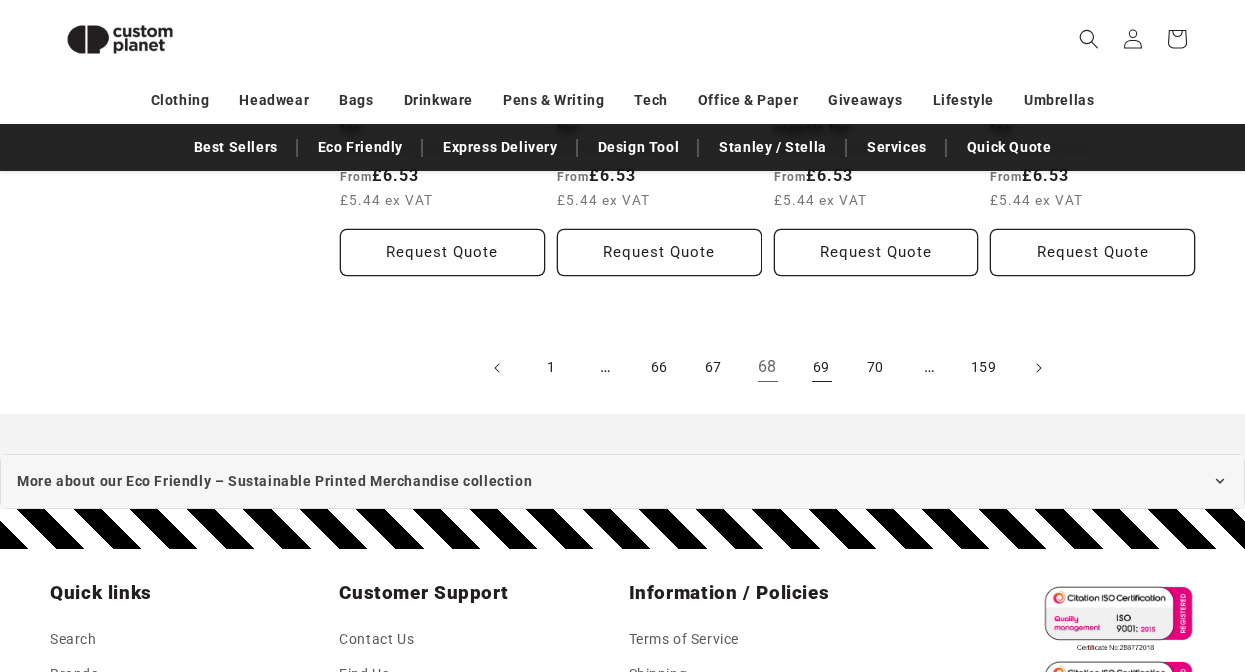 click on "69" at bounding box center (822, 368) 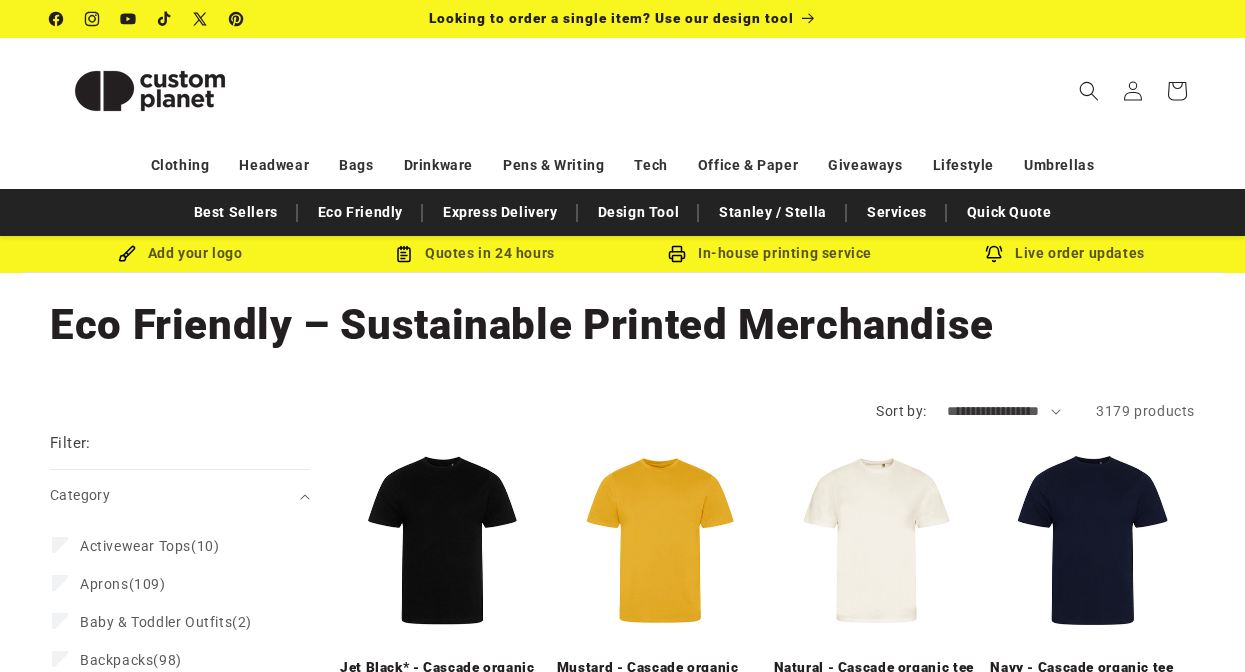 scroll, scrollTop: 0, scrollLeft: 0, axis: both 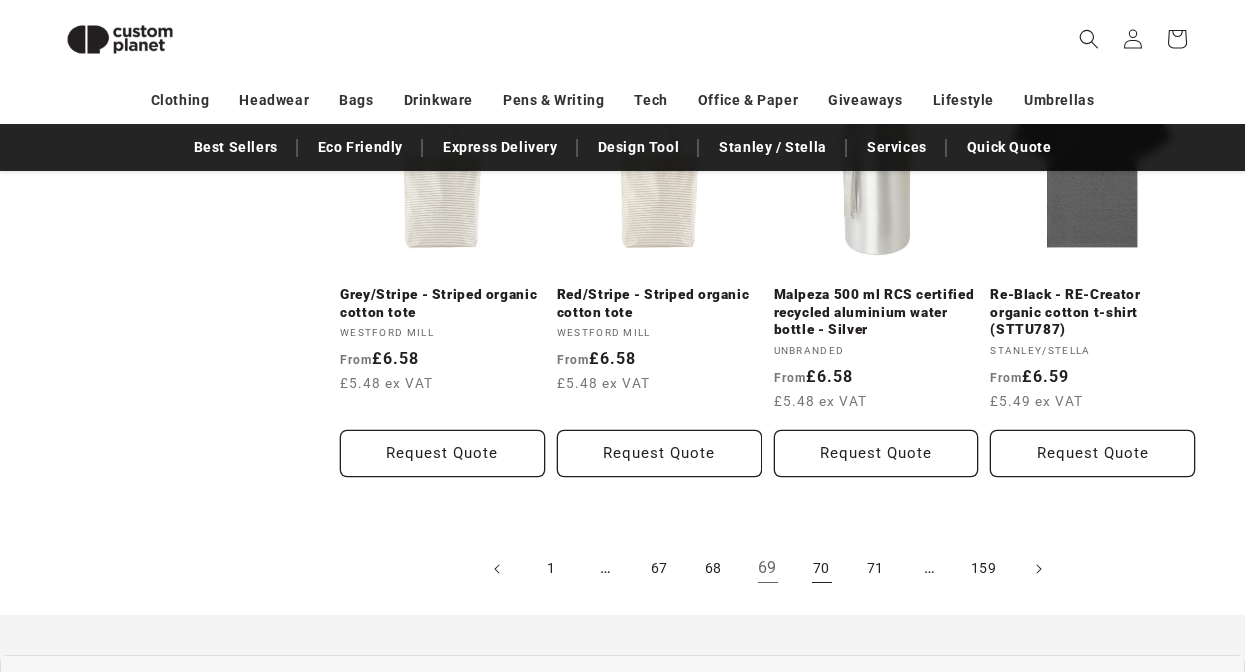 click on "70" at bounding box center [822, 569] 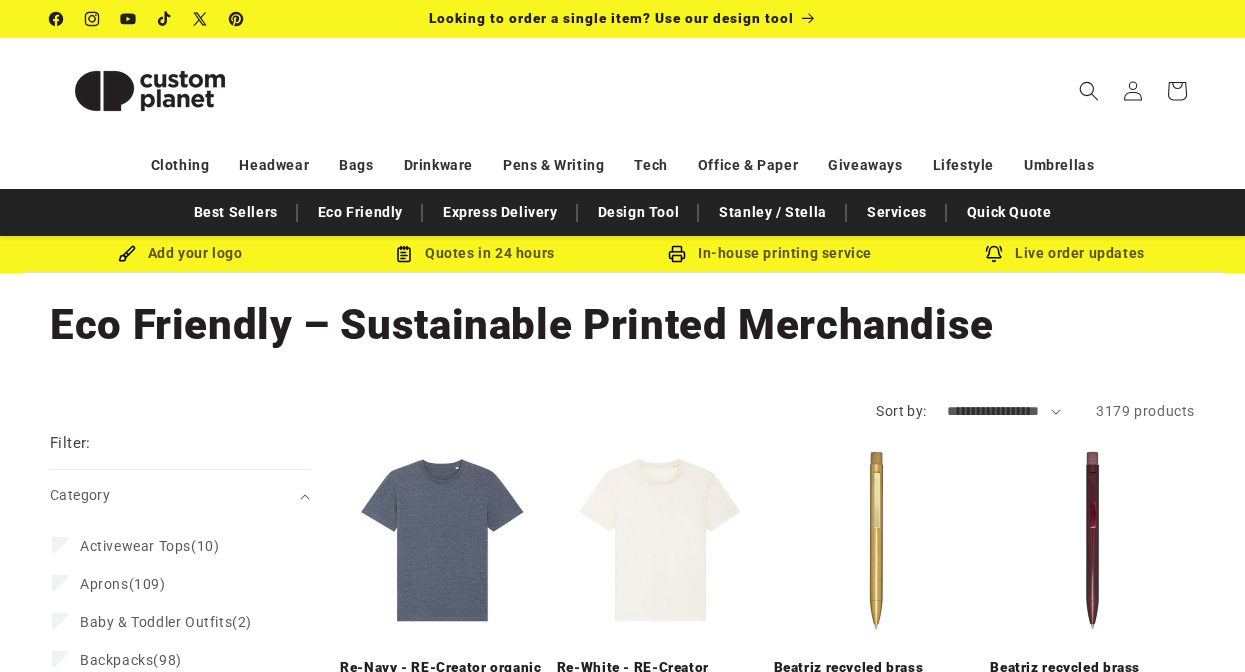 scroll, scrollTop: 0, scrollLeft: 0, axis: both 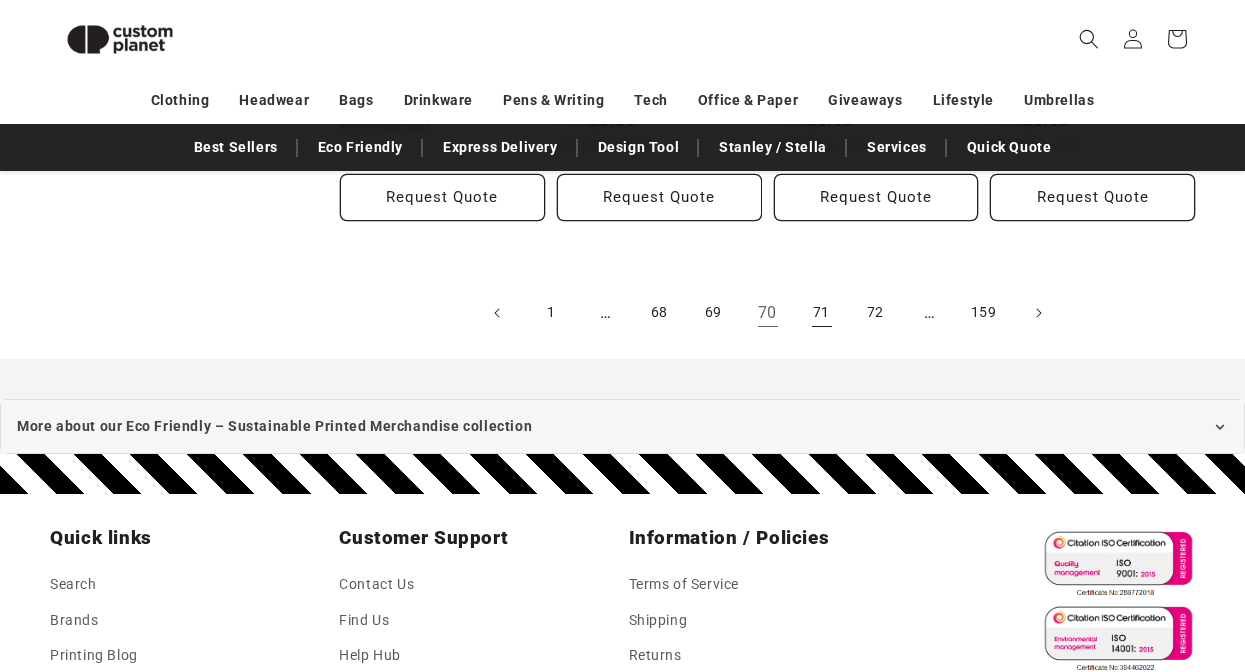 click on "71" at bounding box center (822, 313) 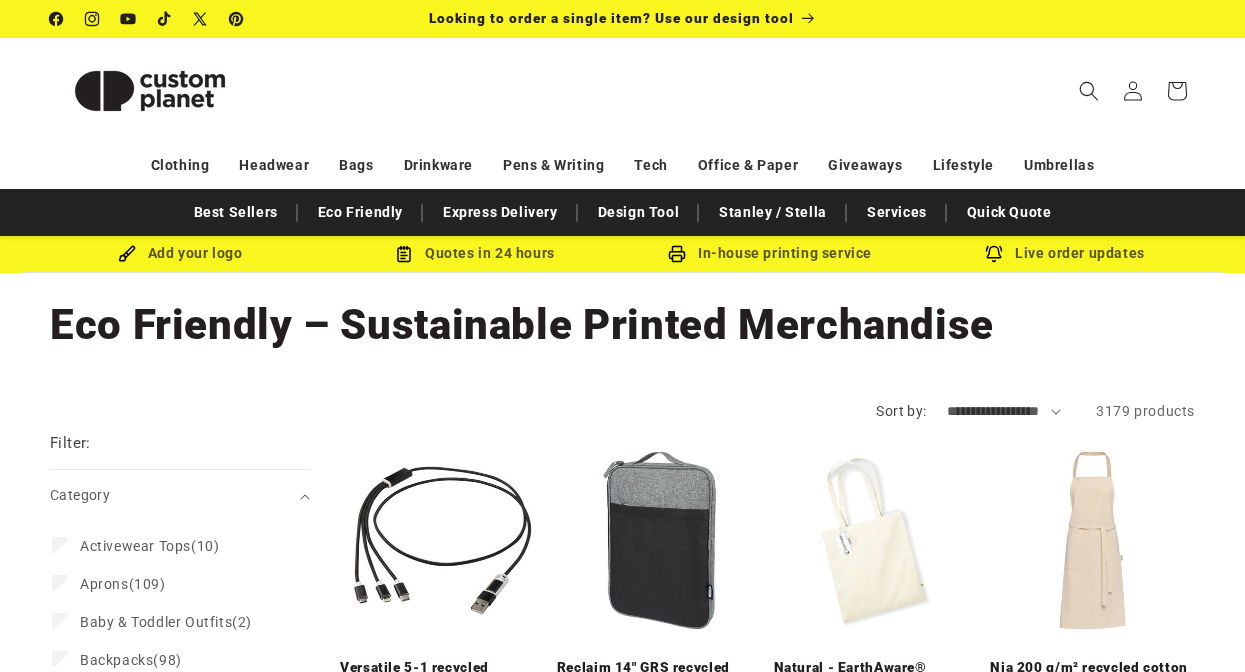 scroll, scrollTop: 0, scrollLeft: 0, axis: both 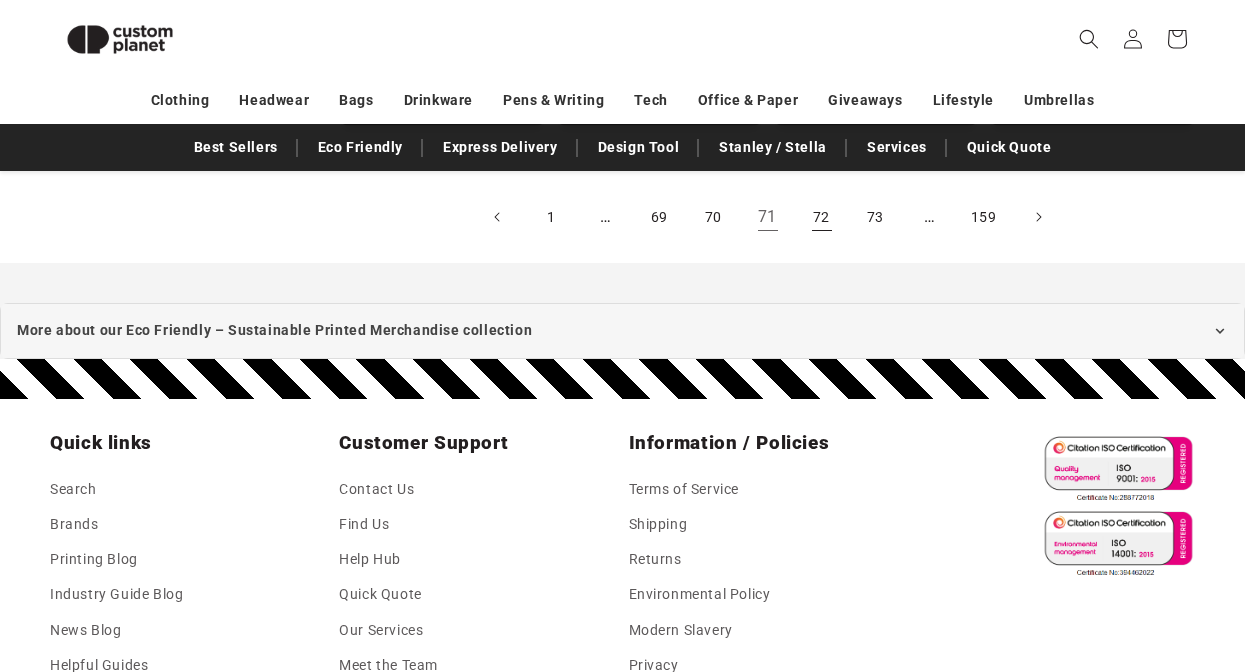 click on "72" at bounding box center (822, 217) 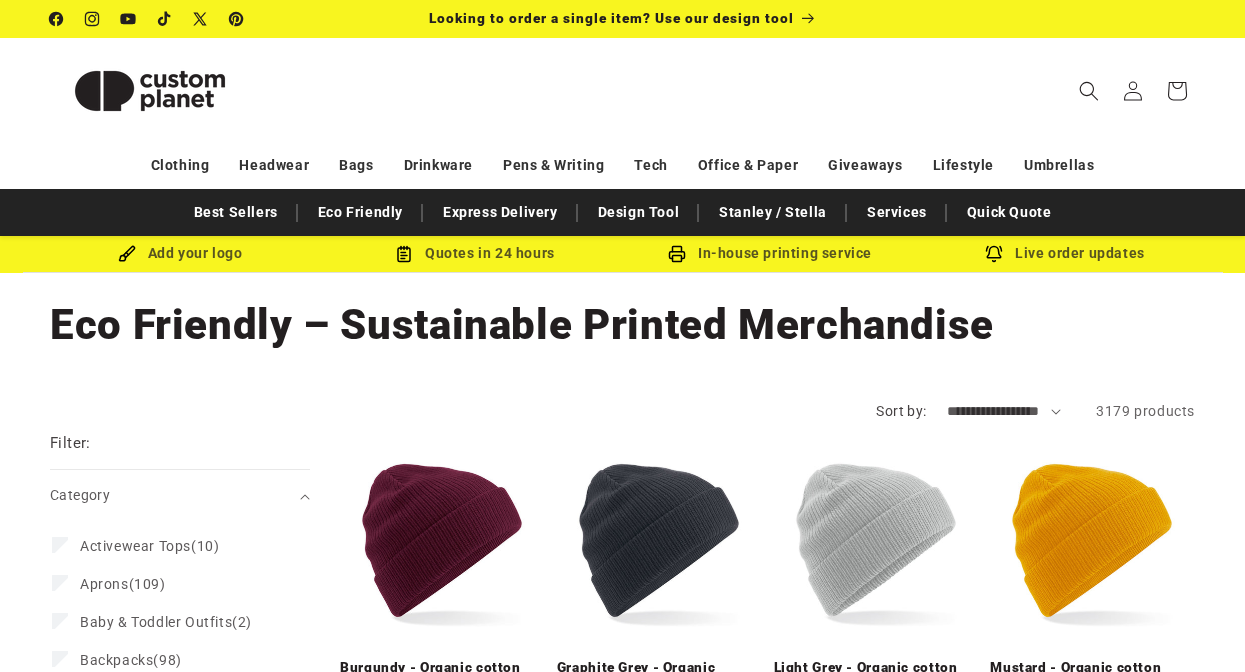 scroll, scrollTop: 0, scrollLeft: 0, axis: both 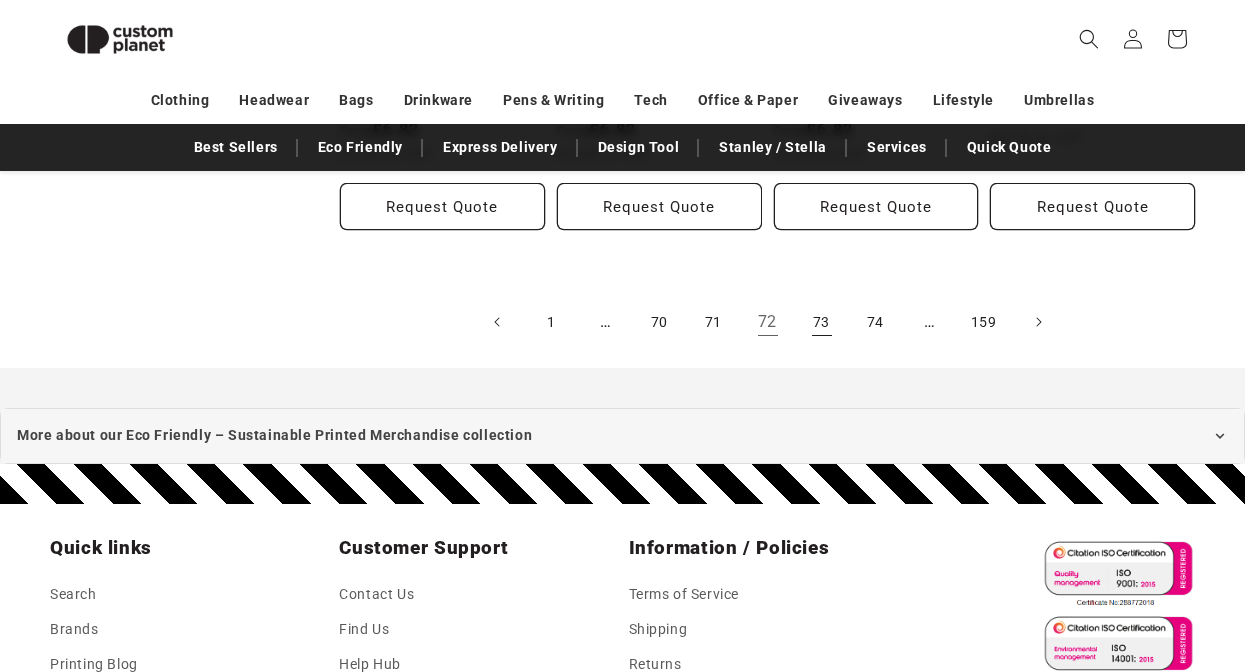 click on "73" at bounding box center [822, 322] 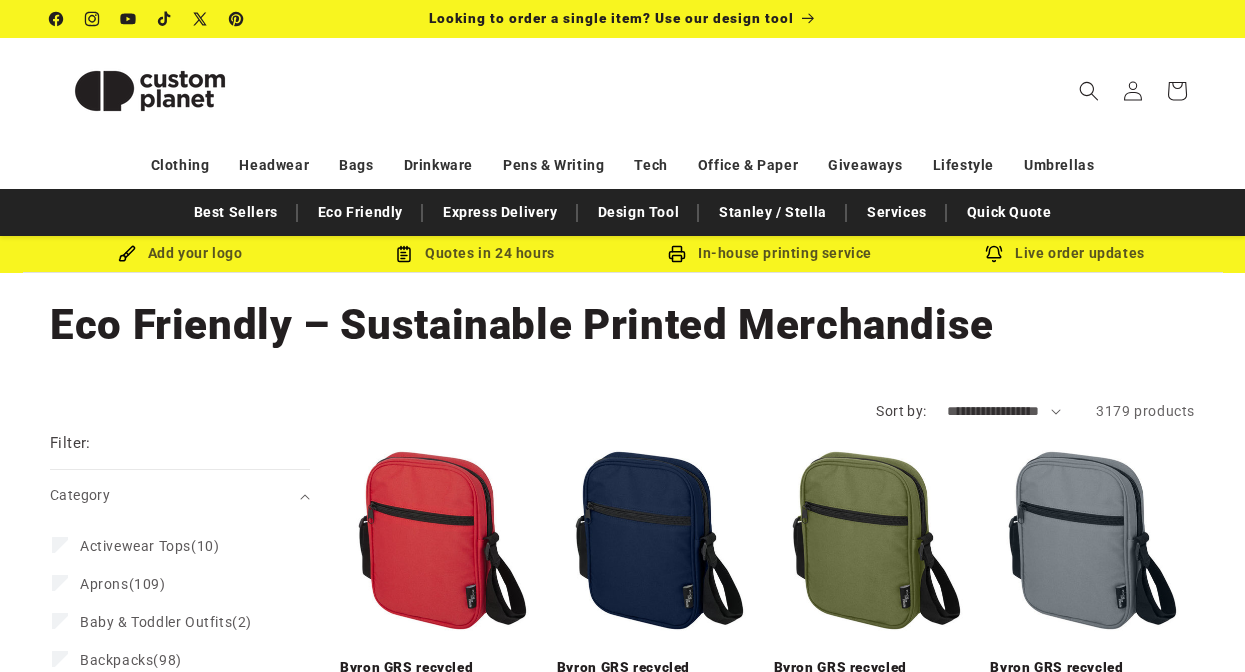 scroll, scrollTop: 0, scrollLeft: 0, axis: both 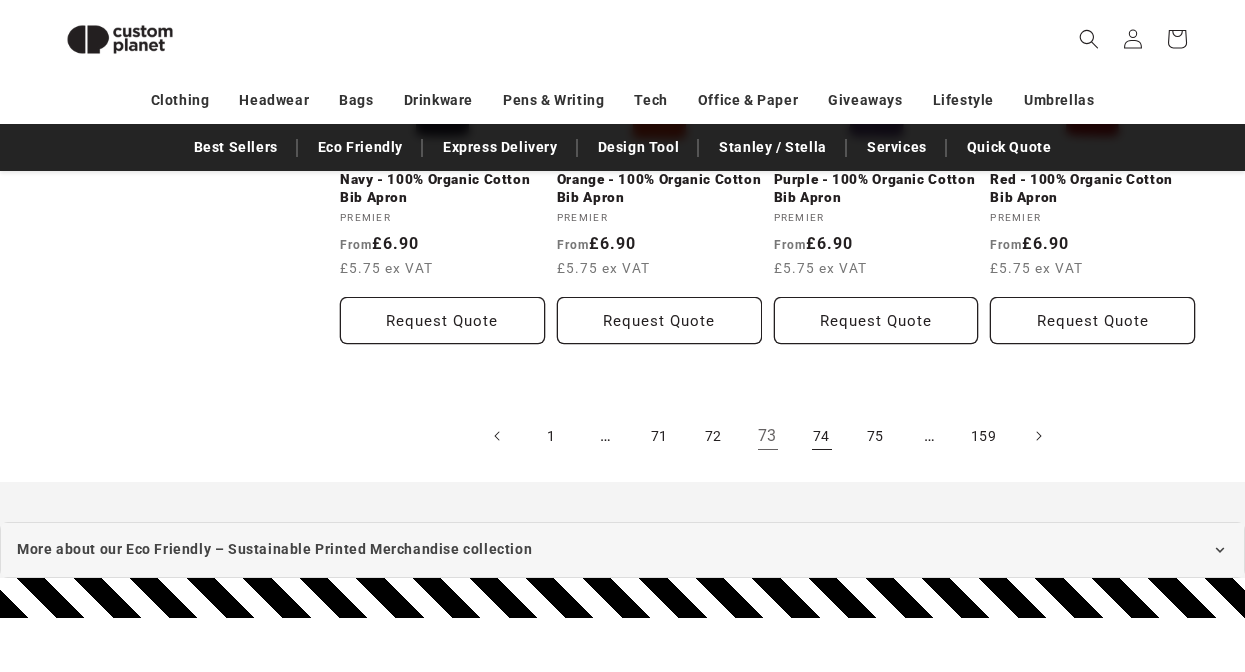 click on "74" at bounding box center [822, 436] 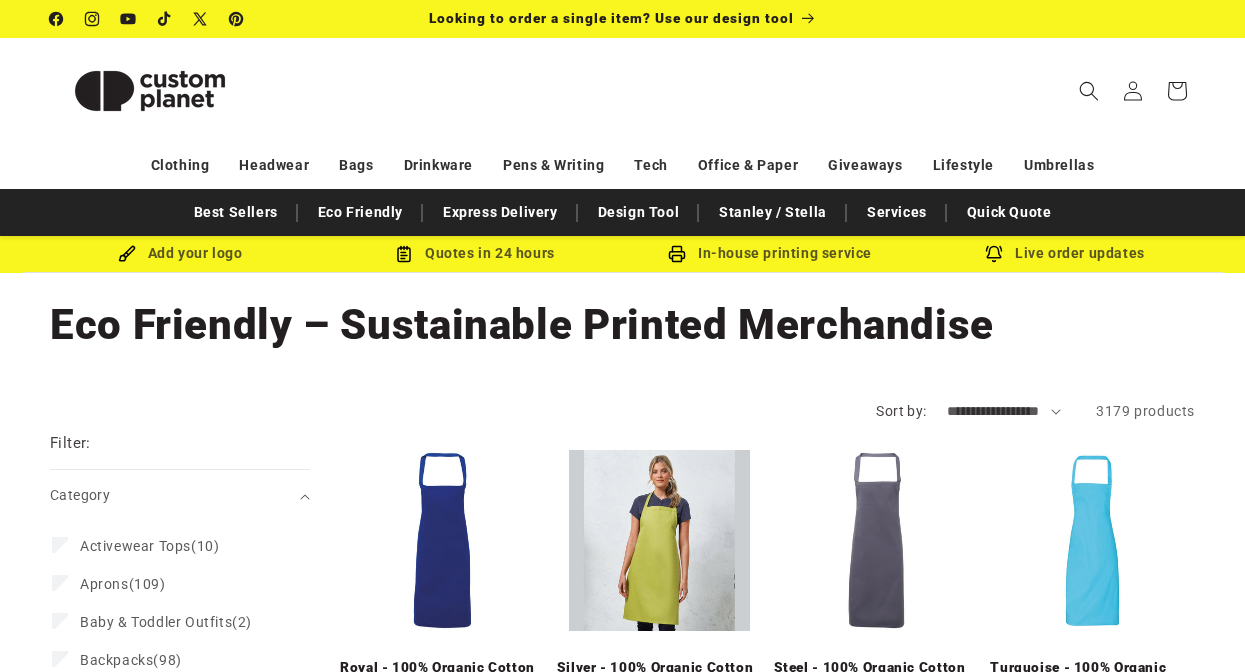 scroll, scrollTop: 0, scrollLeft: 0, axis: both 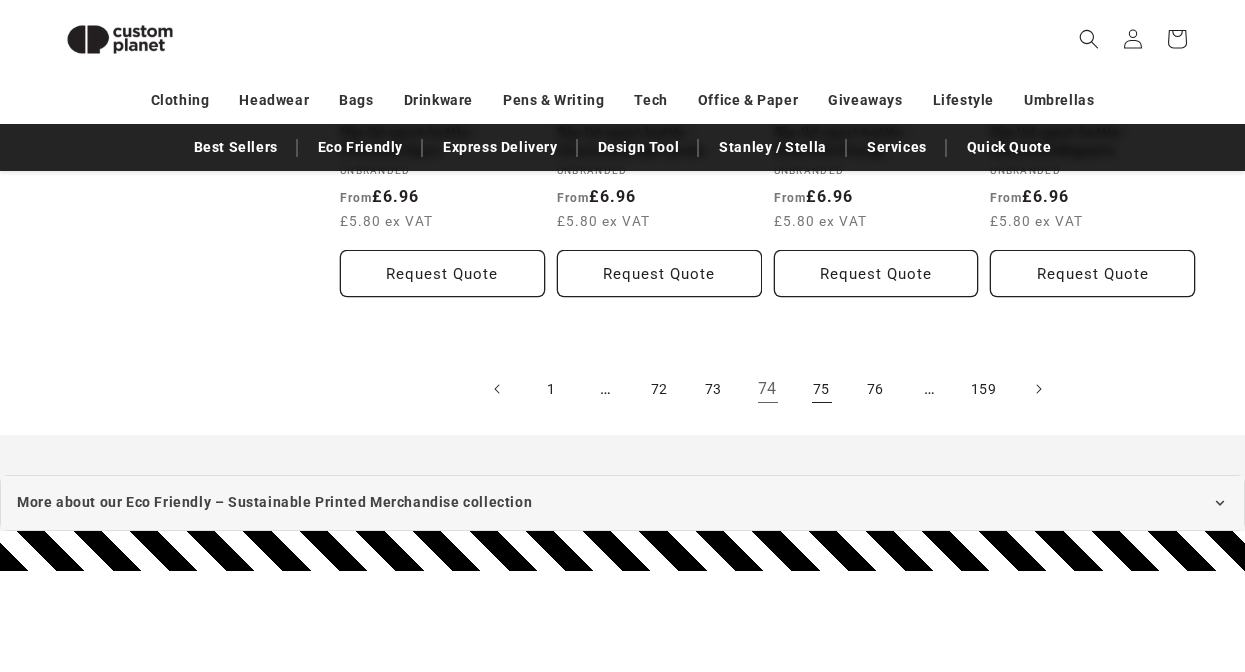 click on "75" at bounding box center (822, 389) 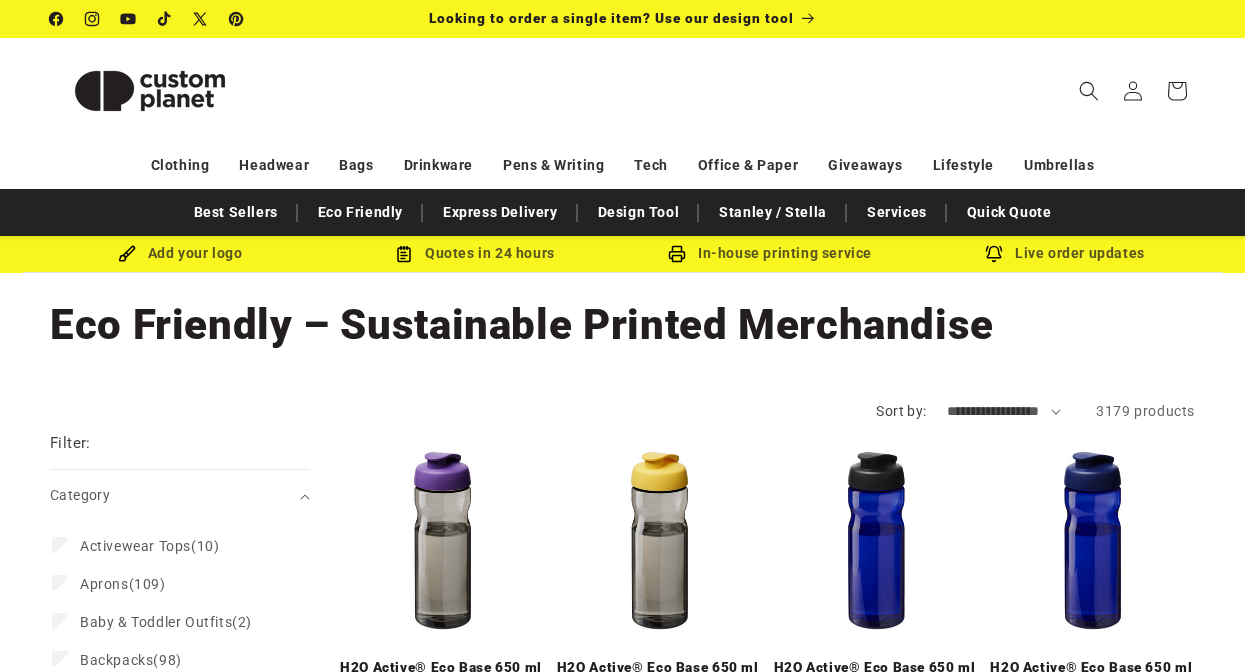 scroll, scrollTop: 0, scrollLeft: 0, axis: both 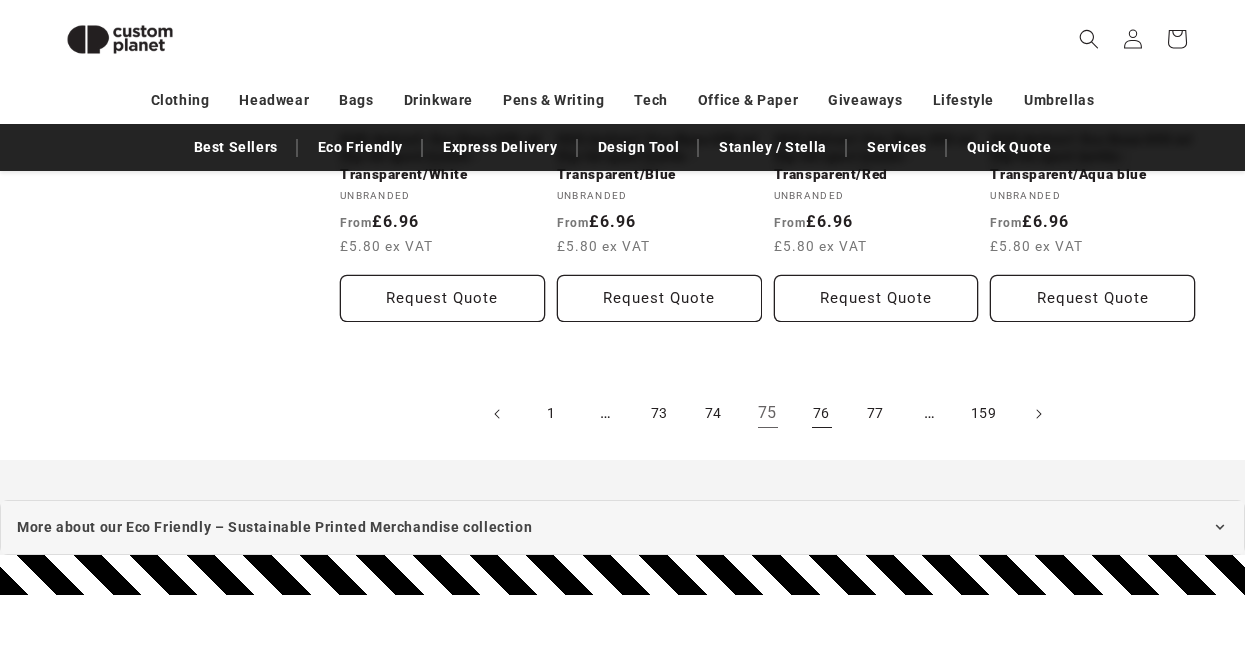 click on "76" at bounding box center [822, 414] 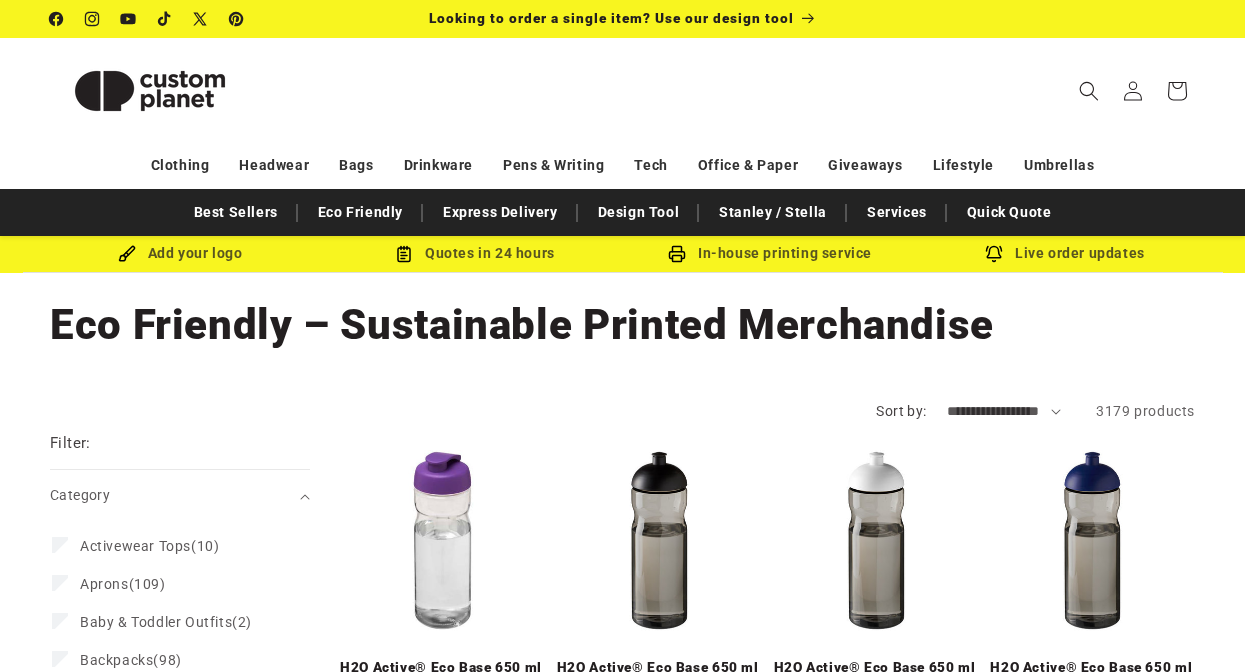 scroll, scrollTop: 0, scrollLeft: 0, axis: both 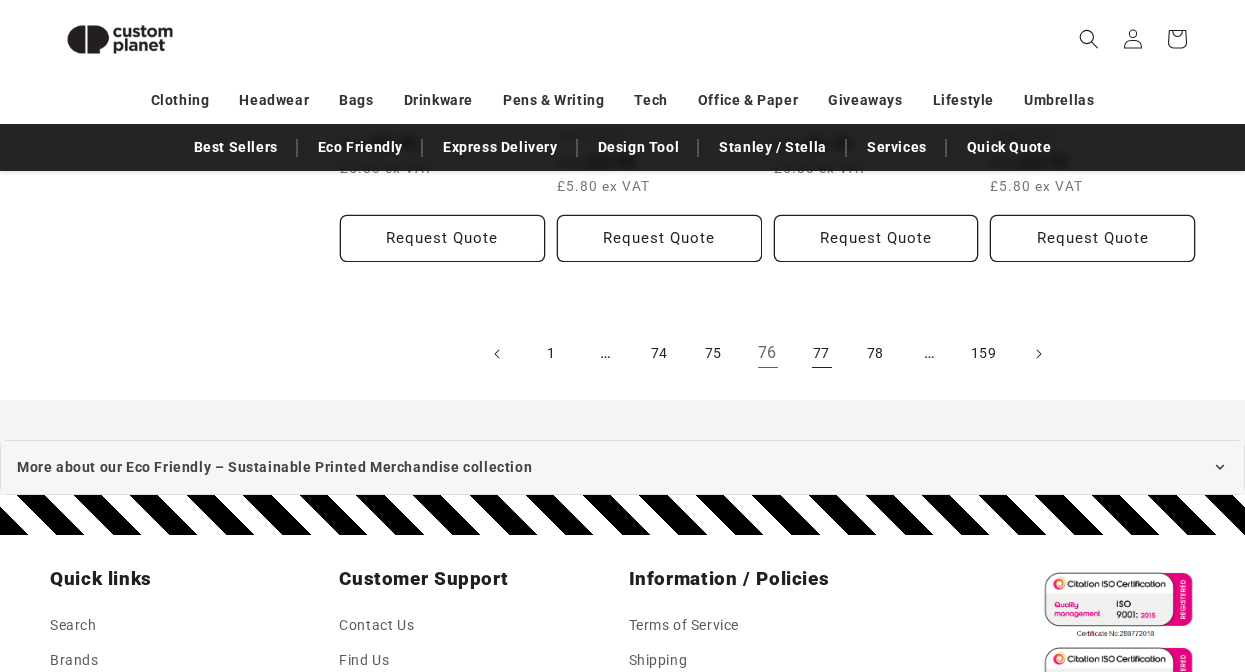 click on "77" at bounding box center (822, 354) 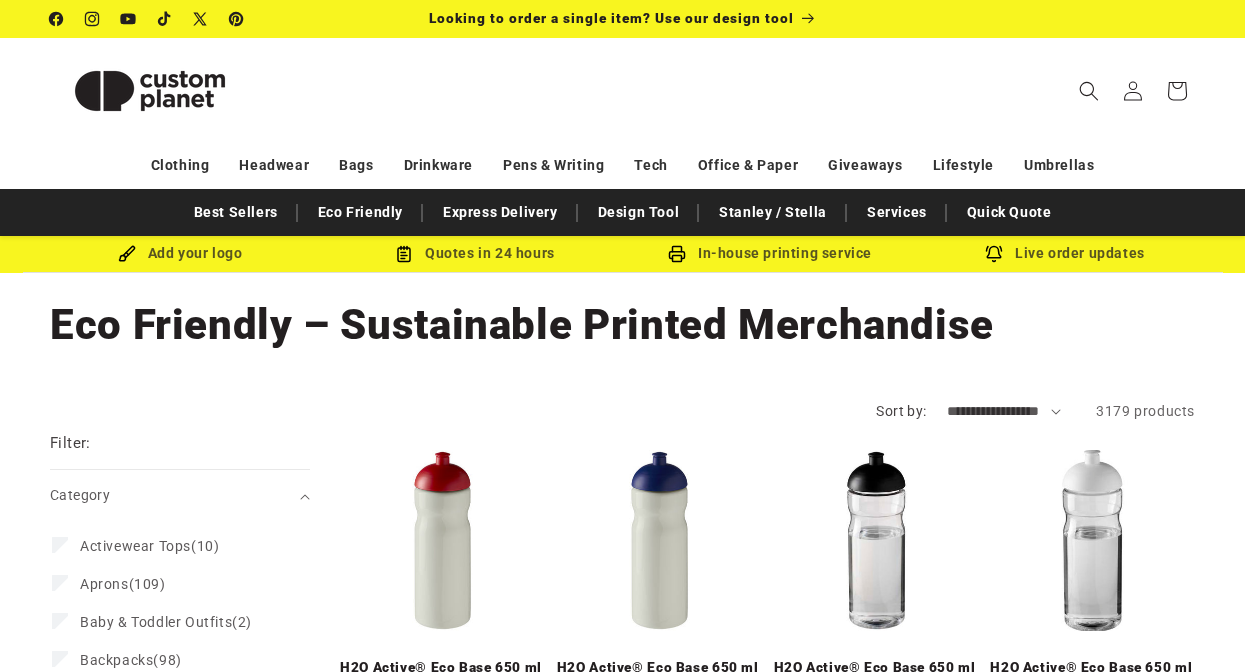 scroll, scrollTop: 0, scrollLeft: 0, axis: both 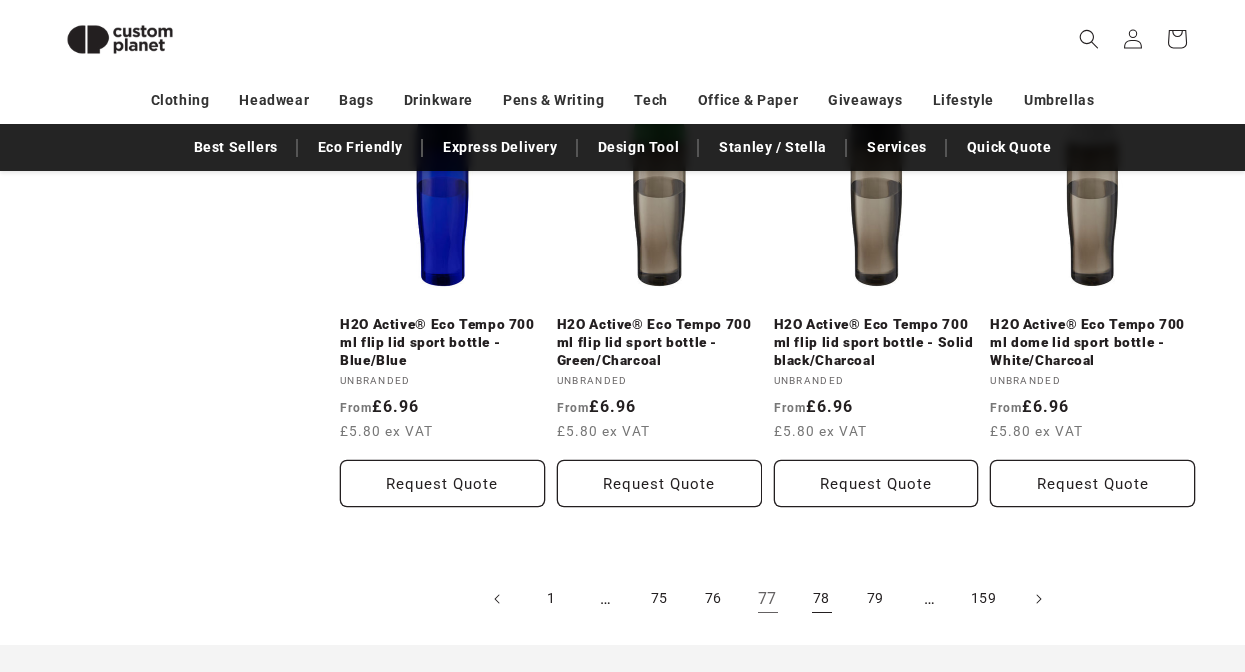 click on "78" at bounding box center (822, 599) 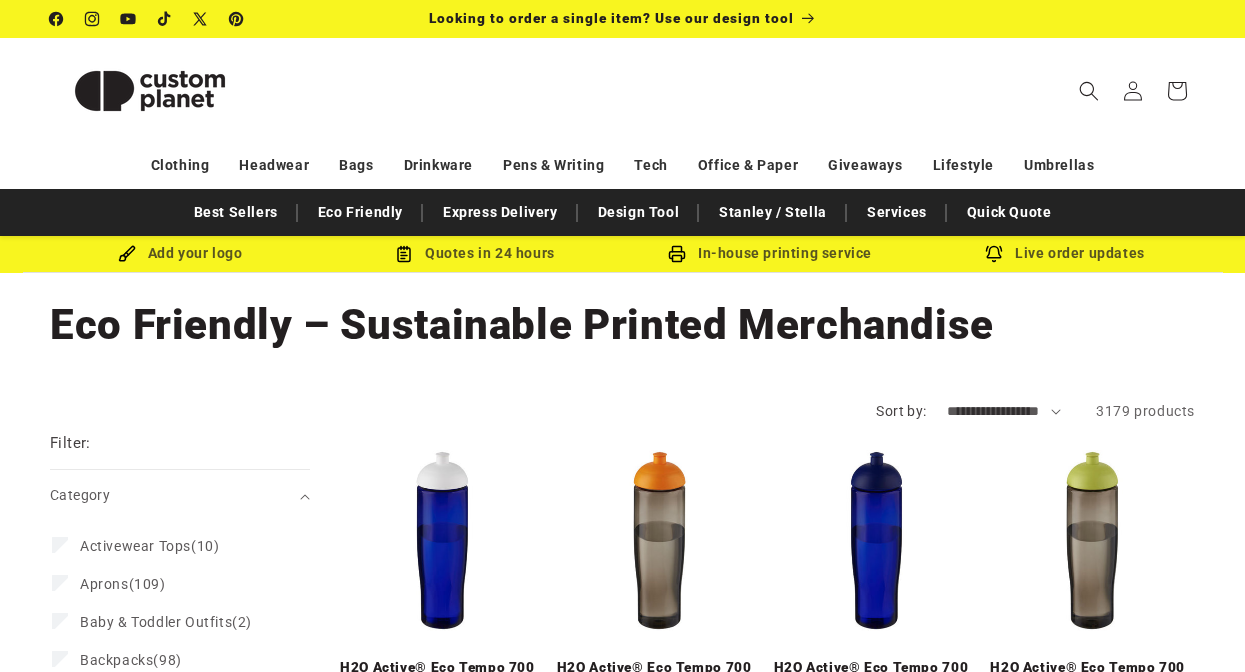 scroll, scrollTop: 0, scrollLeft: 0, axis: both 